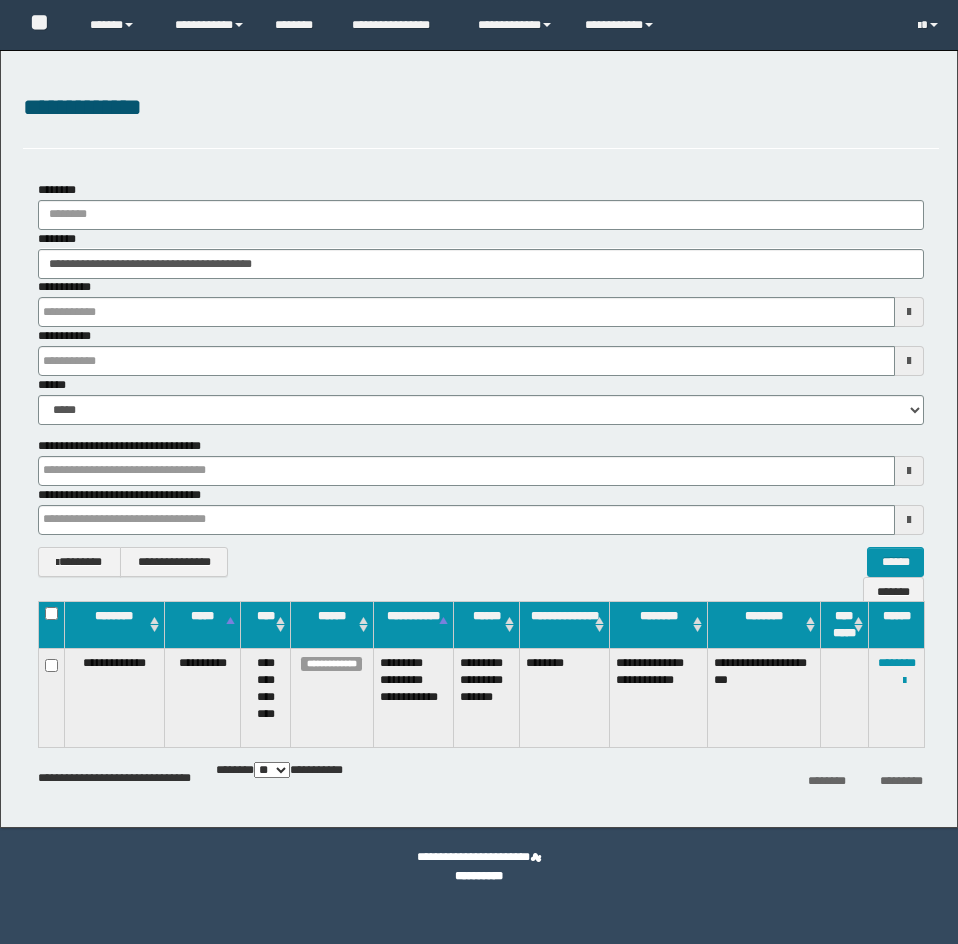 scroll, scrollTop: 0, scrollLeft: 0, axis: both 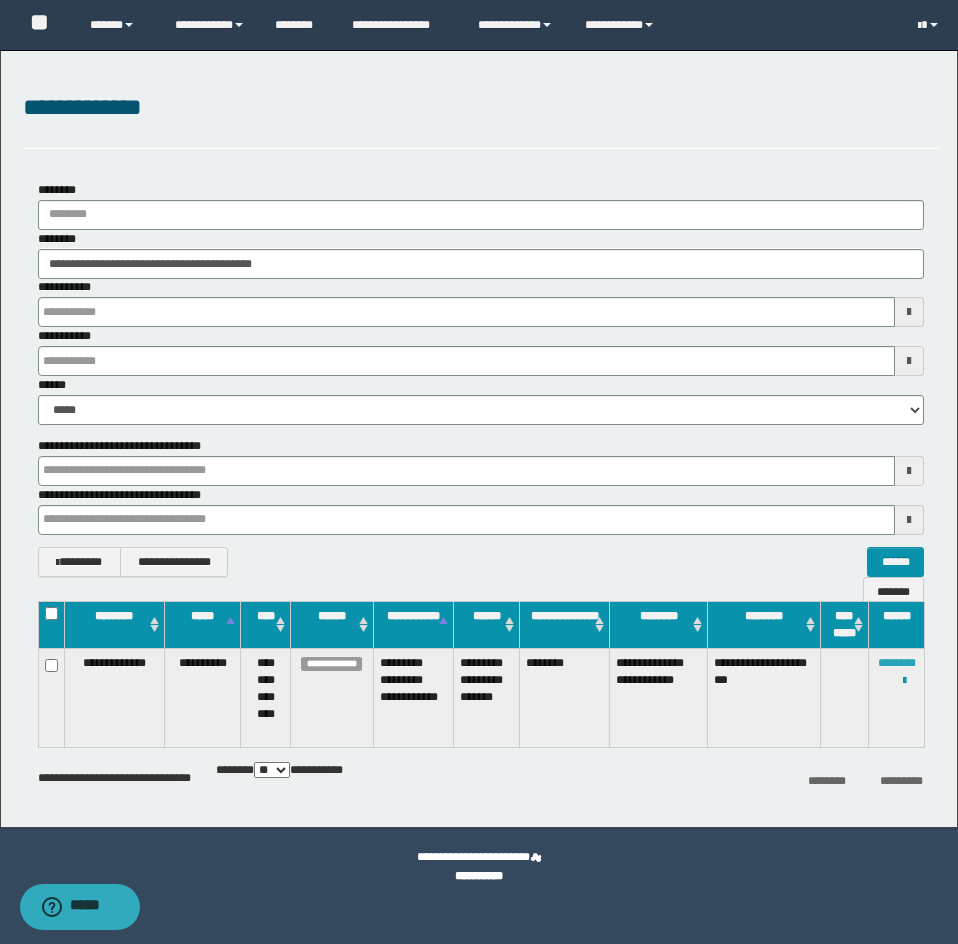 click on "********" at bounding box center [897, 663] 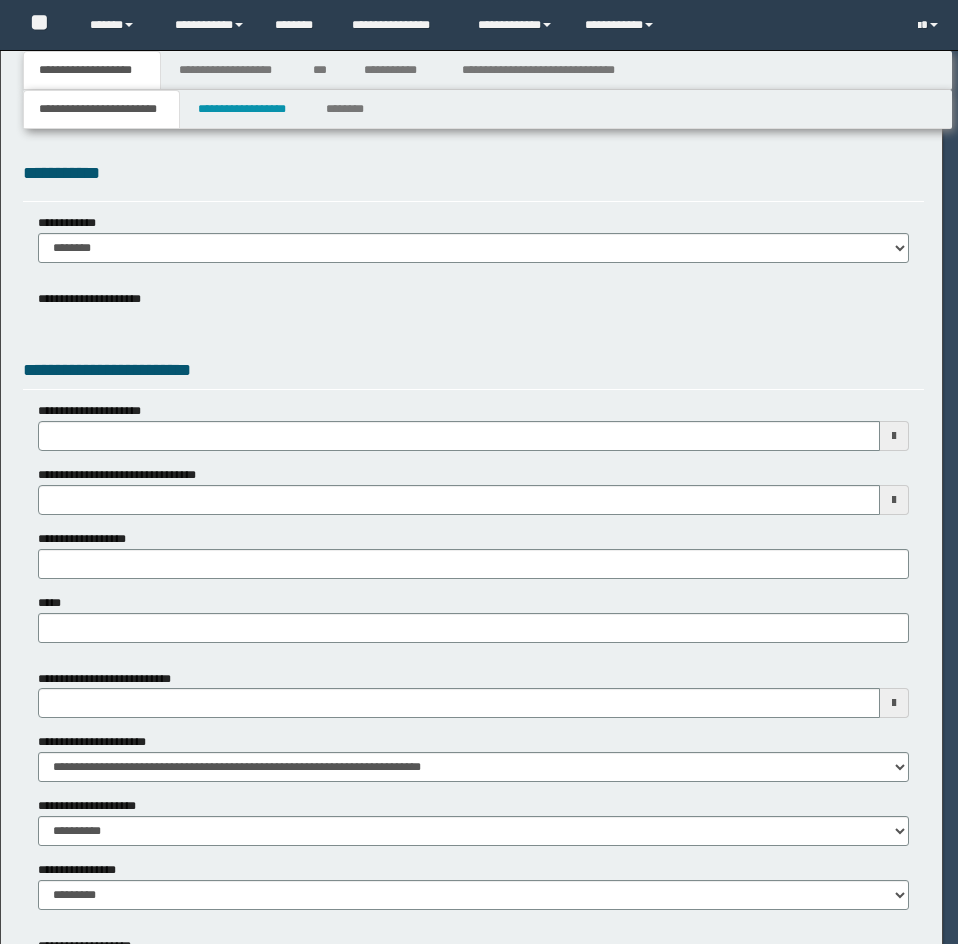 scroll, scrollTop: 0, scrollLeft: 0, axis: both 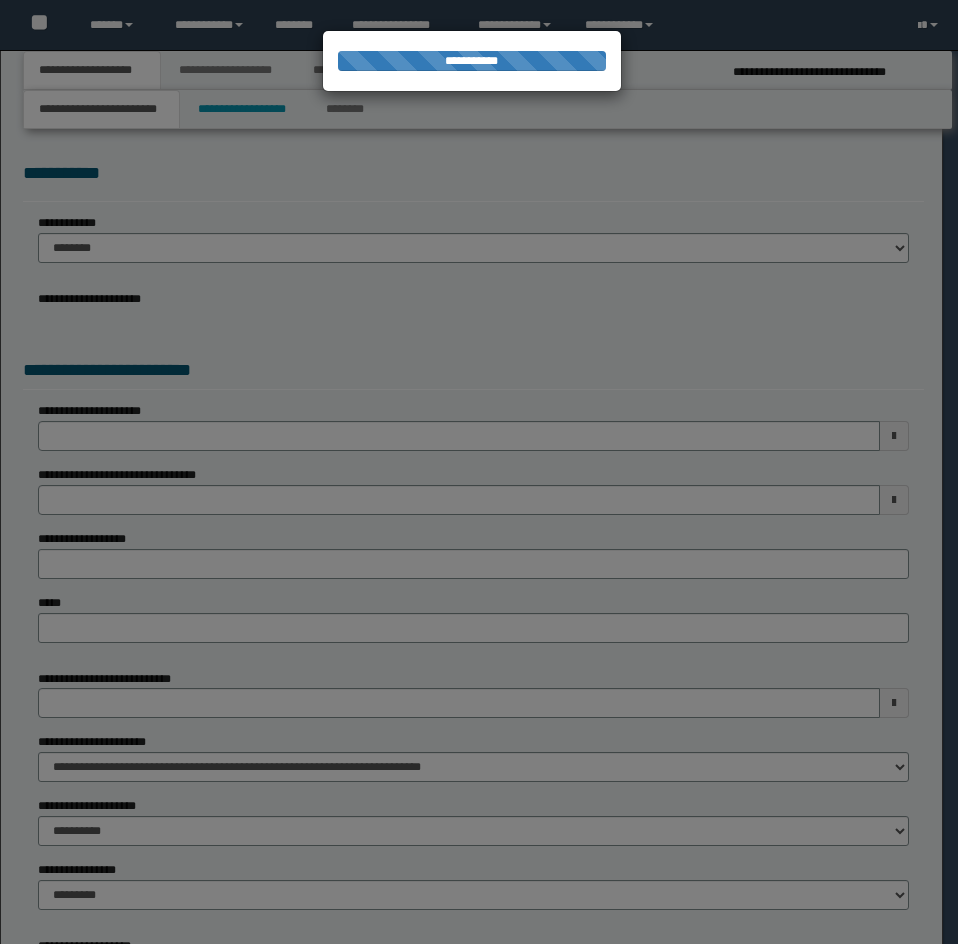 select on "*" 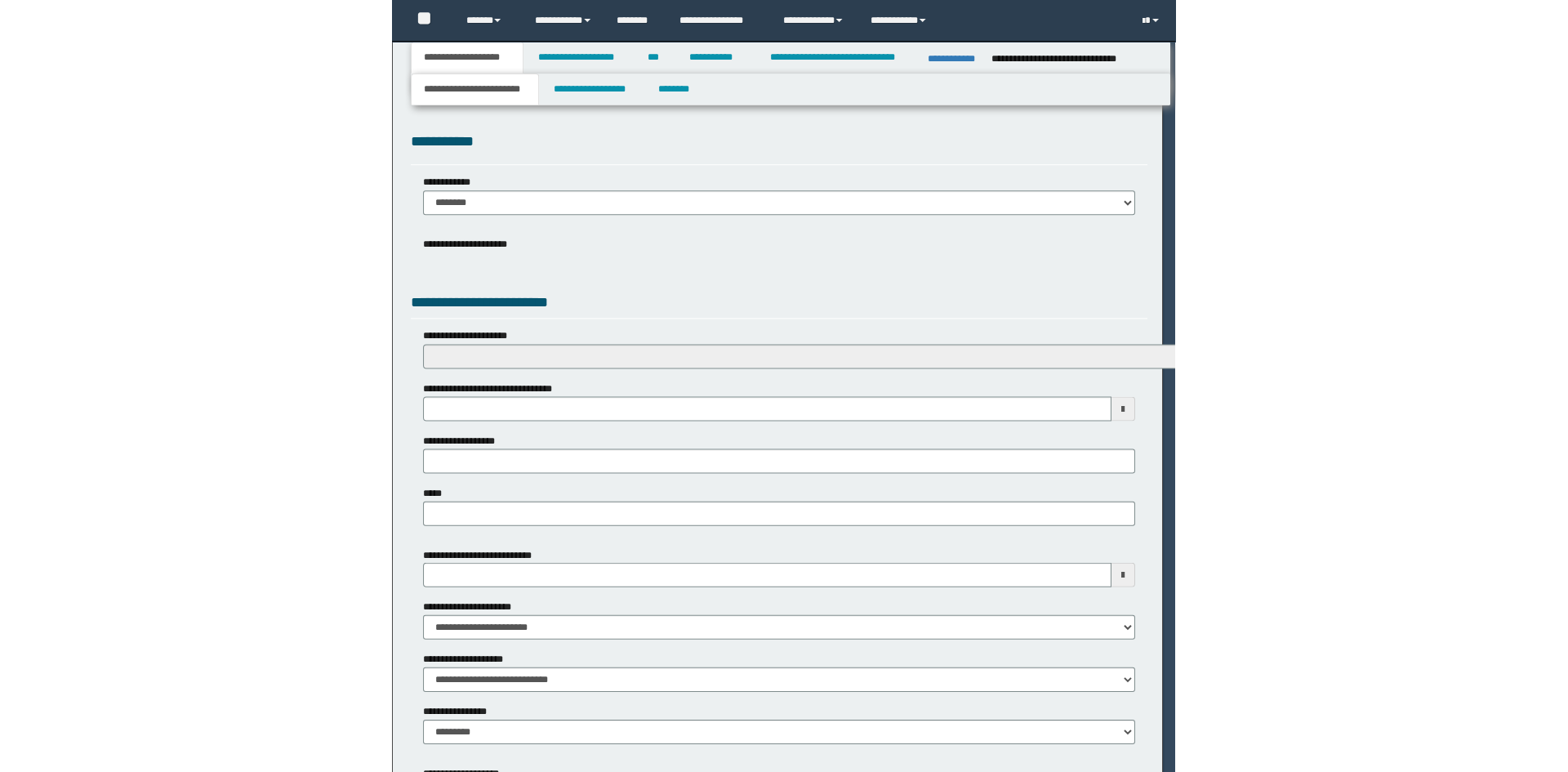 scroll, scrollTop: 0, scrollLeft: 0, axis: both 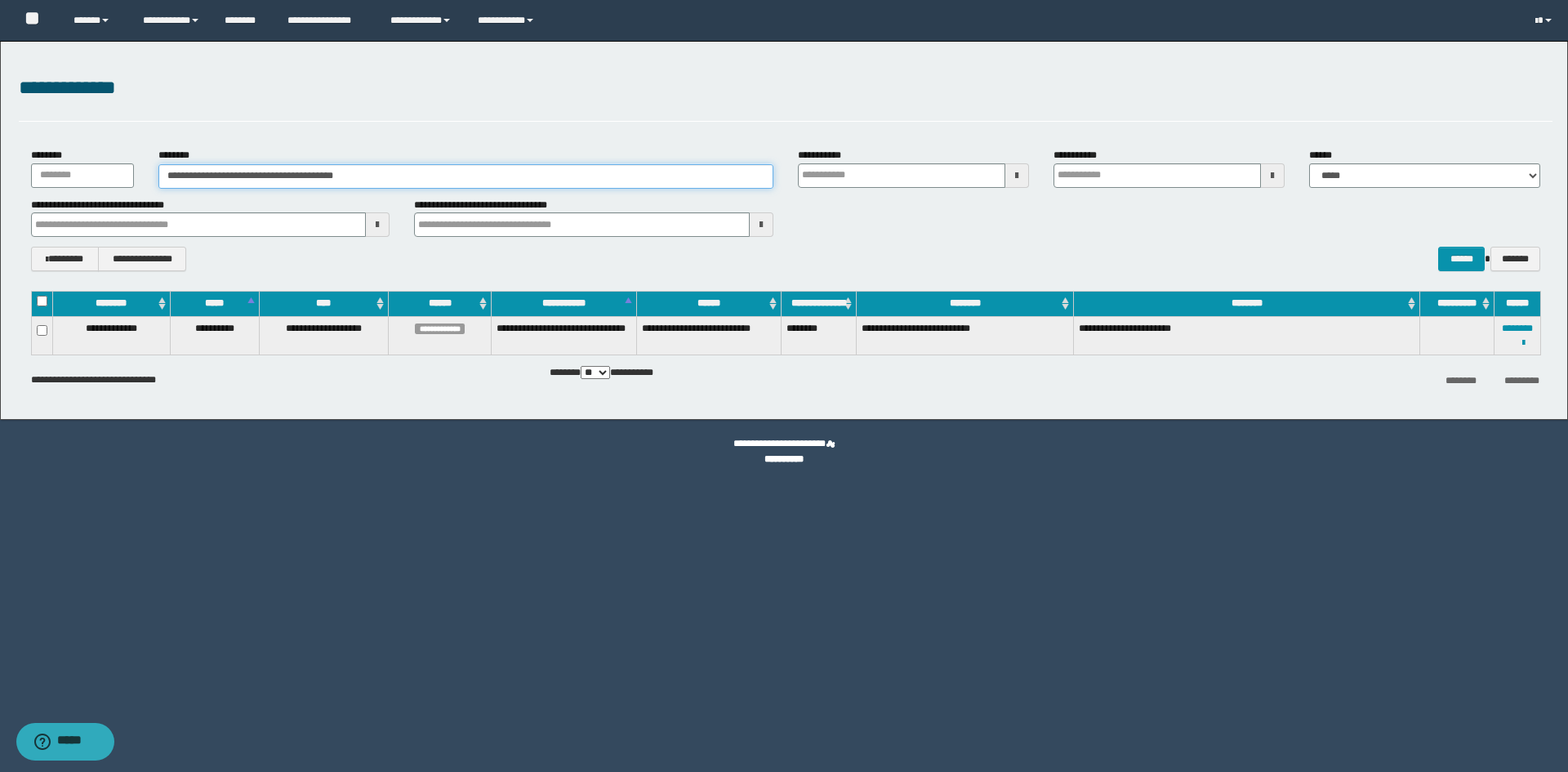drag, startPoint x: 345, startPoint y: 162, endPoint x: 0, endPoint y: 106, distance: 349.51538 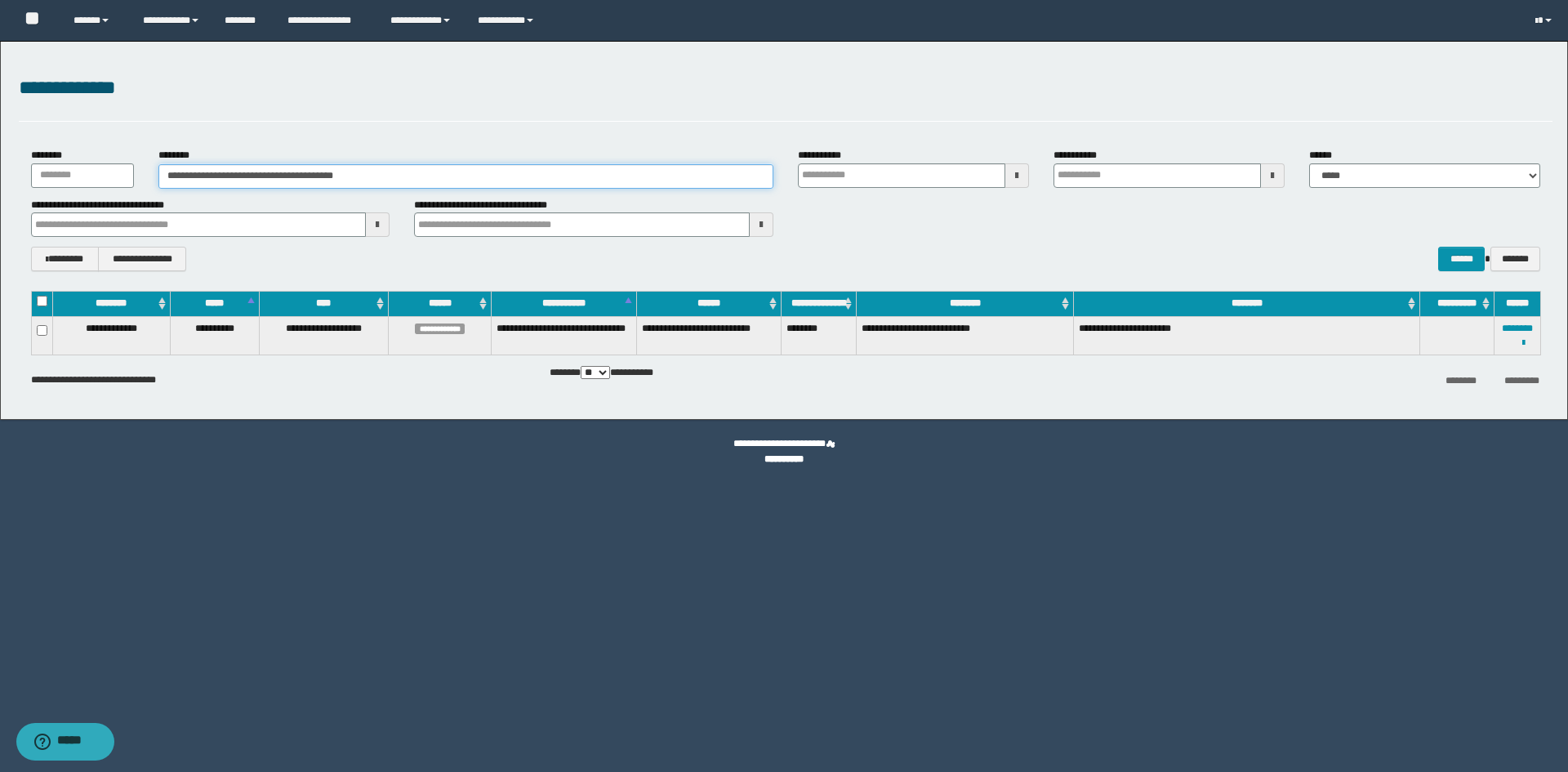 paste 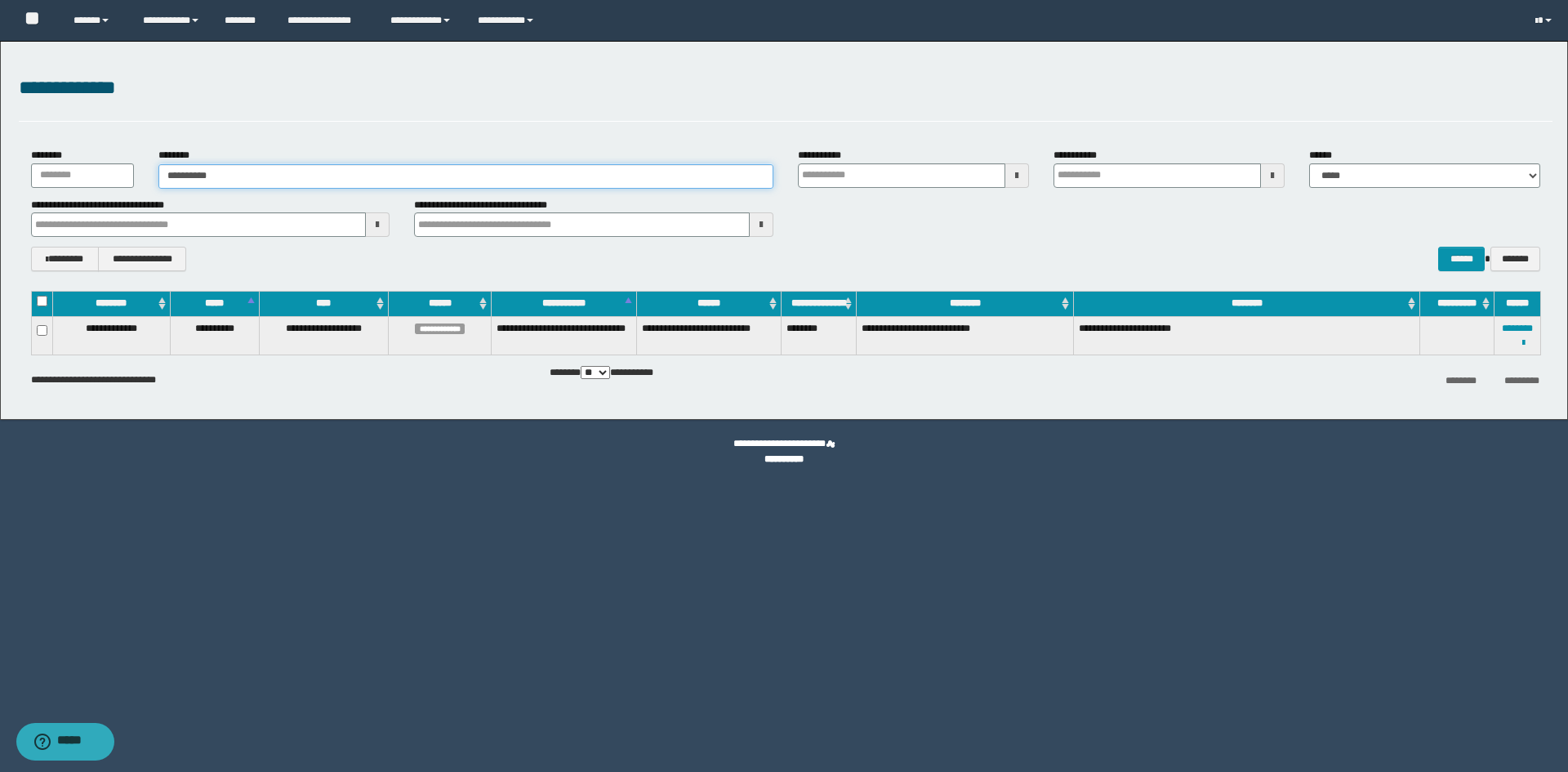 type on "**********" 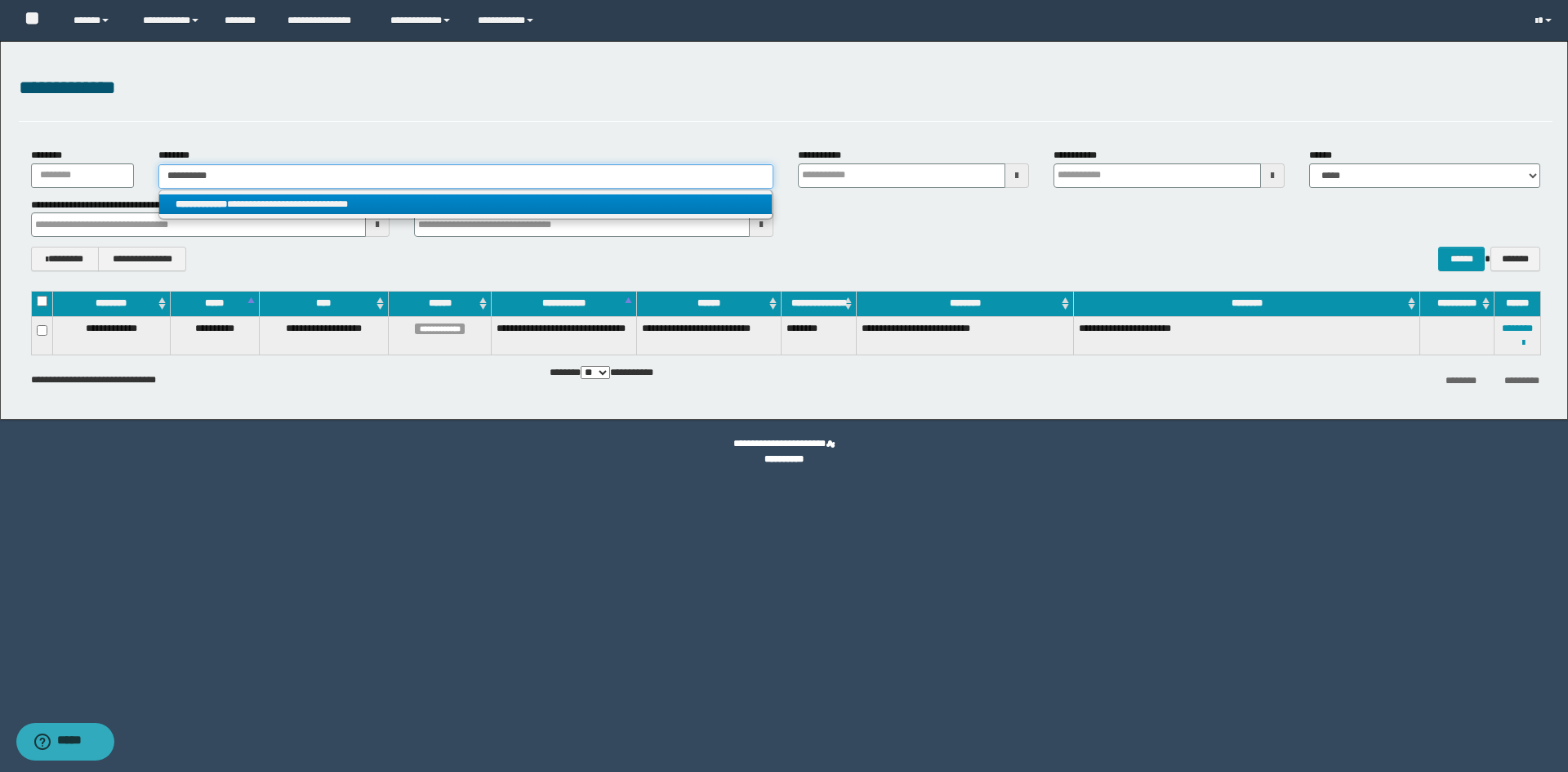 type on "**********" 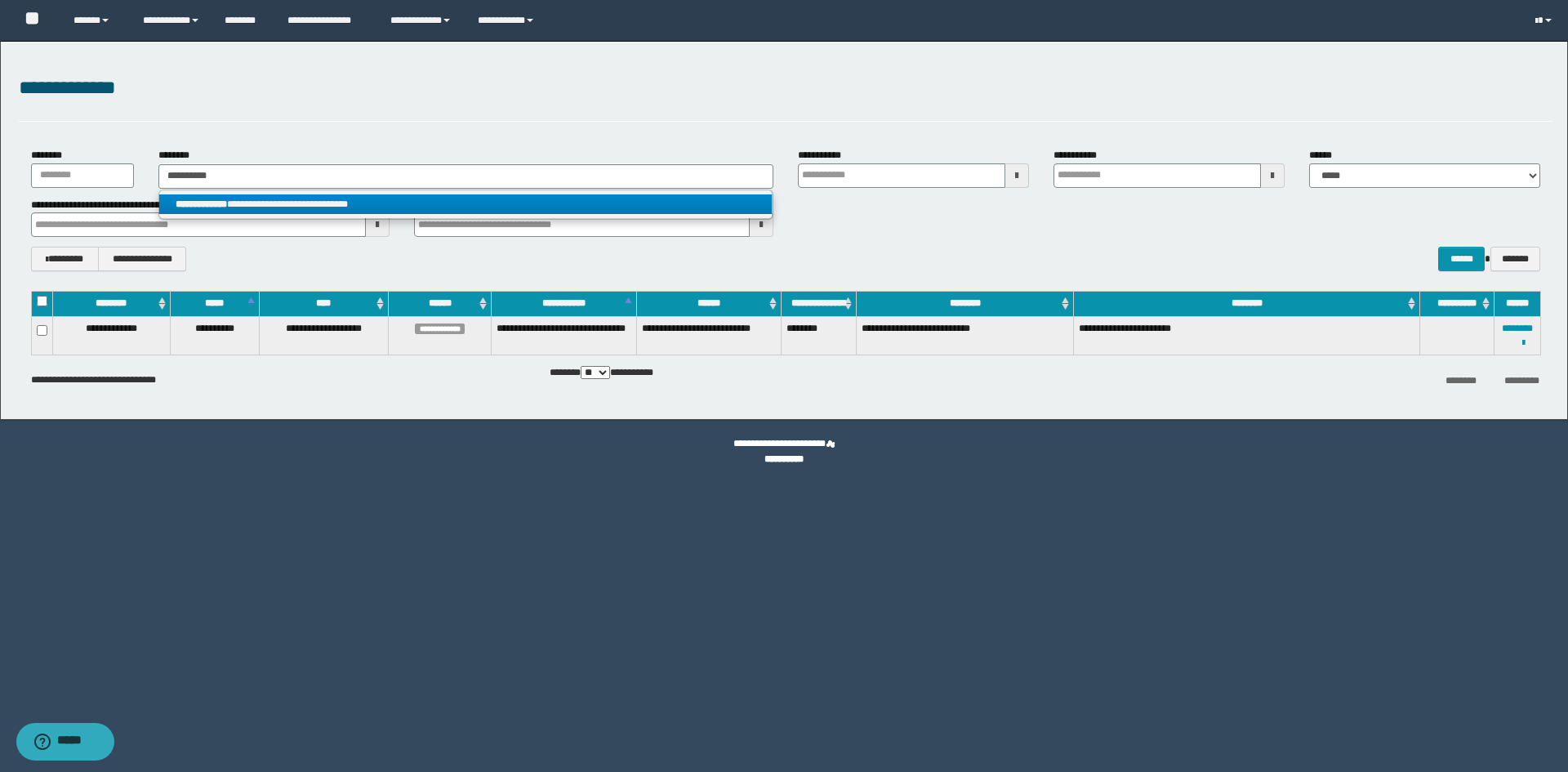 click on "**********" at bounding box center (466, 204) 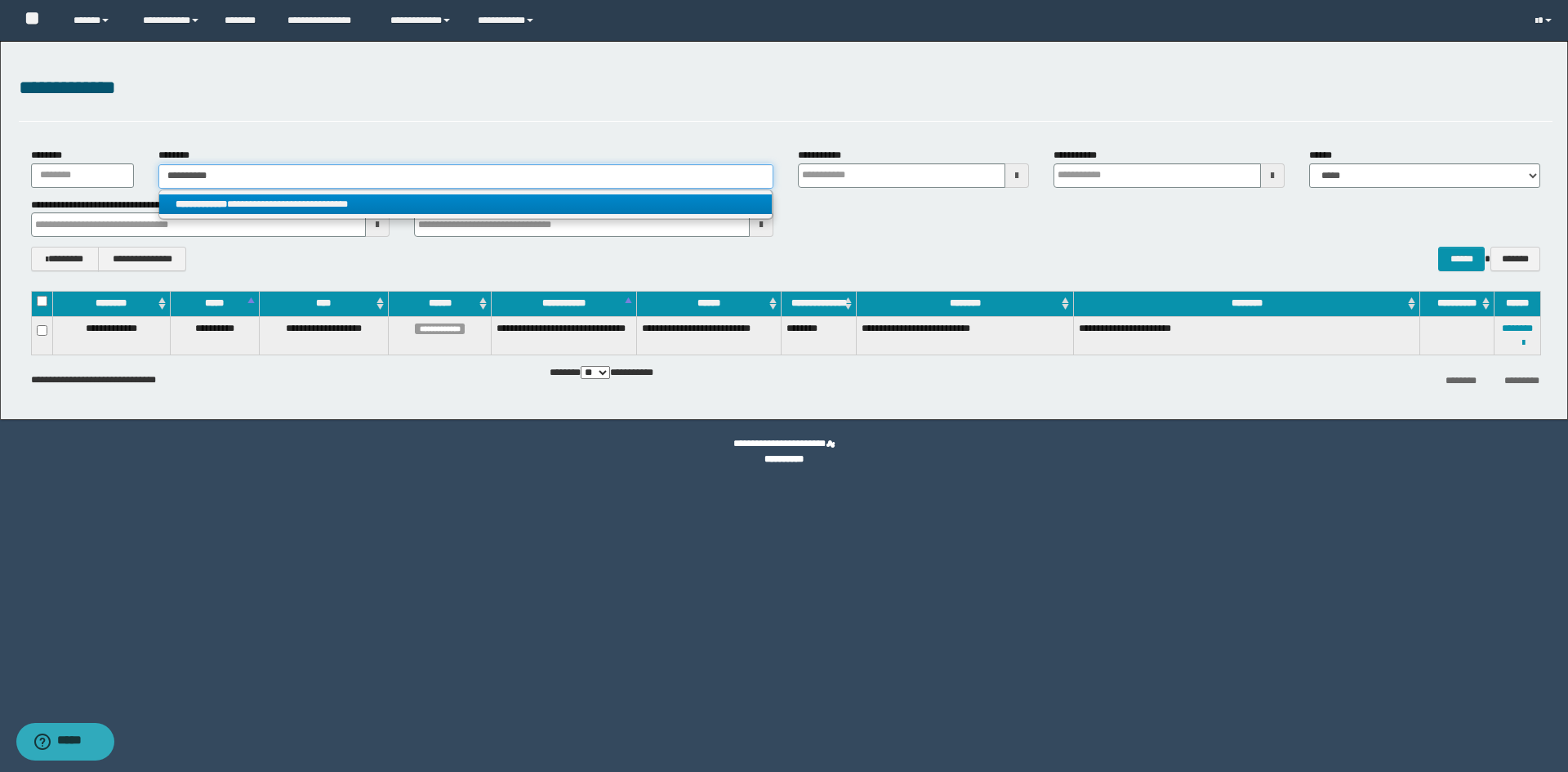 type 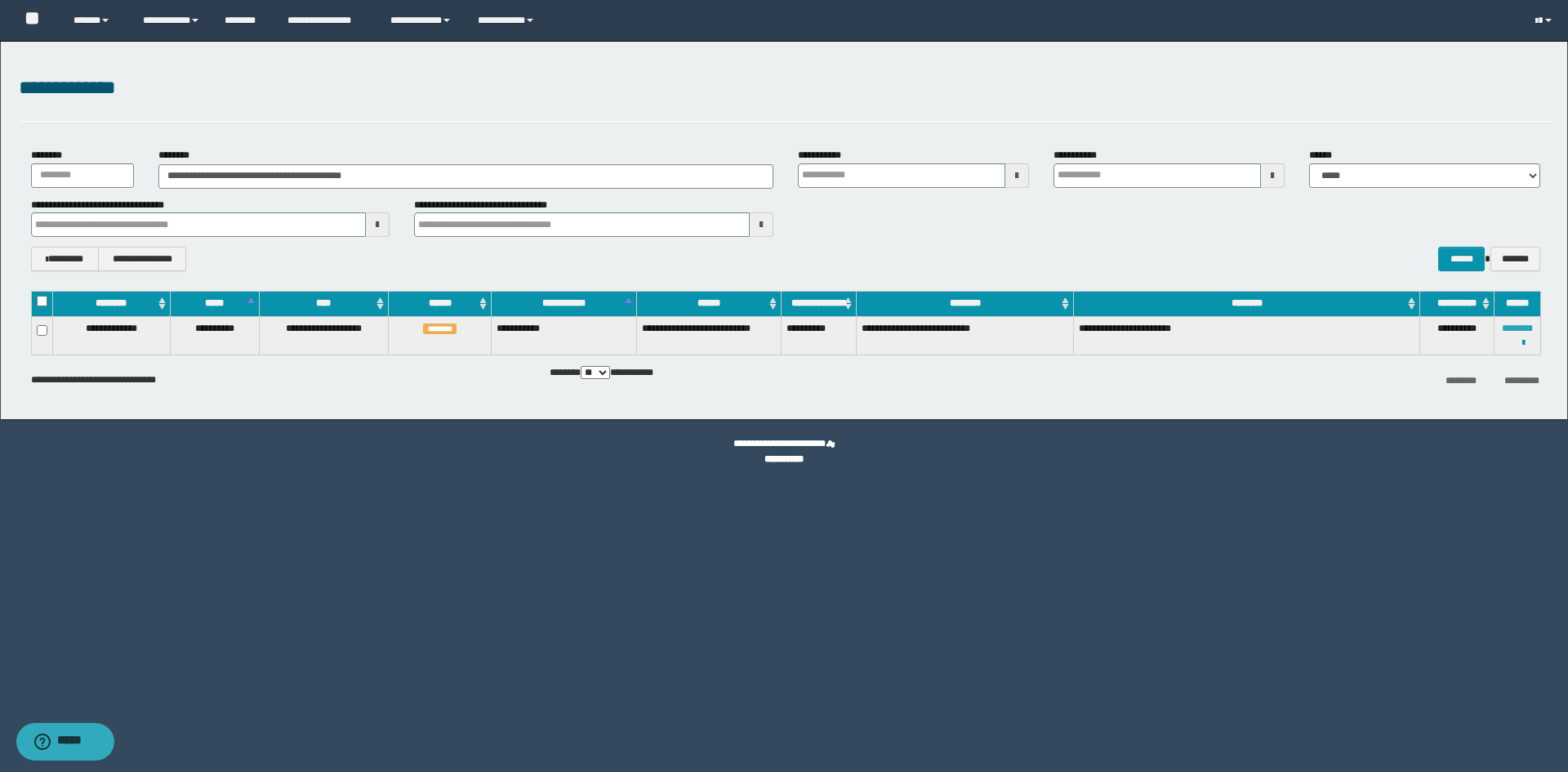 click on "********" at bounding box center (1517, 328) 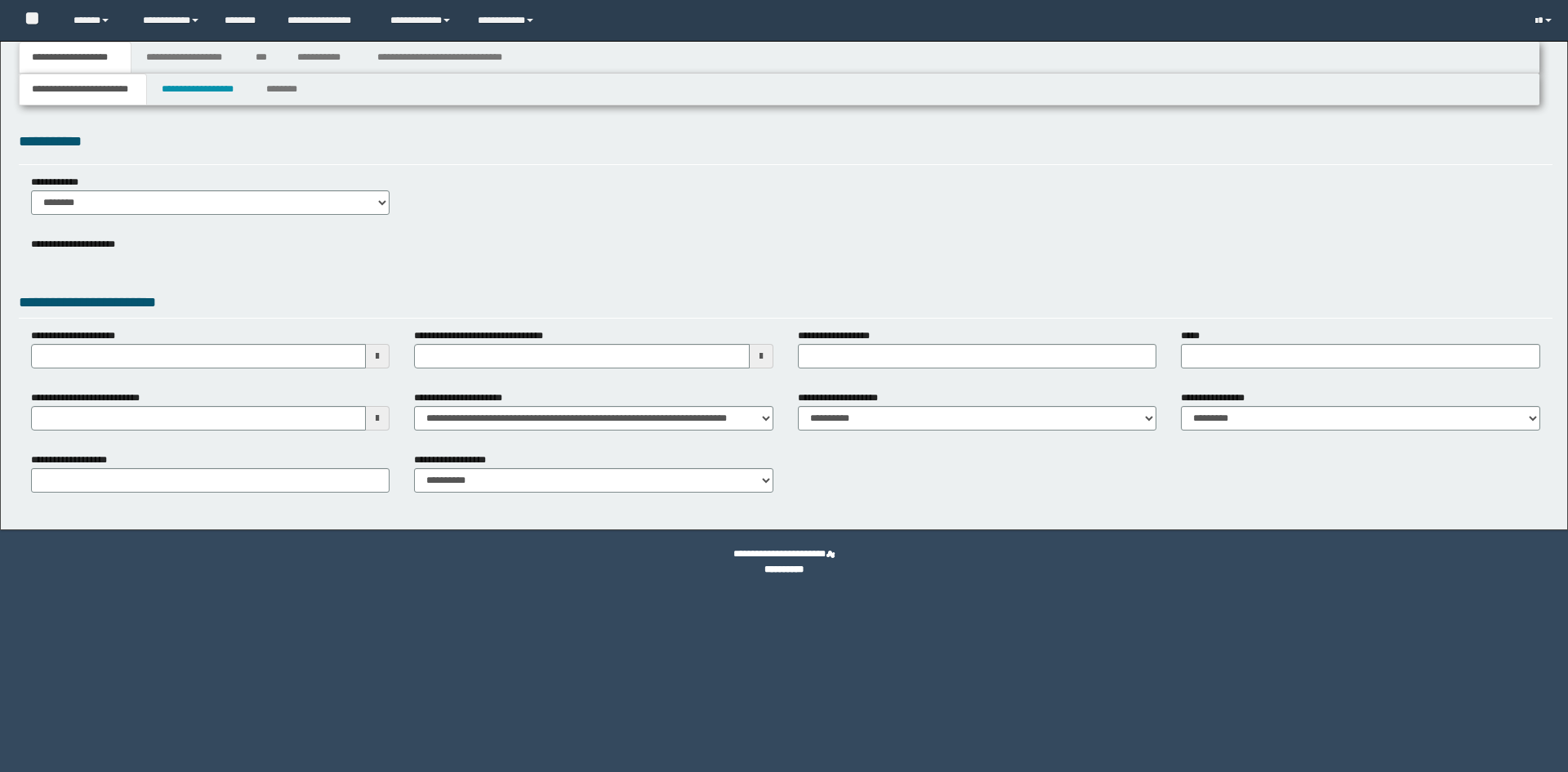scroll, scrollTop: 0, scrollLeft: 0, axis: both 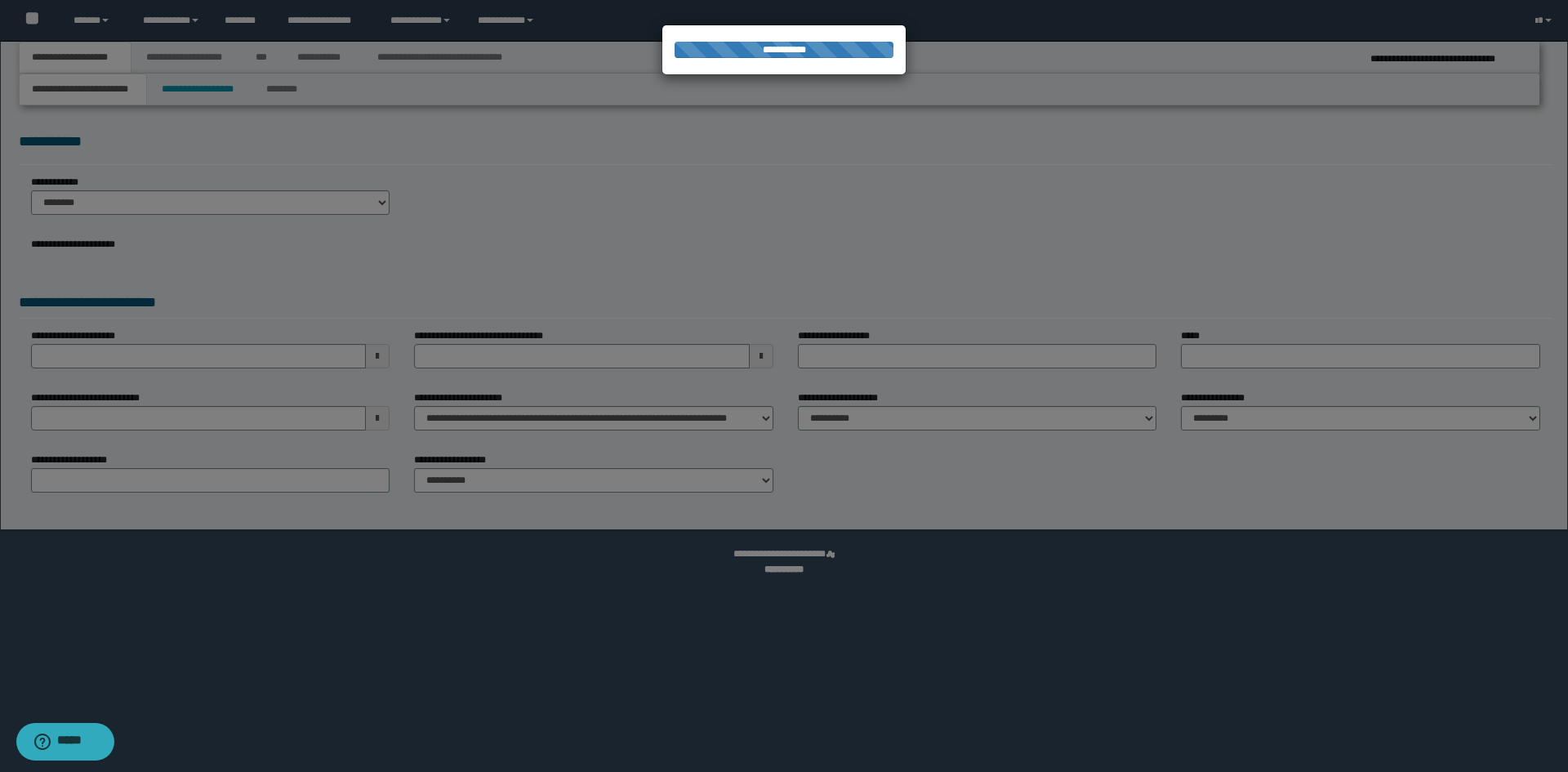 select on "*" 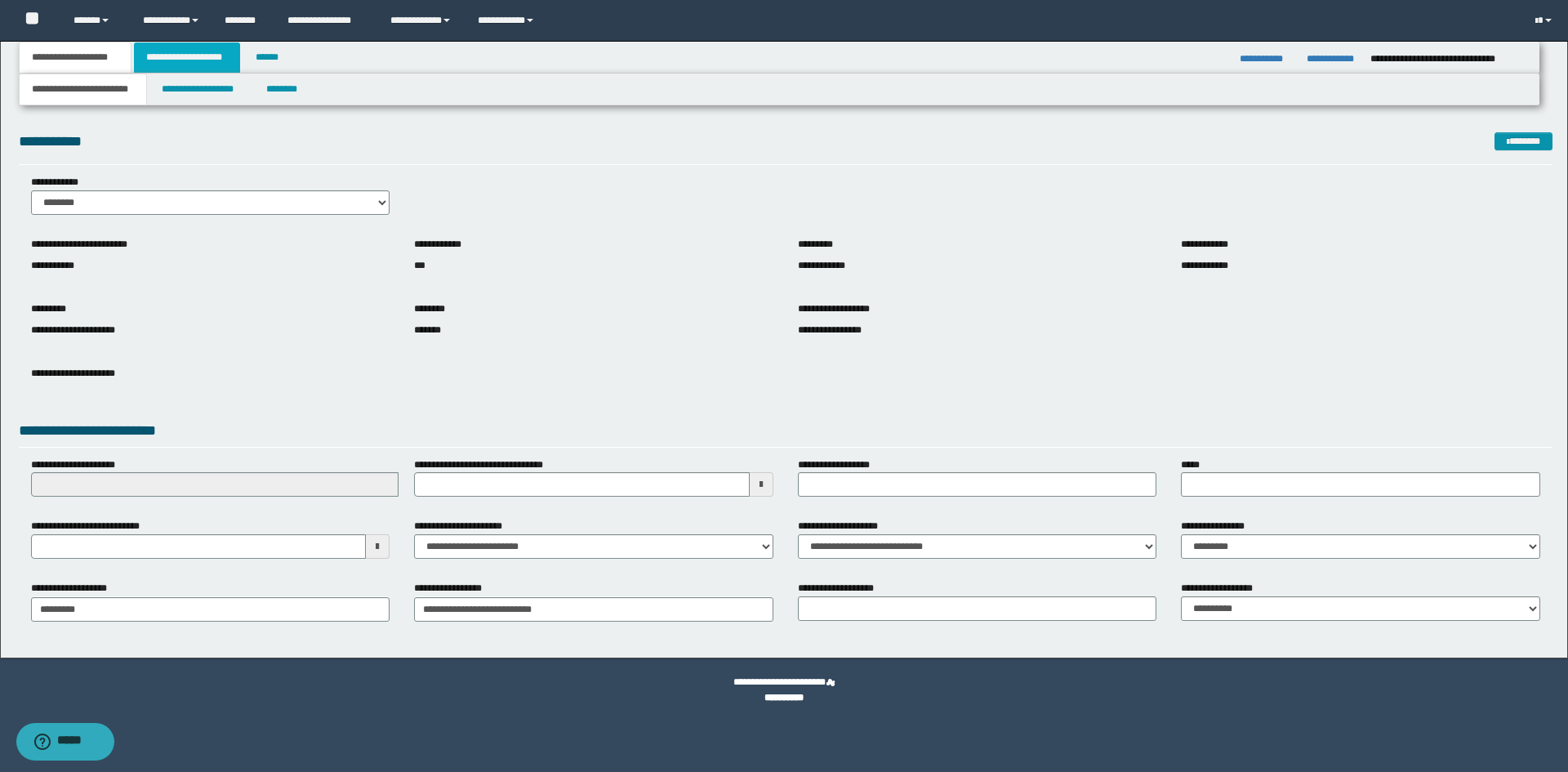 click on "**********" at bounding box center [187, 57] 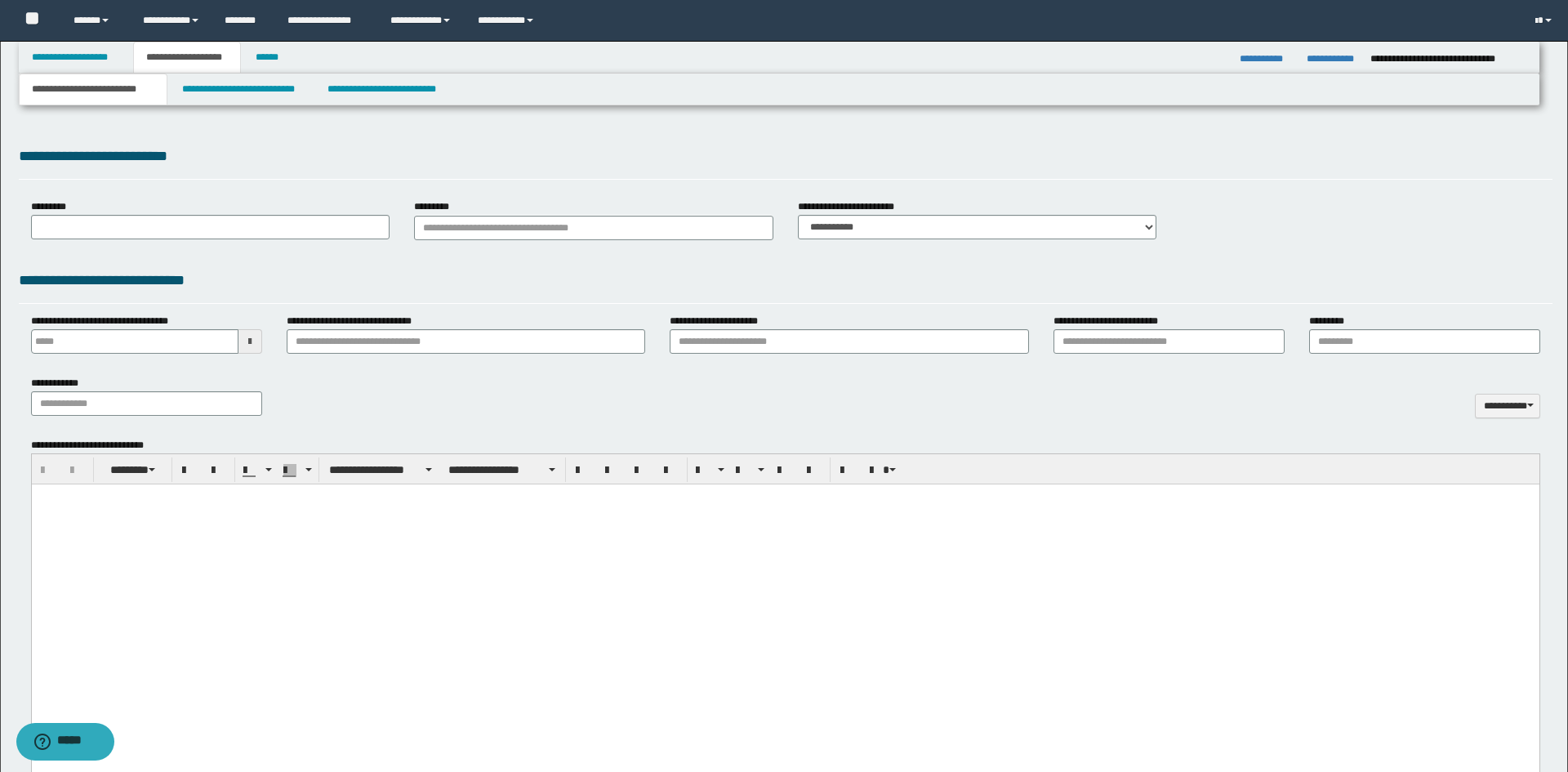 type on "**********" 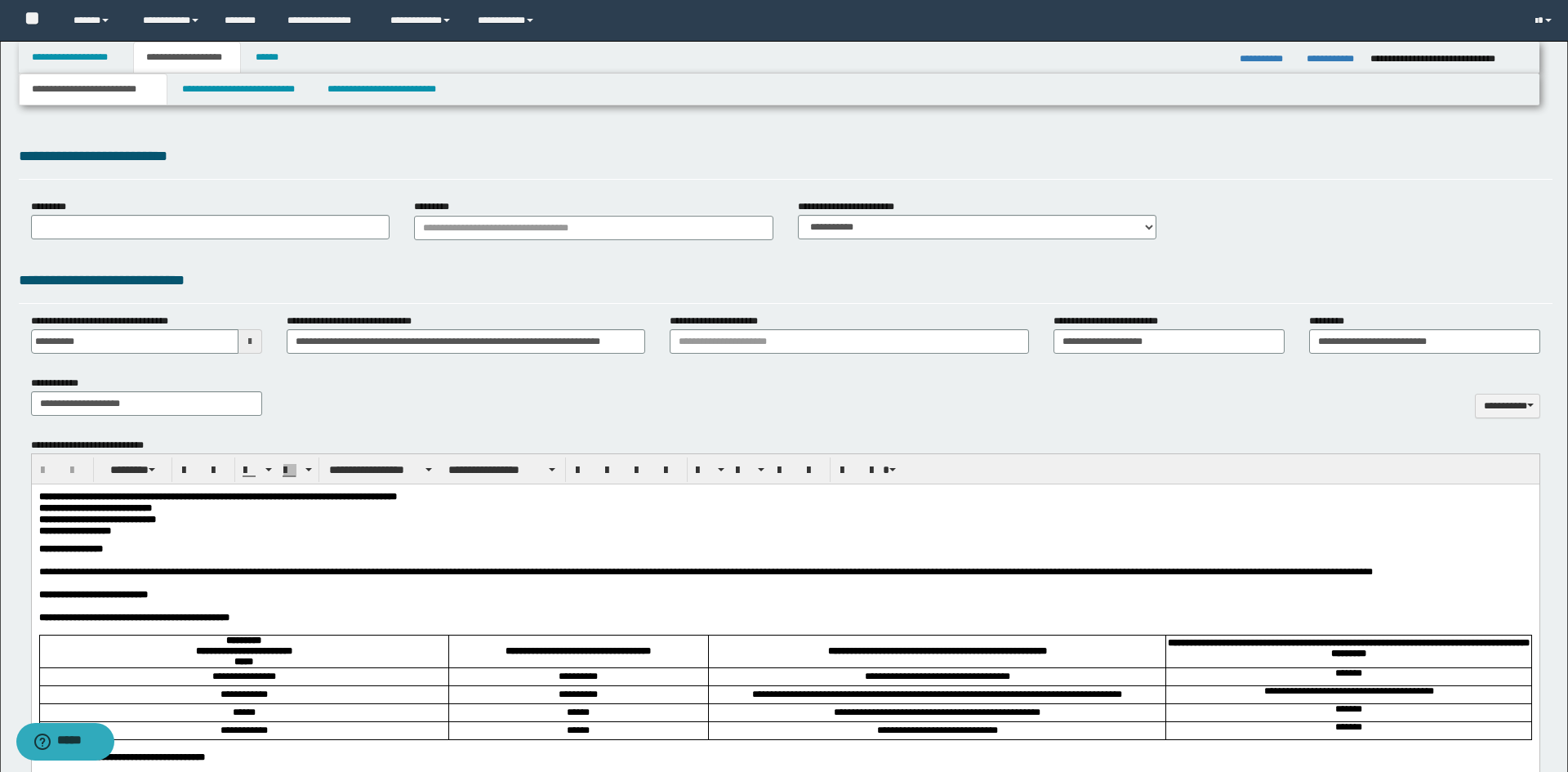 scroll, scrollTop: 0, scrollLeft: 0, axis: both 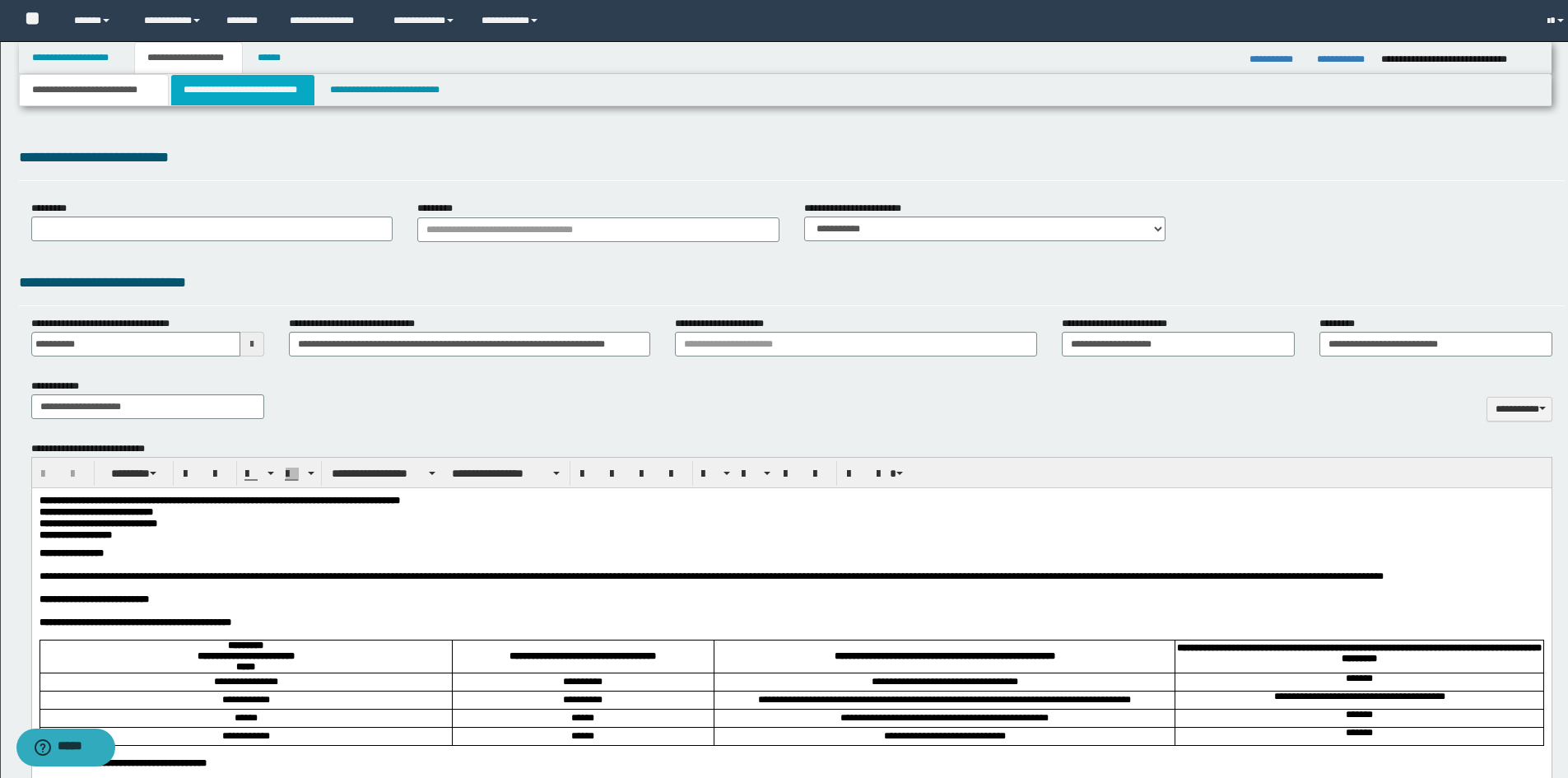 type on "**********" 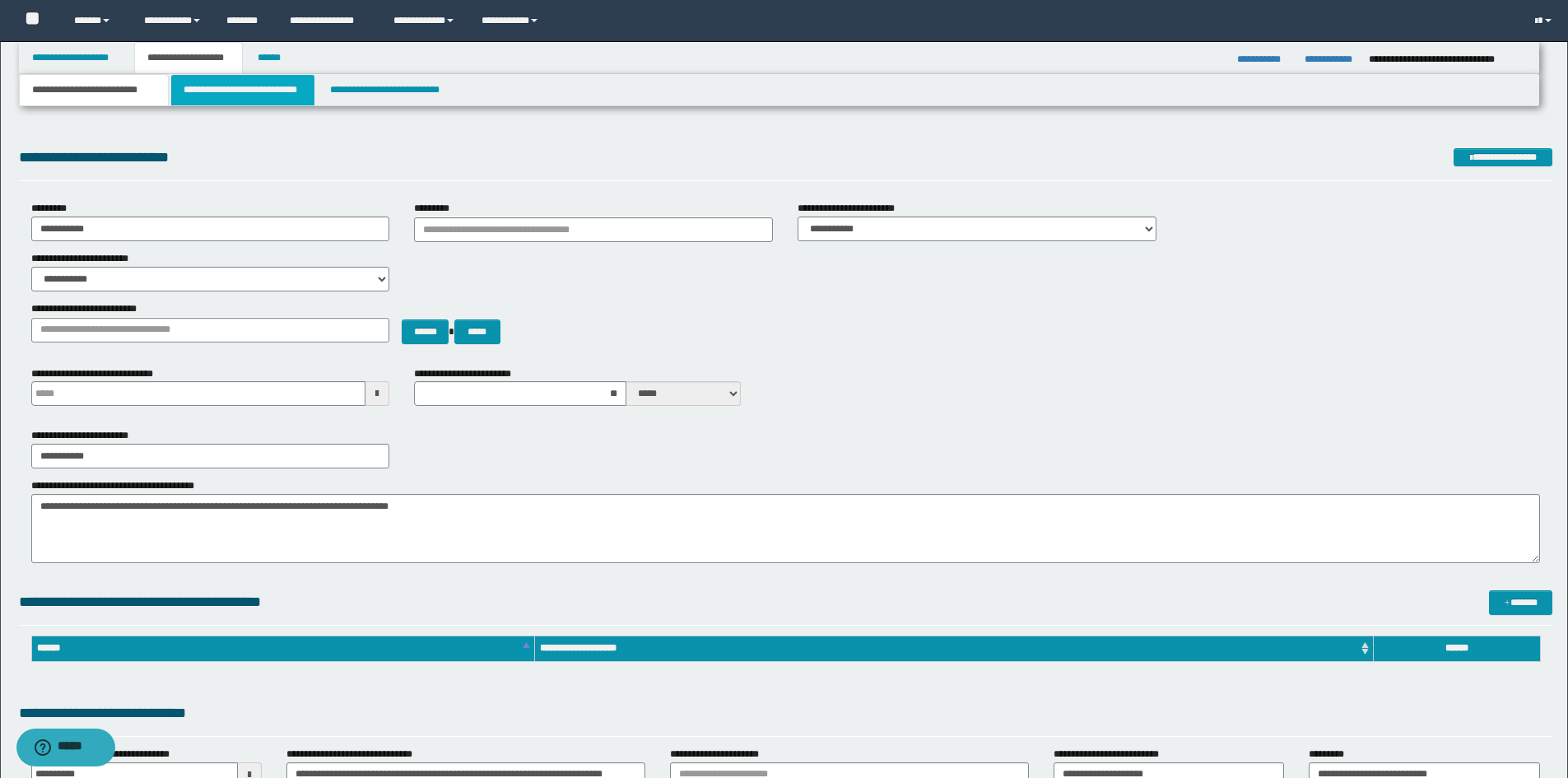 click on "**********" at bounding box center [243, 90] 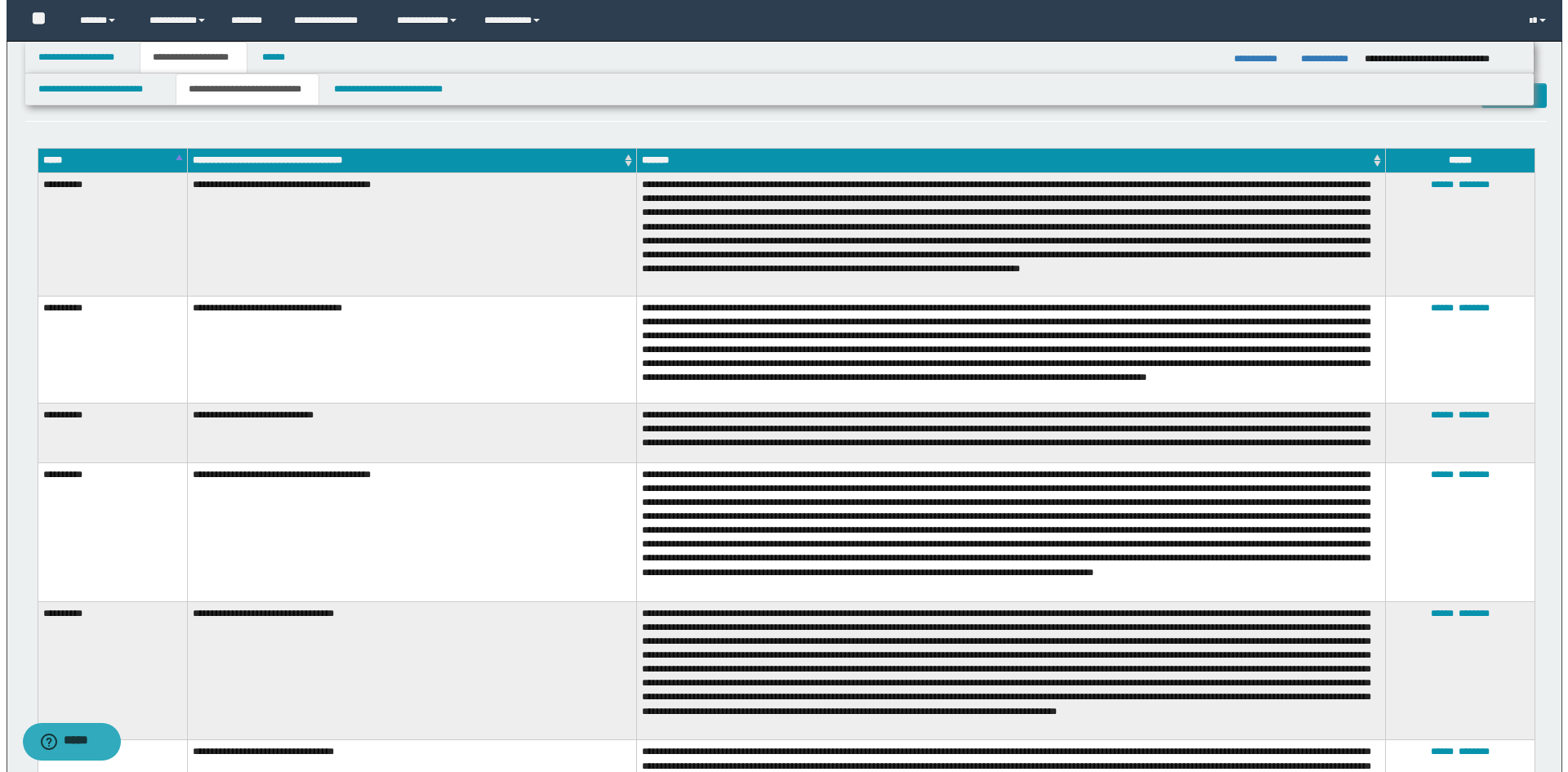 scroll, scrollTop: 572, scrollLeft: 0, axis: vertical 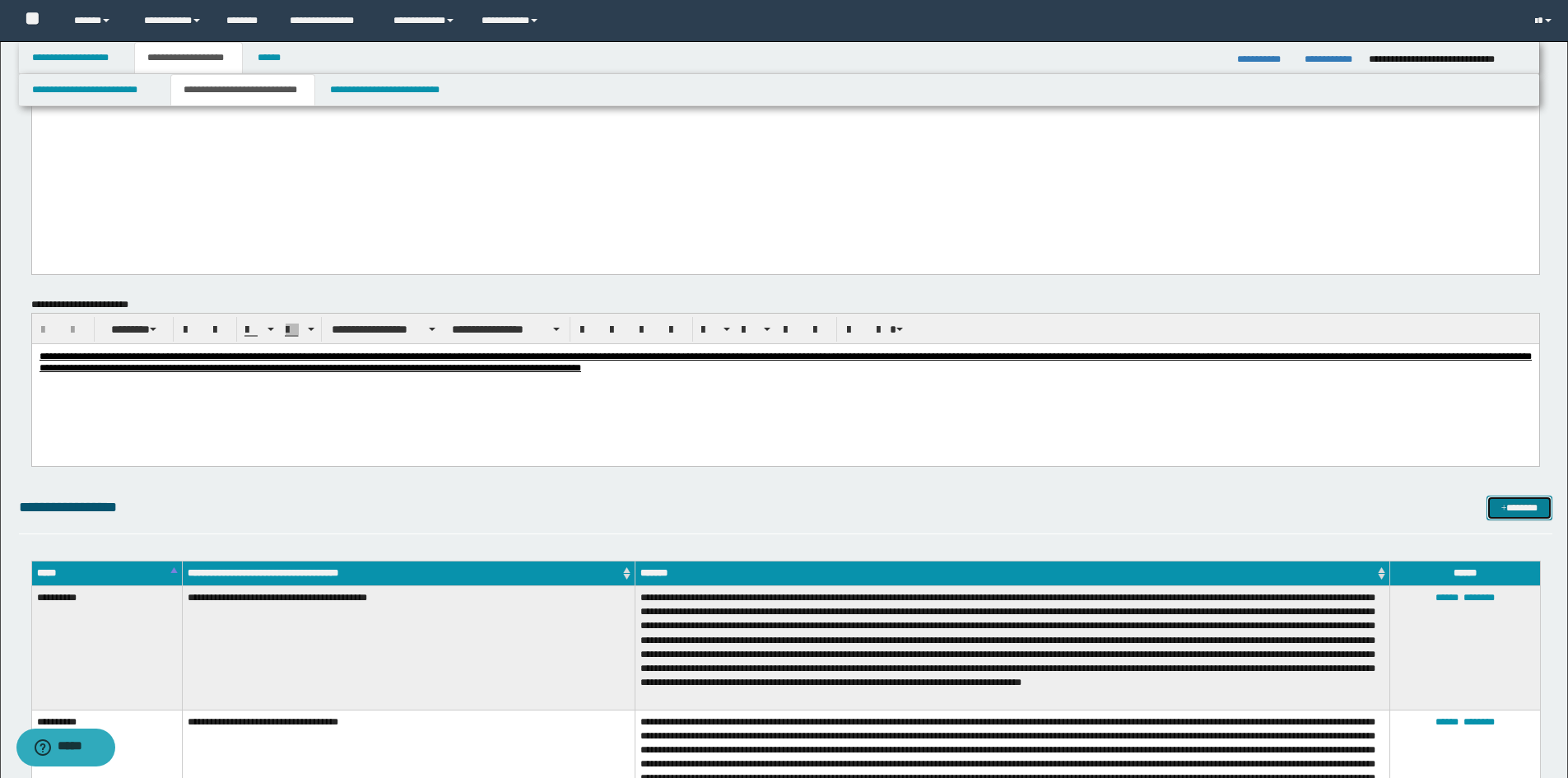 click on "*******" at bounding box center [1519, 508] 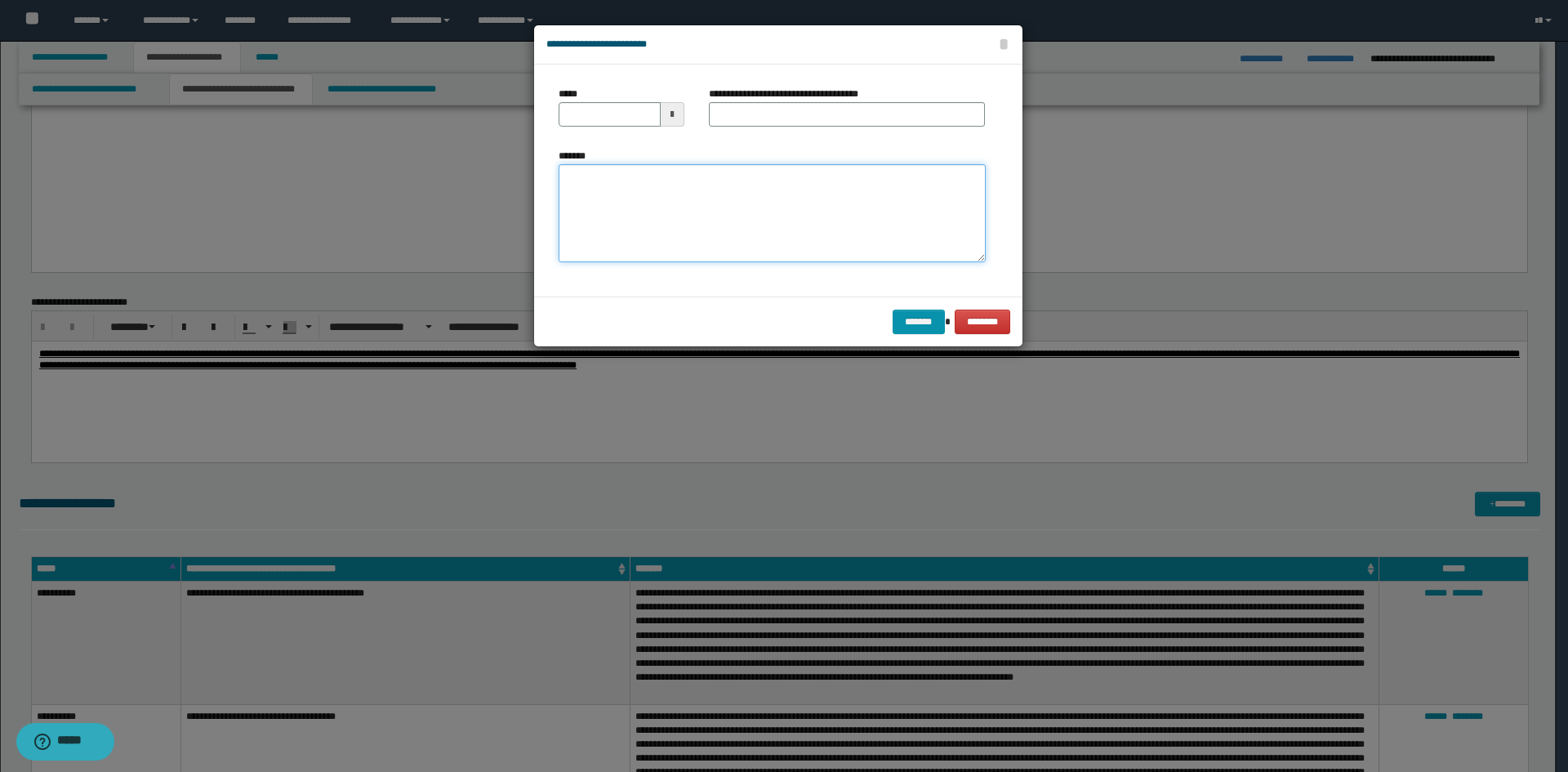 click on "*******" at bounding box center (772, 213) 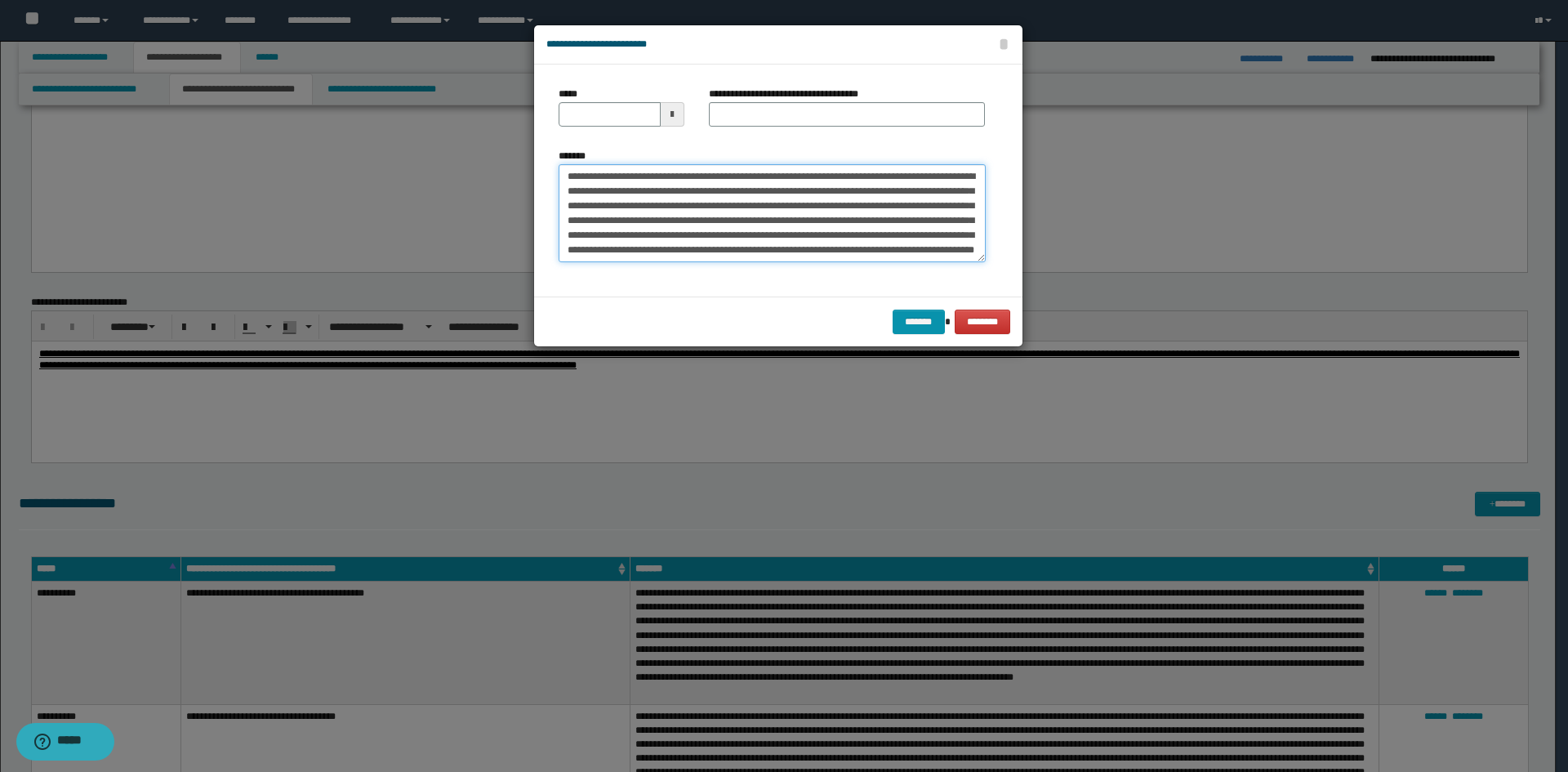 scroll, scrollTop: 0, scrollLeft: 0, axis: both 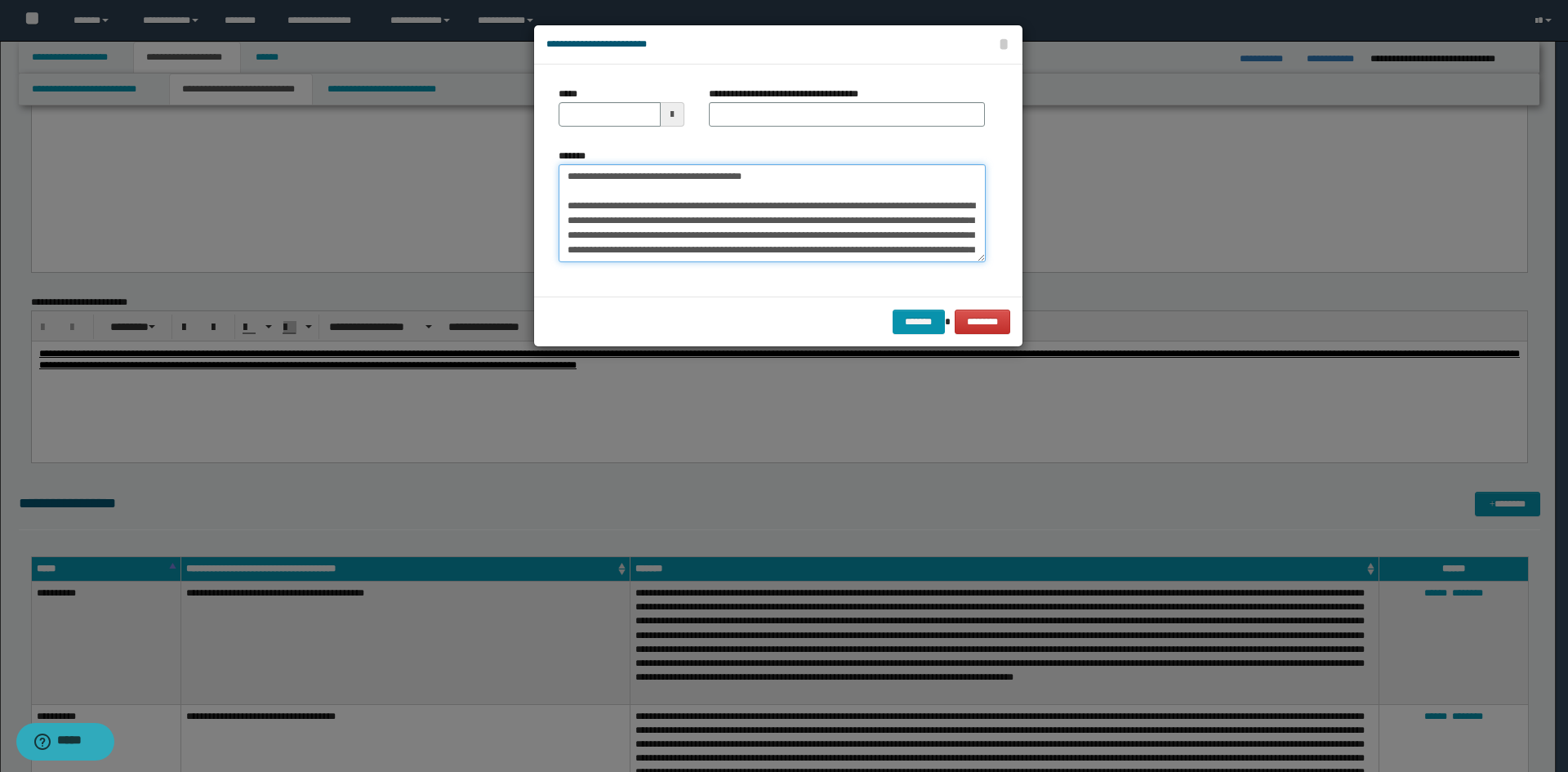 drag, startPoint x: 781, startPoint y: 177, endPoint x: 323, endPoint y: 157, distance: 458.43647 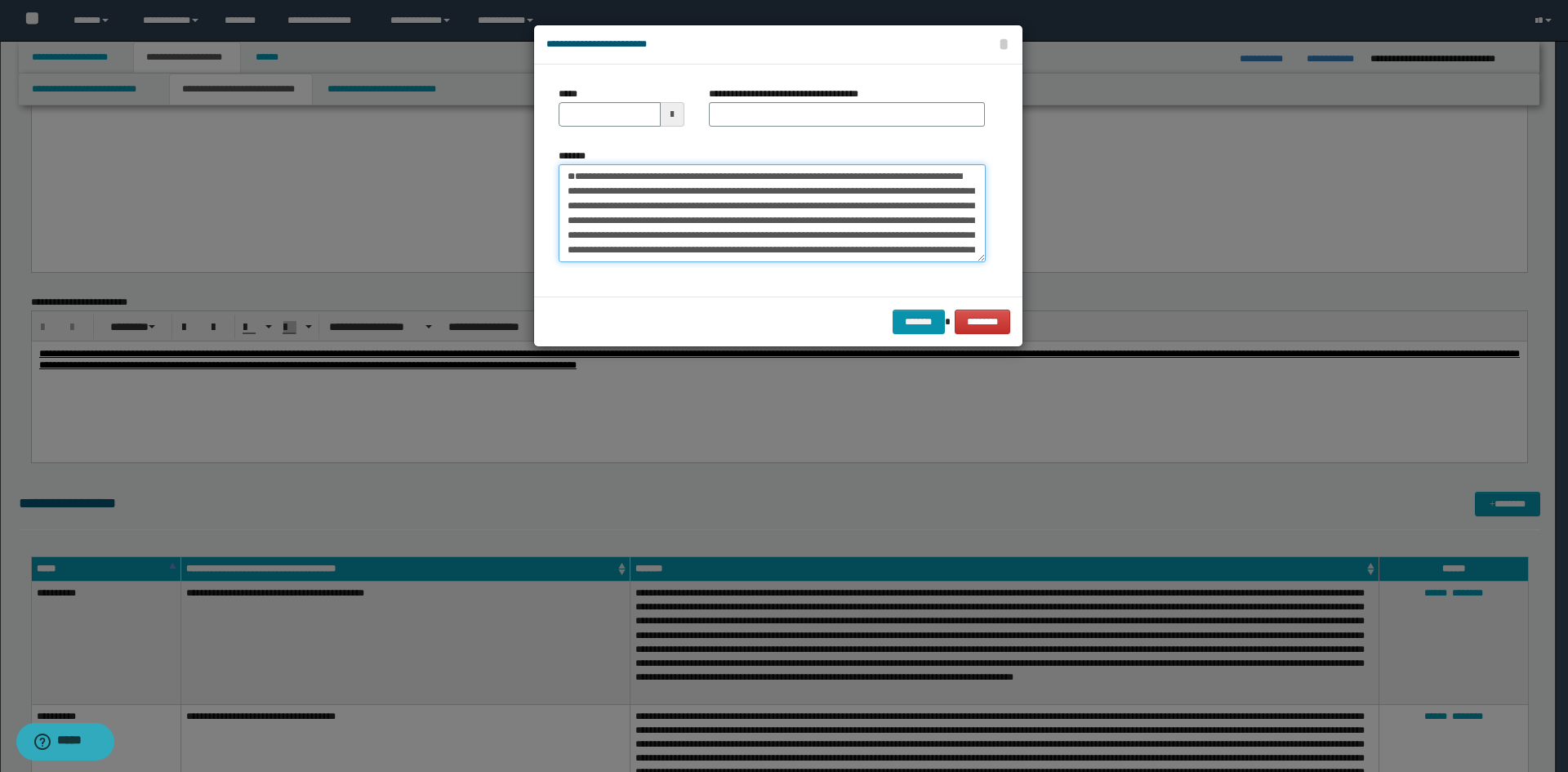 type 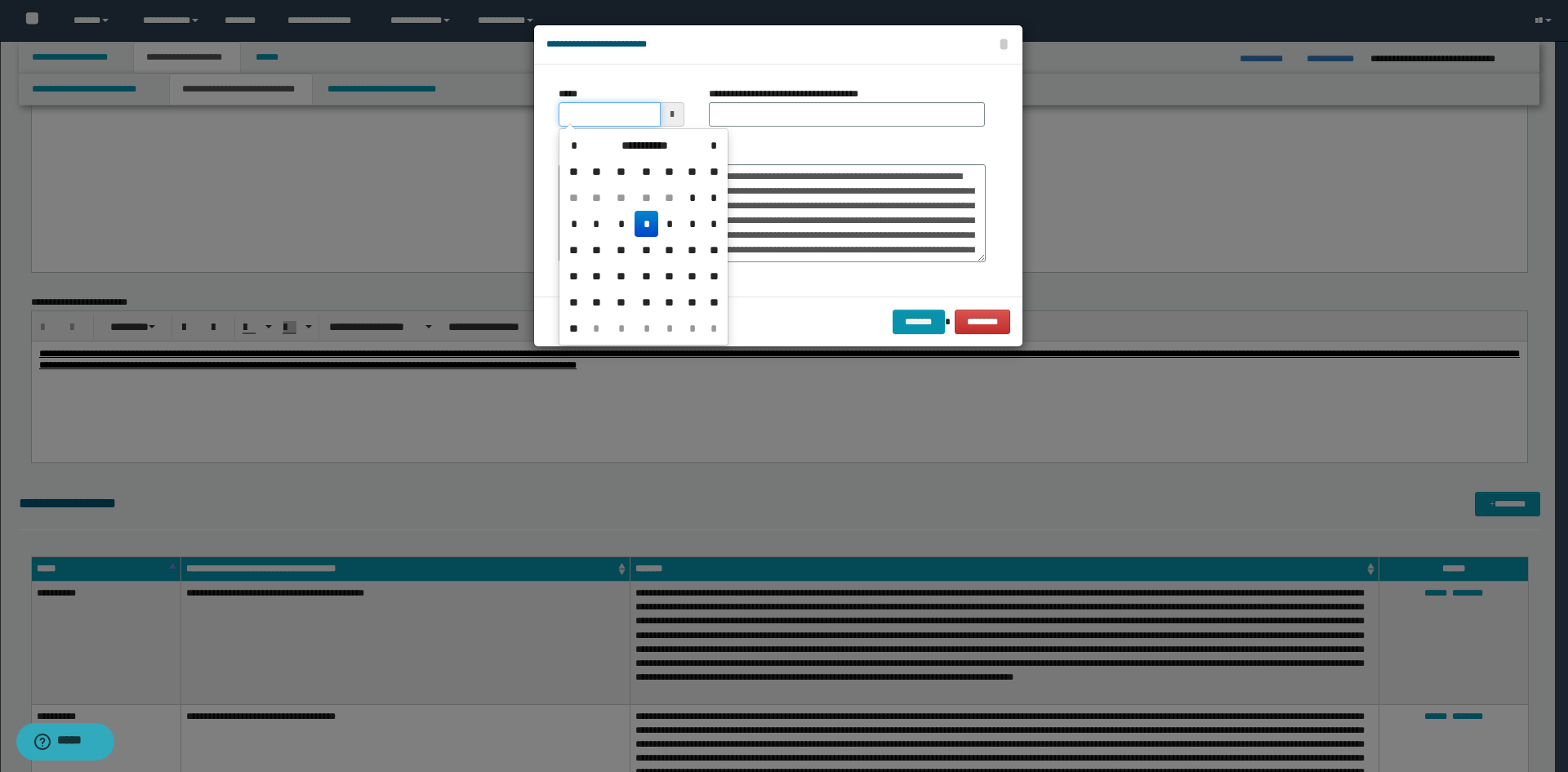 click on "*****" at bounding box center [609, 114] 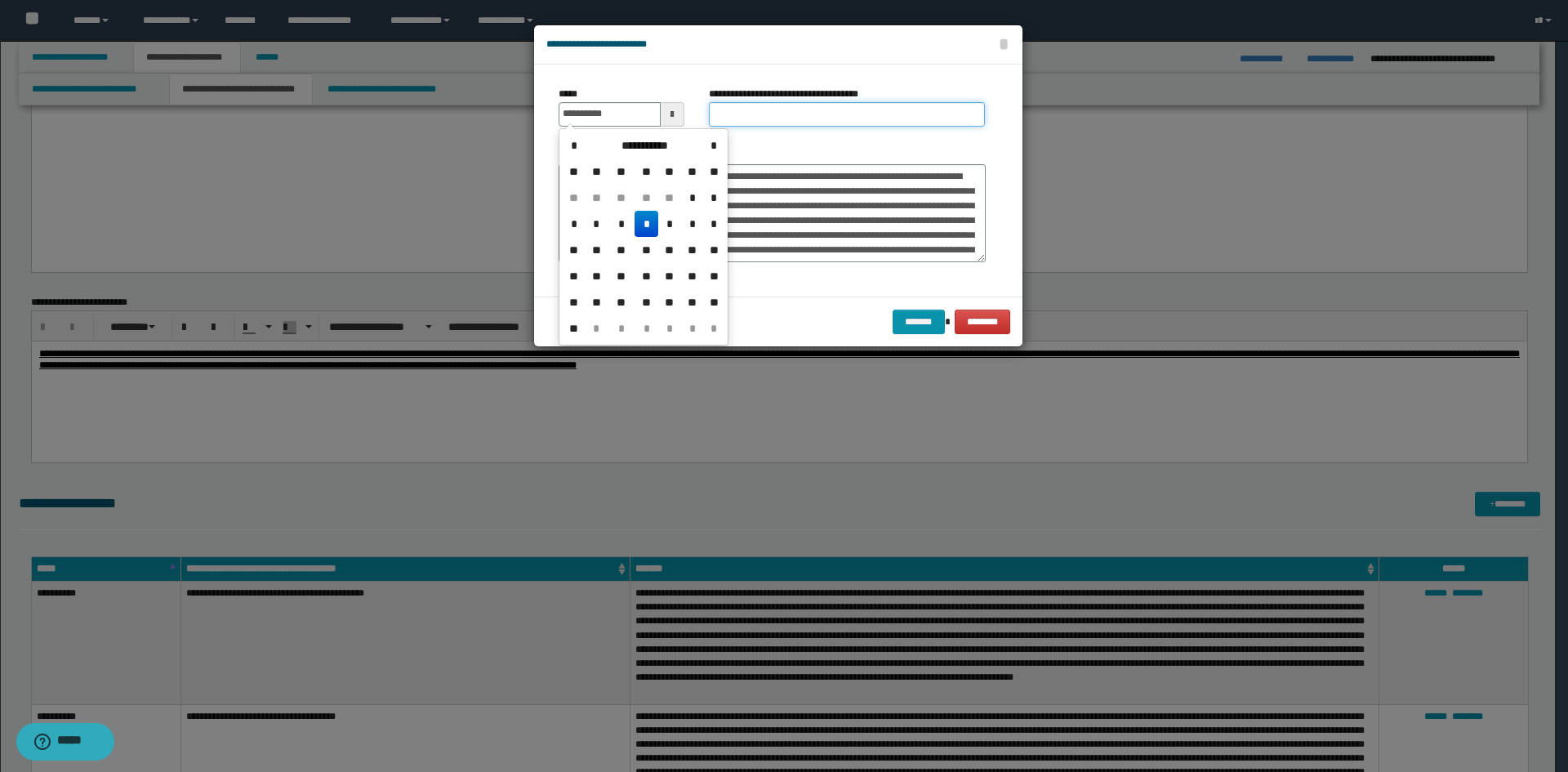 type on "**********" 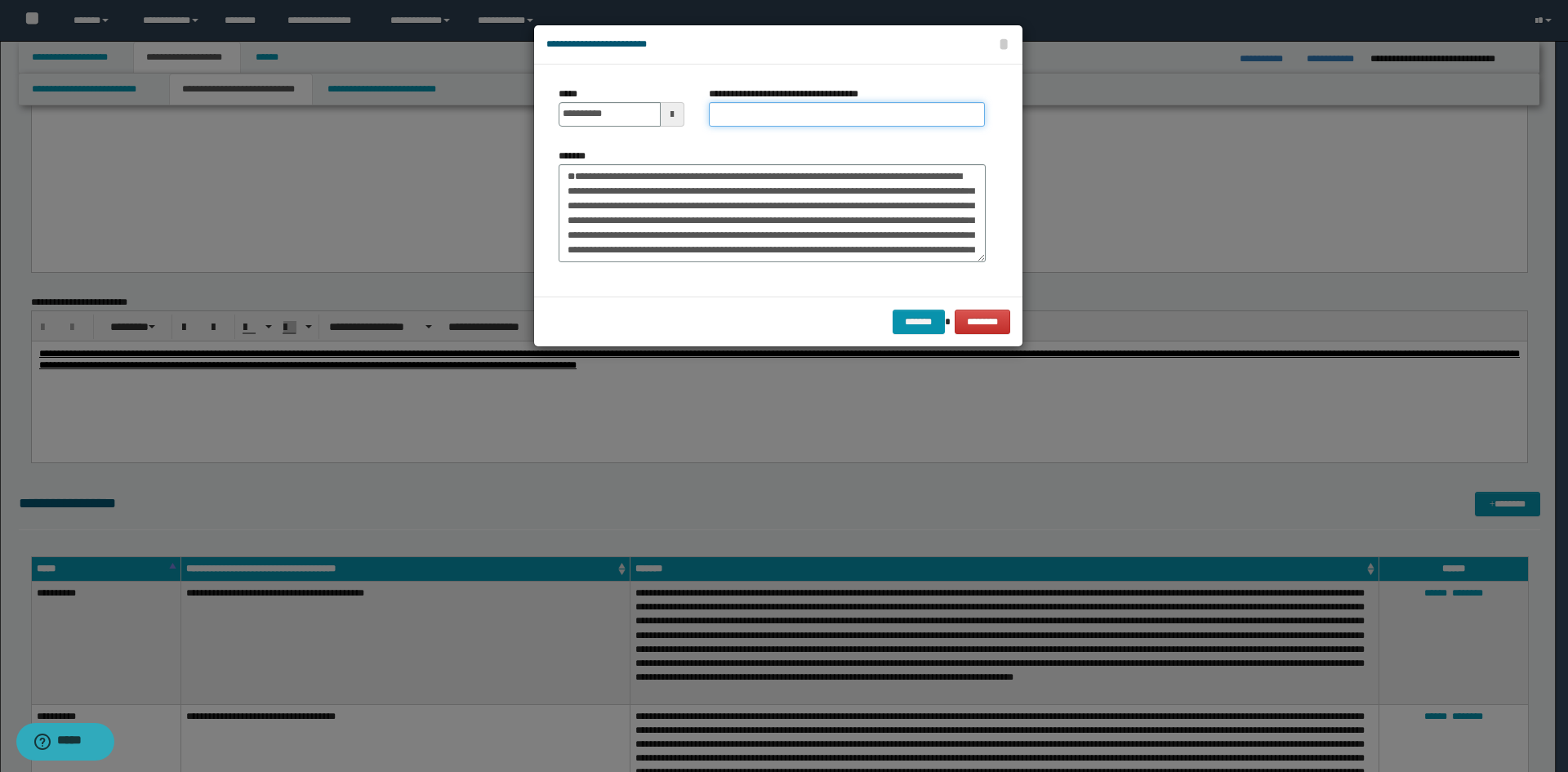 click on "**********" at bounding box center [847, 114] 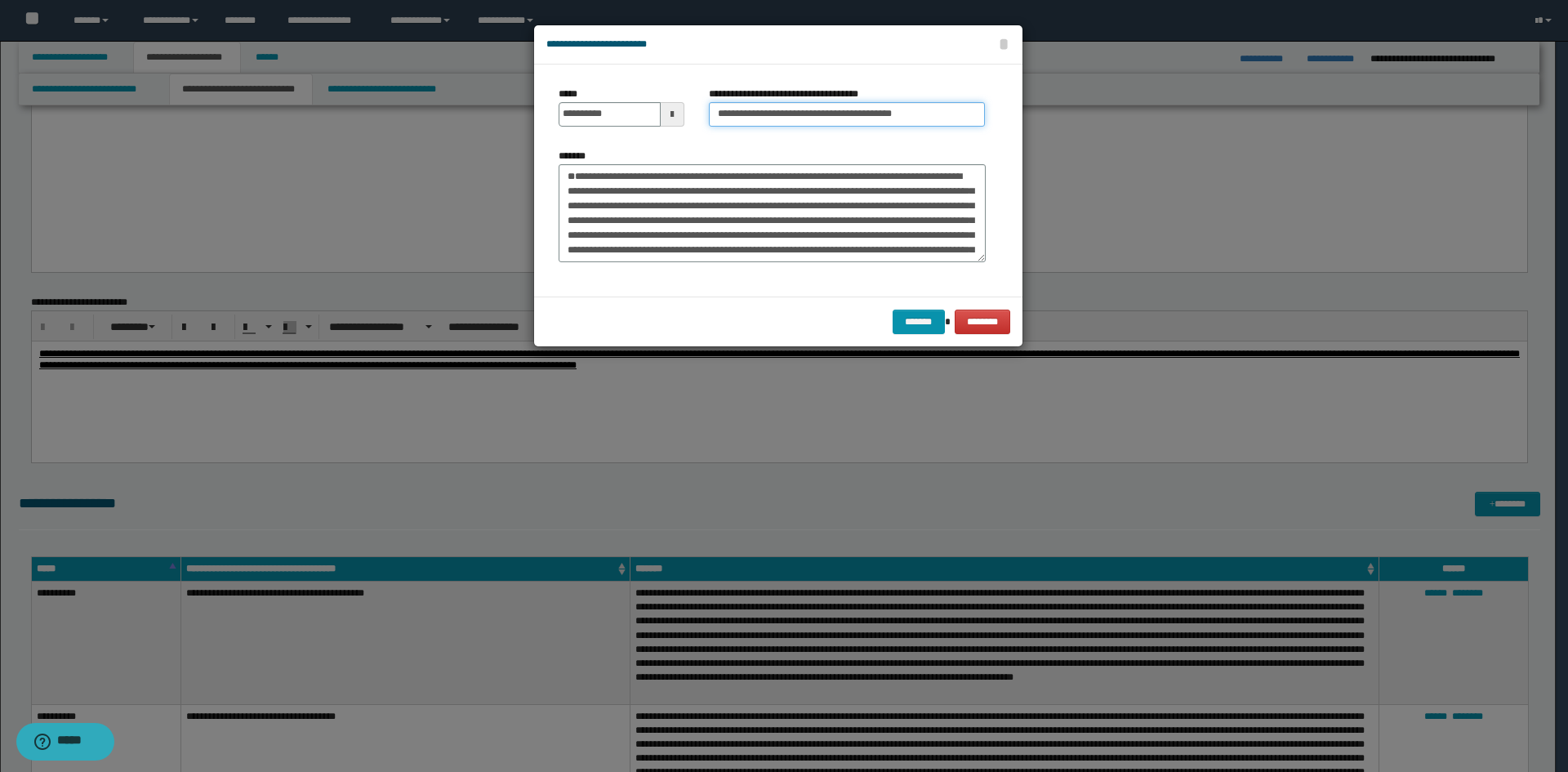drag, startPoint x: 771, startPoint y: 114, endPoint x: 574, endPoint y: 100, distance: 197.49684 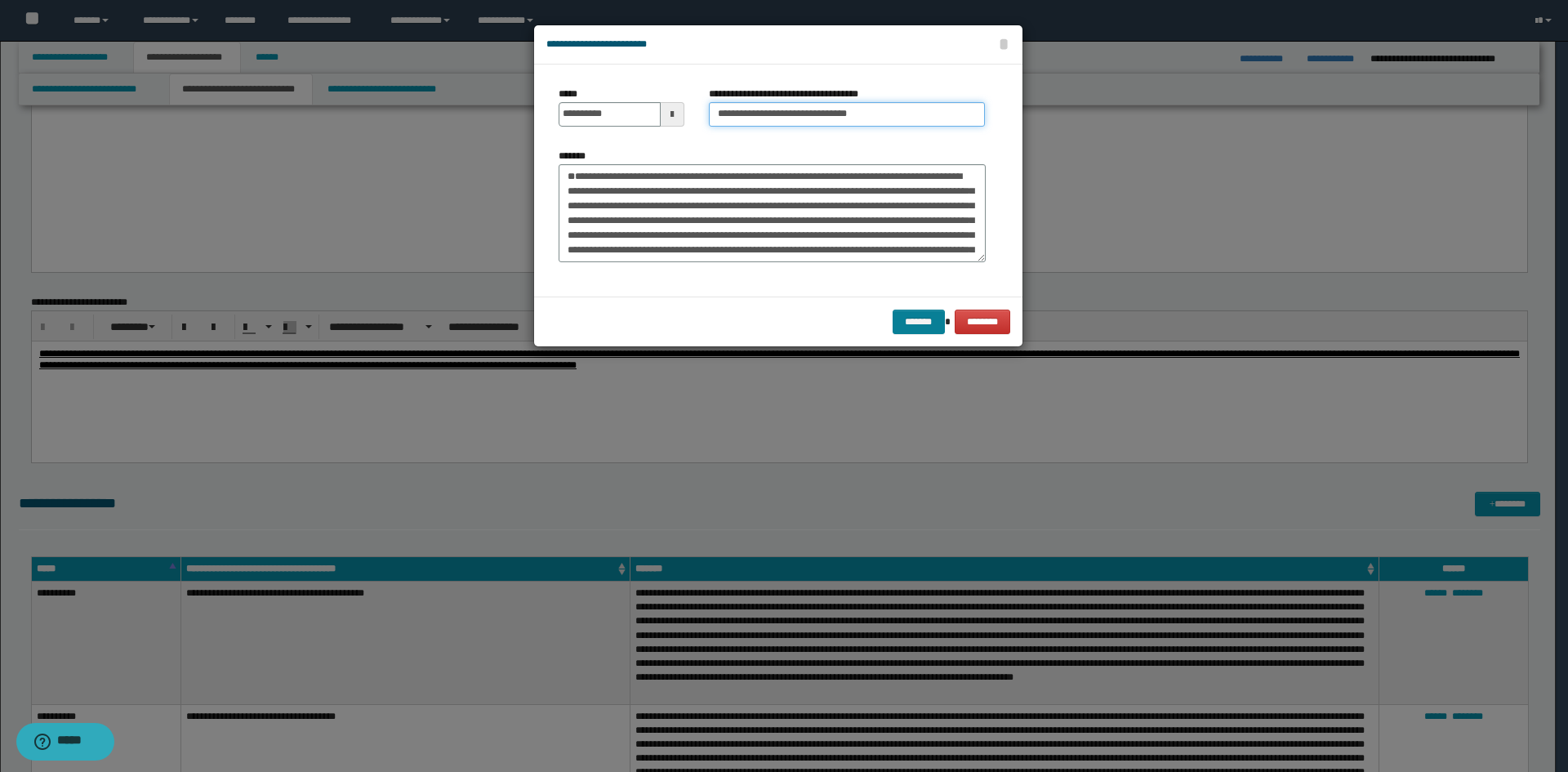type on "**********" 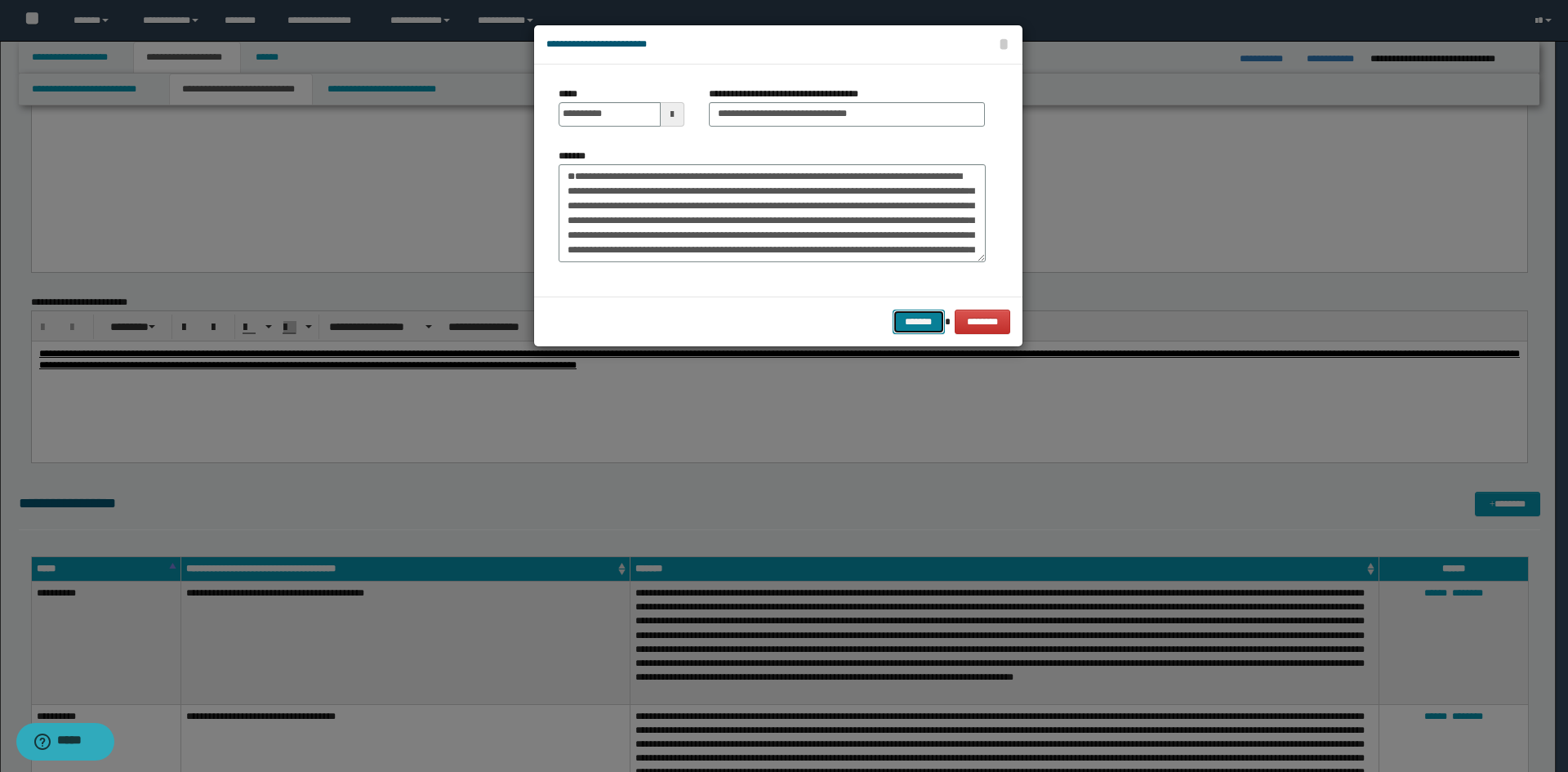 click on "*******" at bounding box center (919, 322) 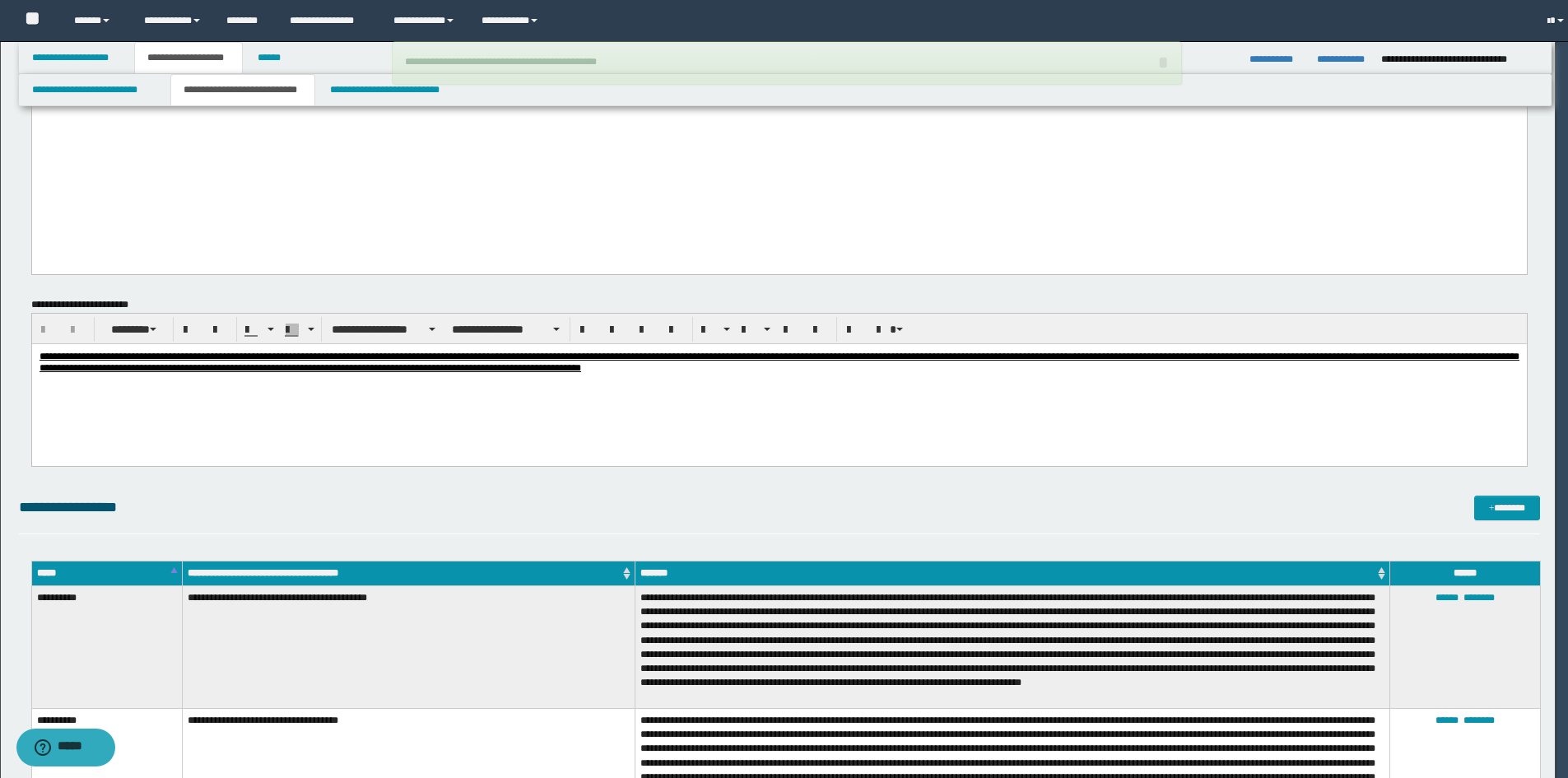 type 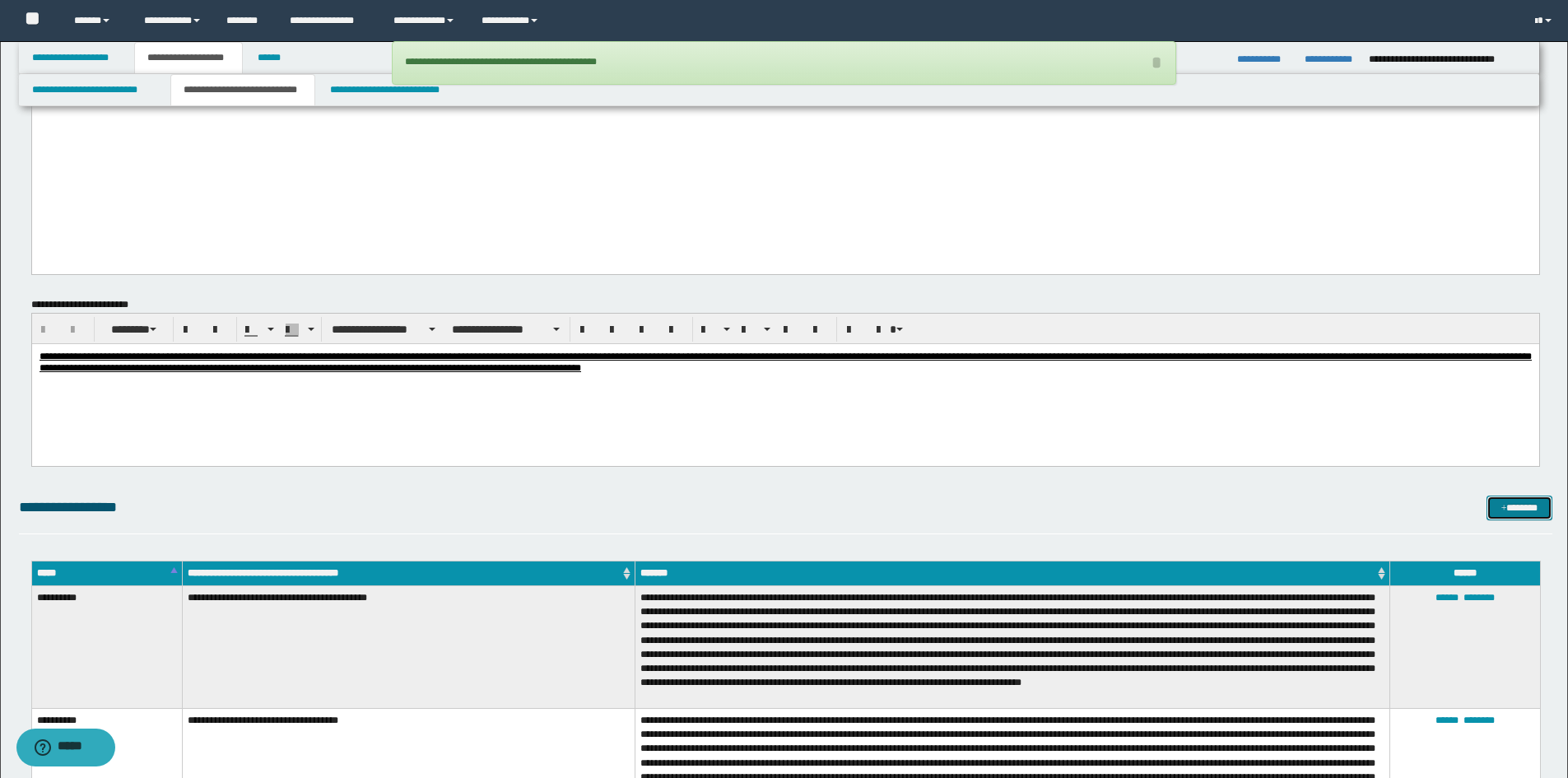 click on "*******" at bounding box center [1519, 508] 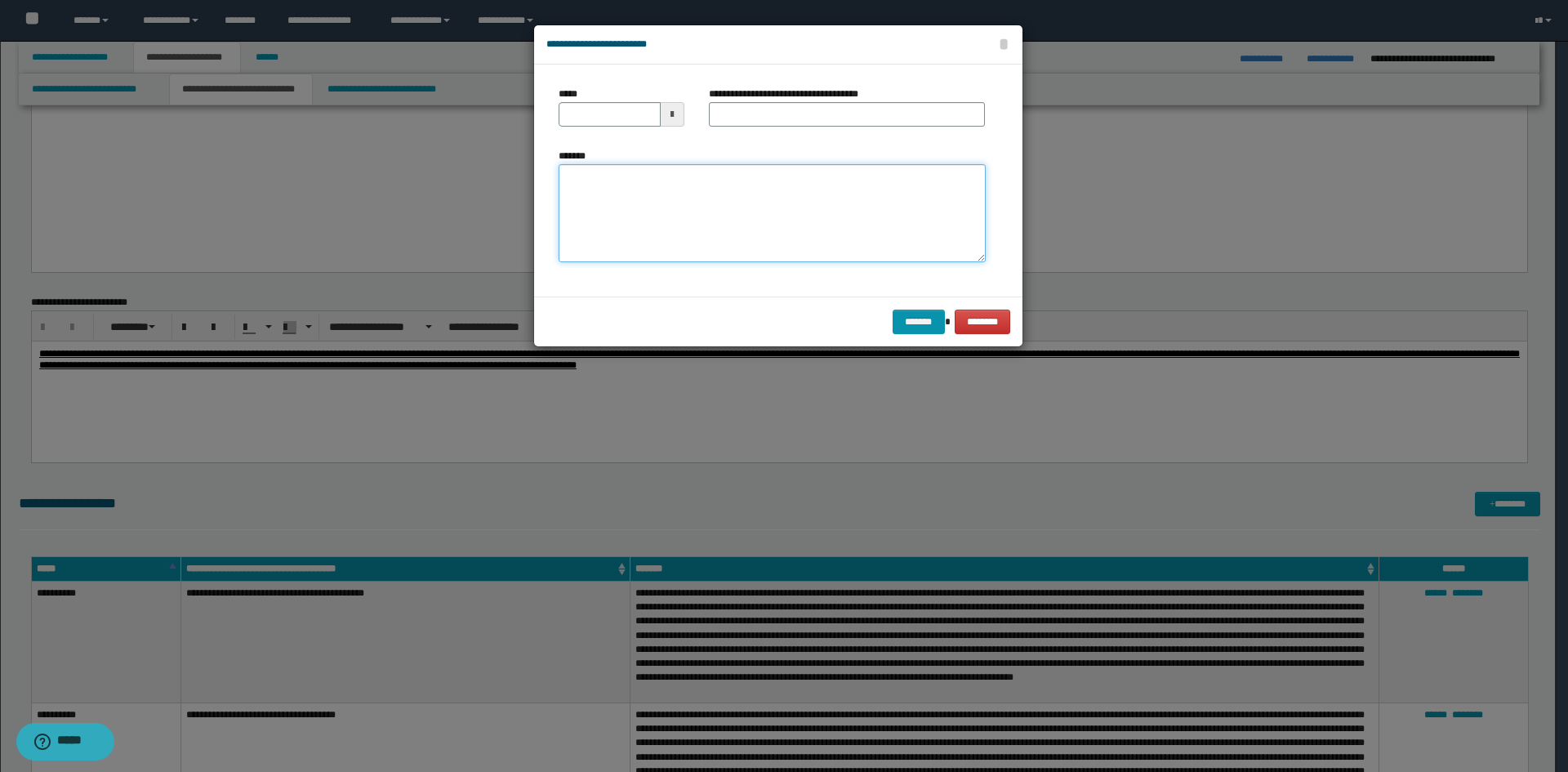 click on "*******" at bounding box center (772, 213) 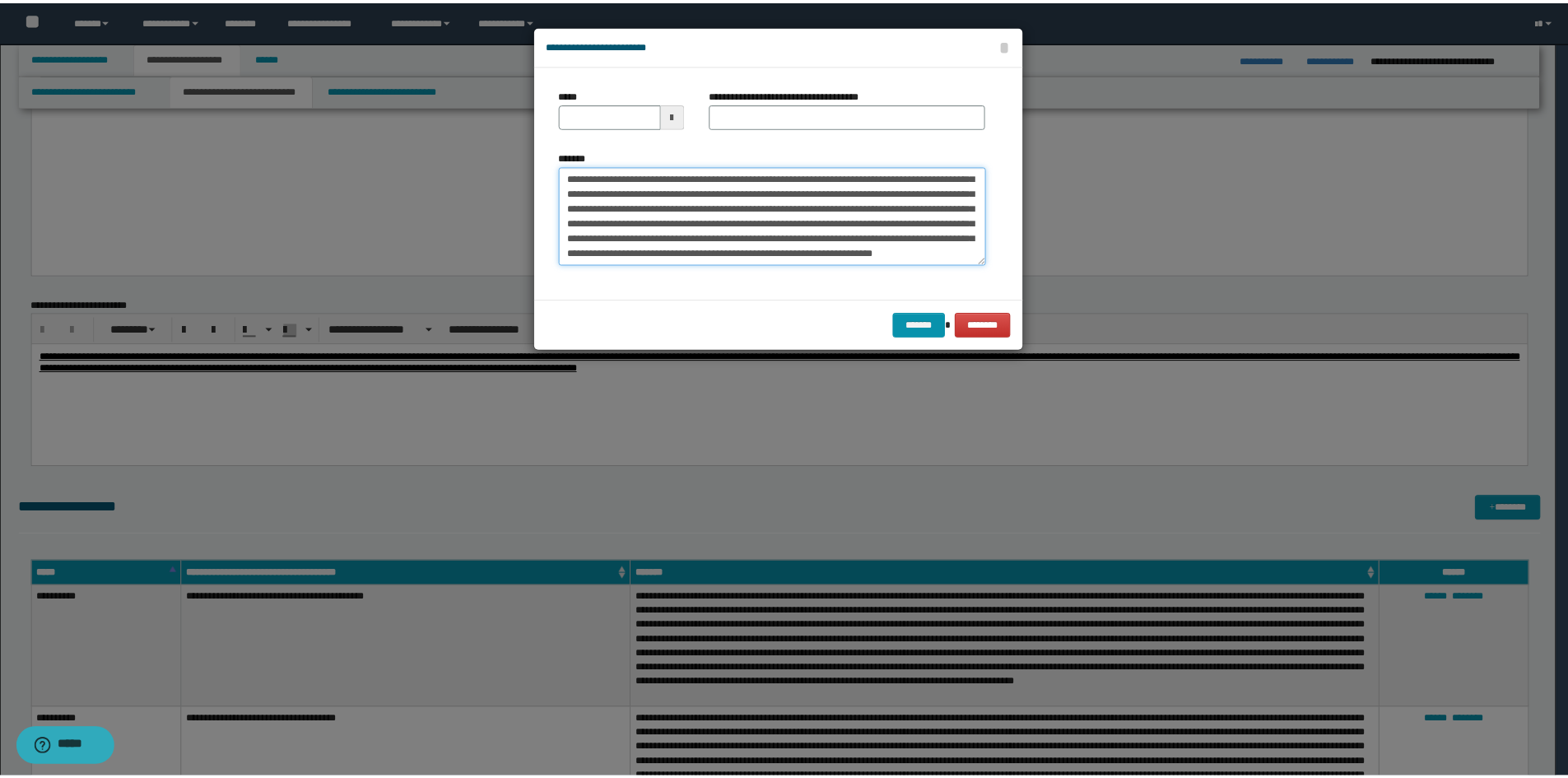 scroll, scrollTop: 0, scrollLeft: 0, axis: both 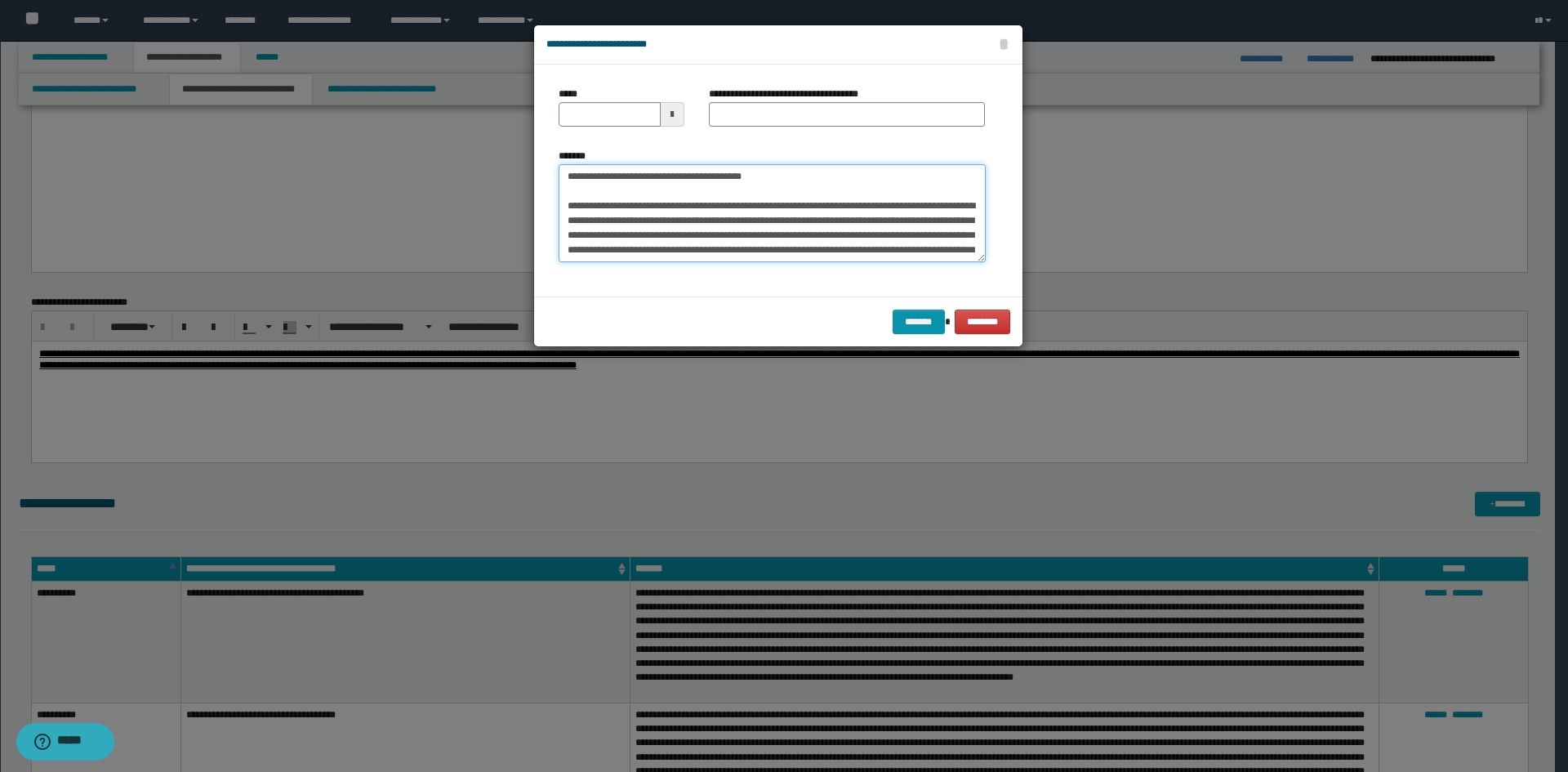drag, startPoint x: 767, startPoint y: 182, endPoint x: 305, endPoint y: 134, distance: 464.4868 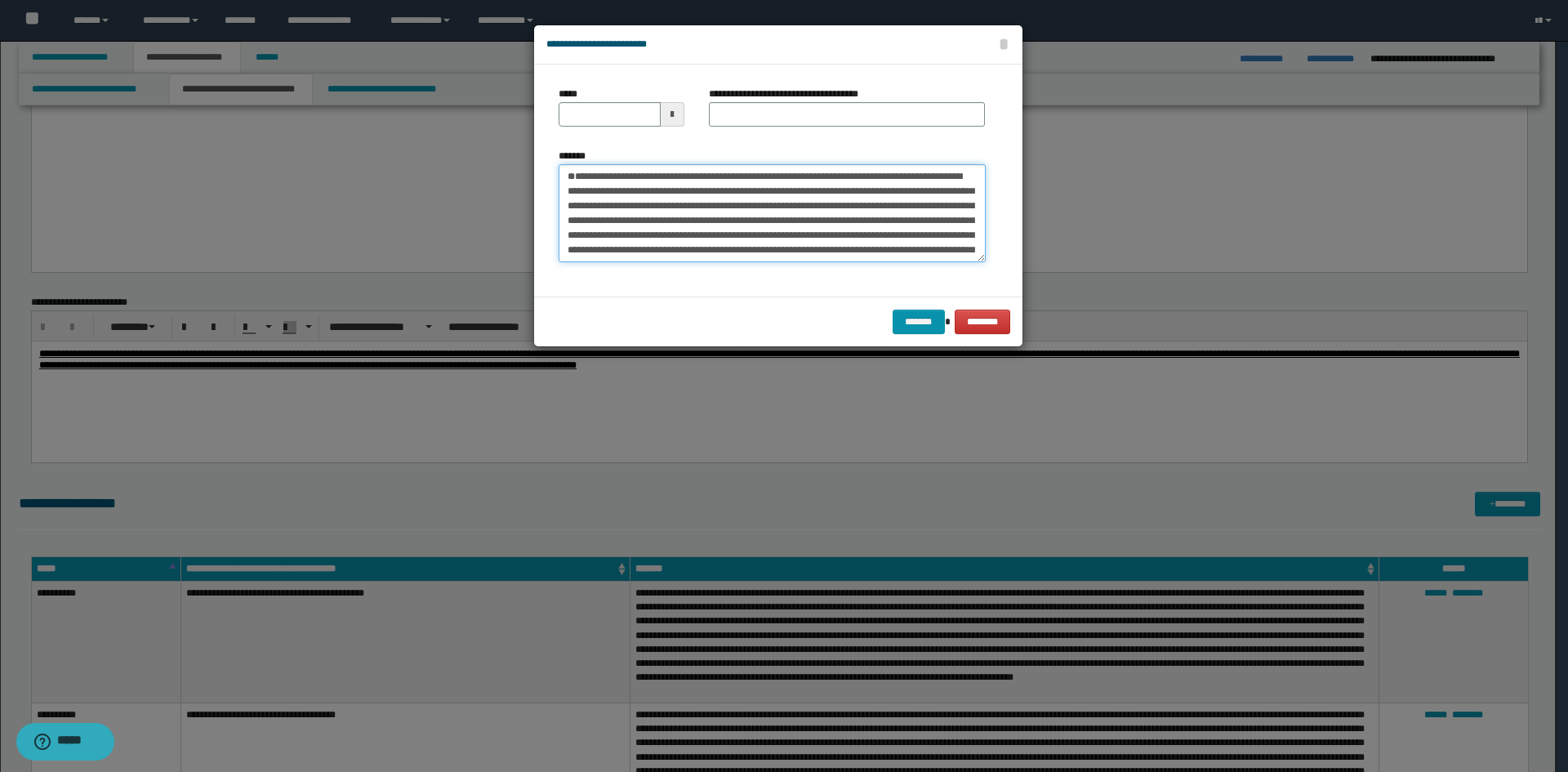 type 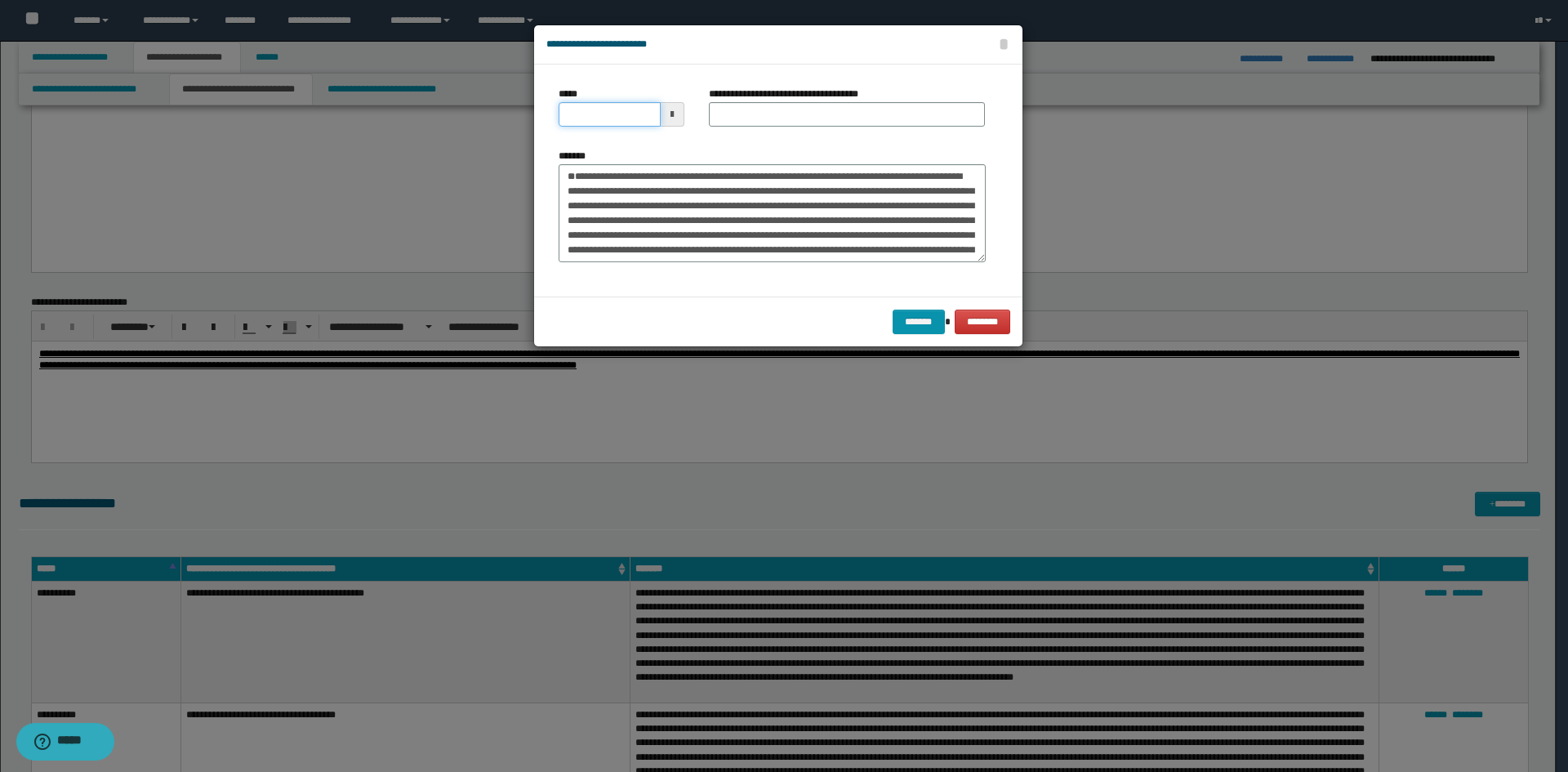 click on "*****" at bounding box center (609, 114) 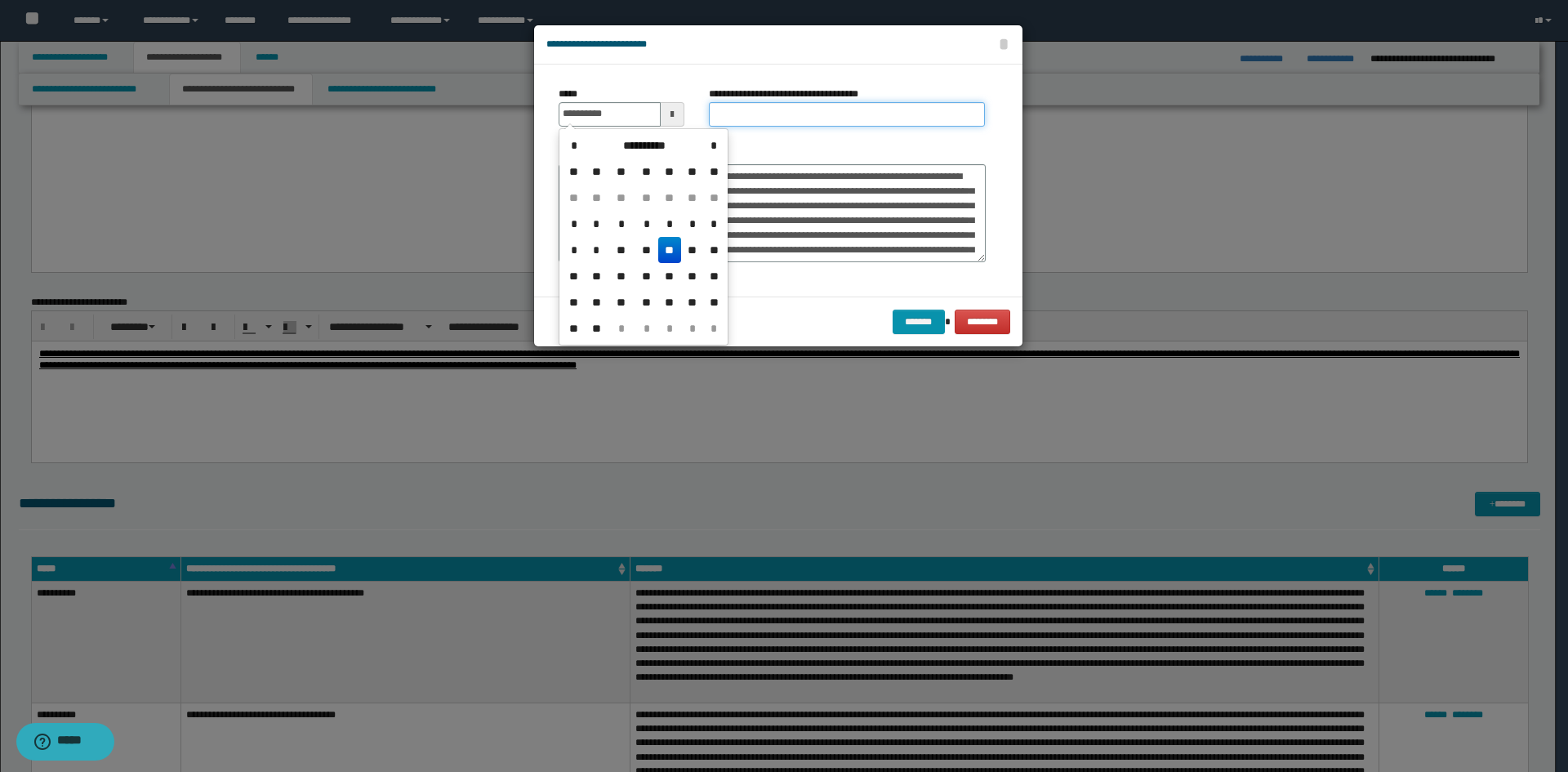type on "**********" 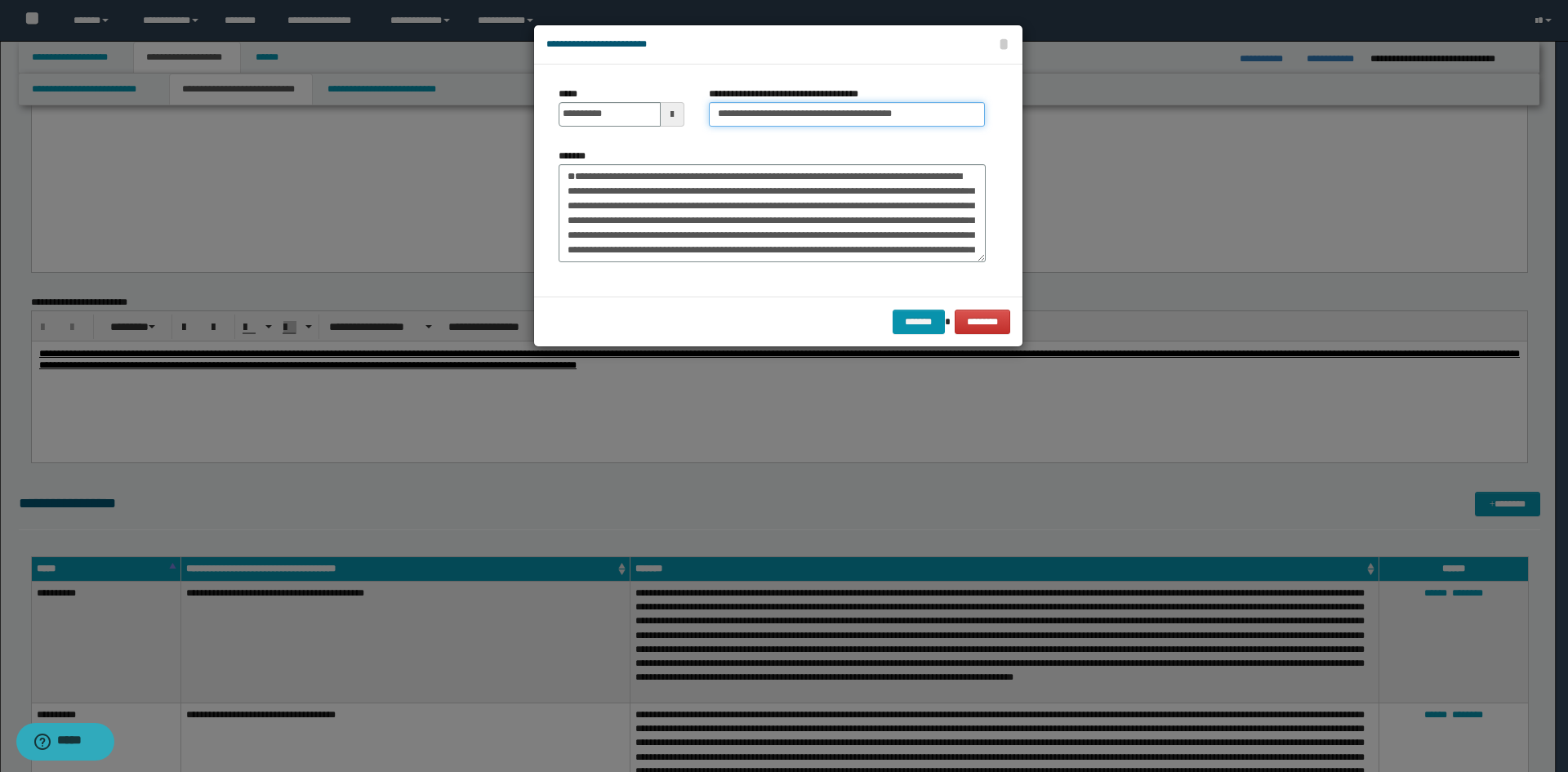 drag, startPoint x: 762, startPoint y: 115, endPoint x: 333, endPoint y: 80, distance: 430.425 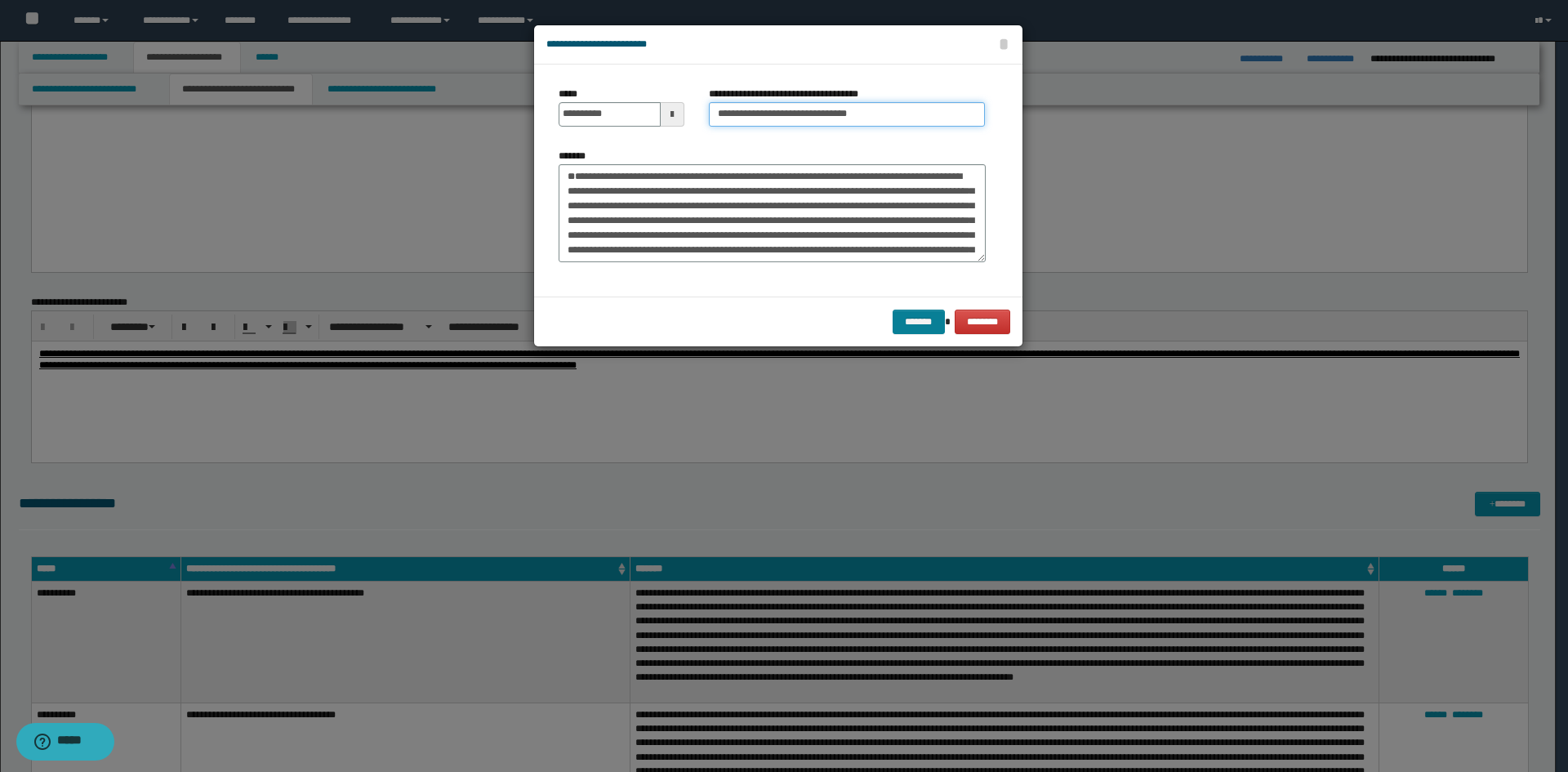 type on "**********" 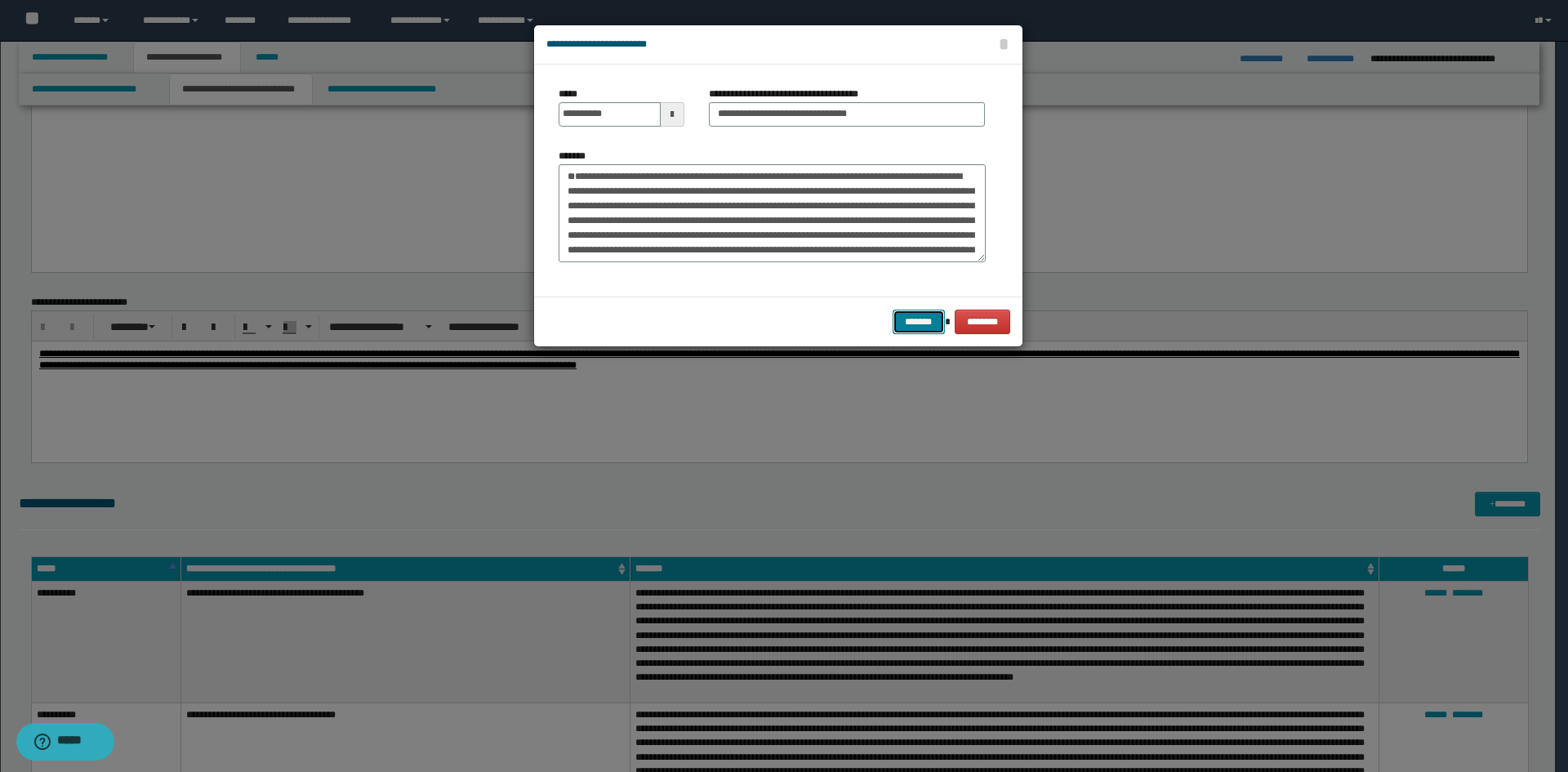 click on "*******" at bounding box center (919, 322) 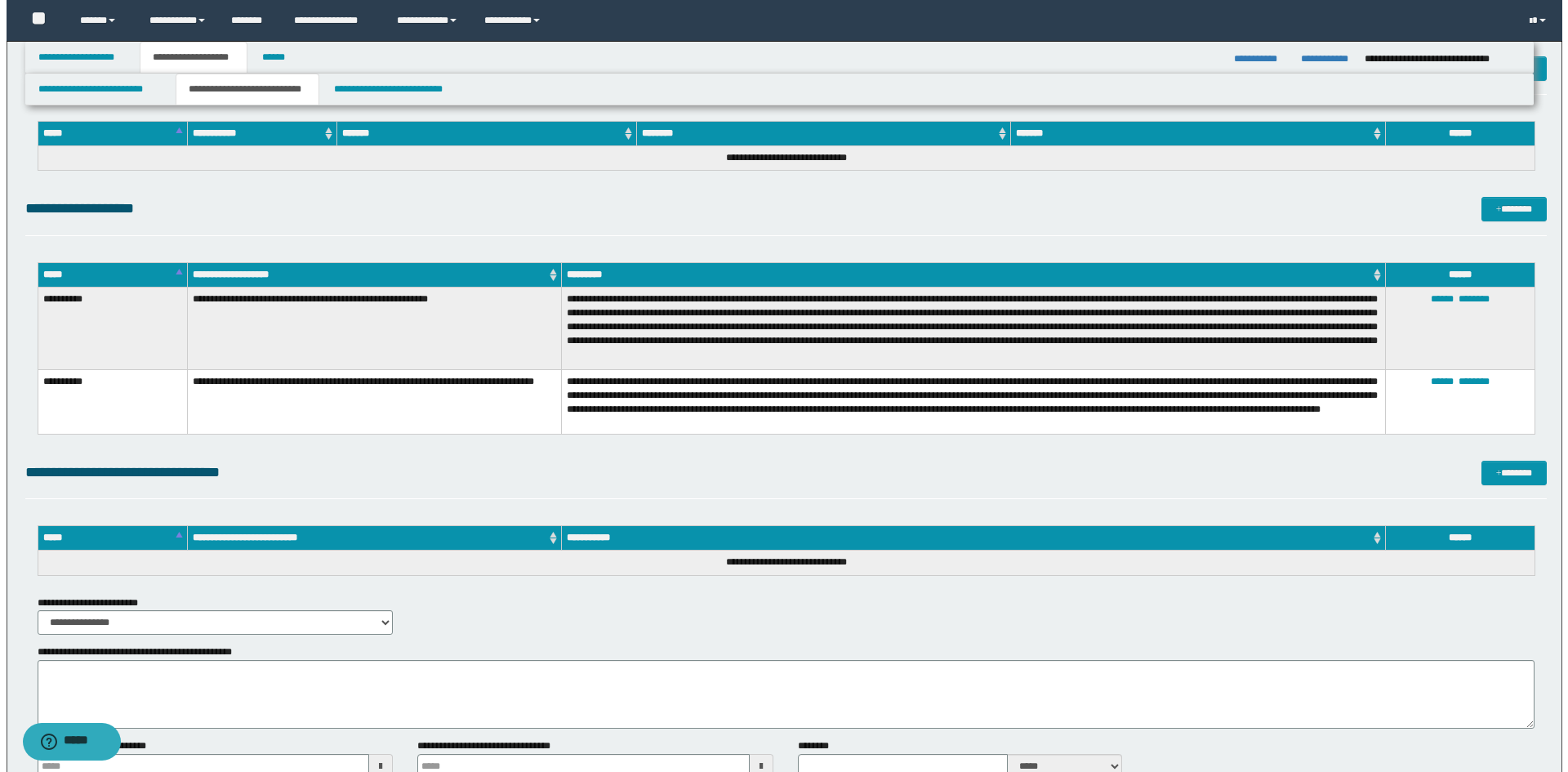 scroll, scrollTop: 2014, scrollLeft: 0, axis: vertical 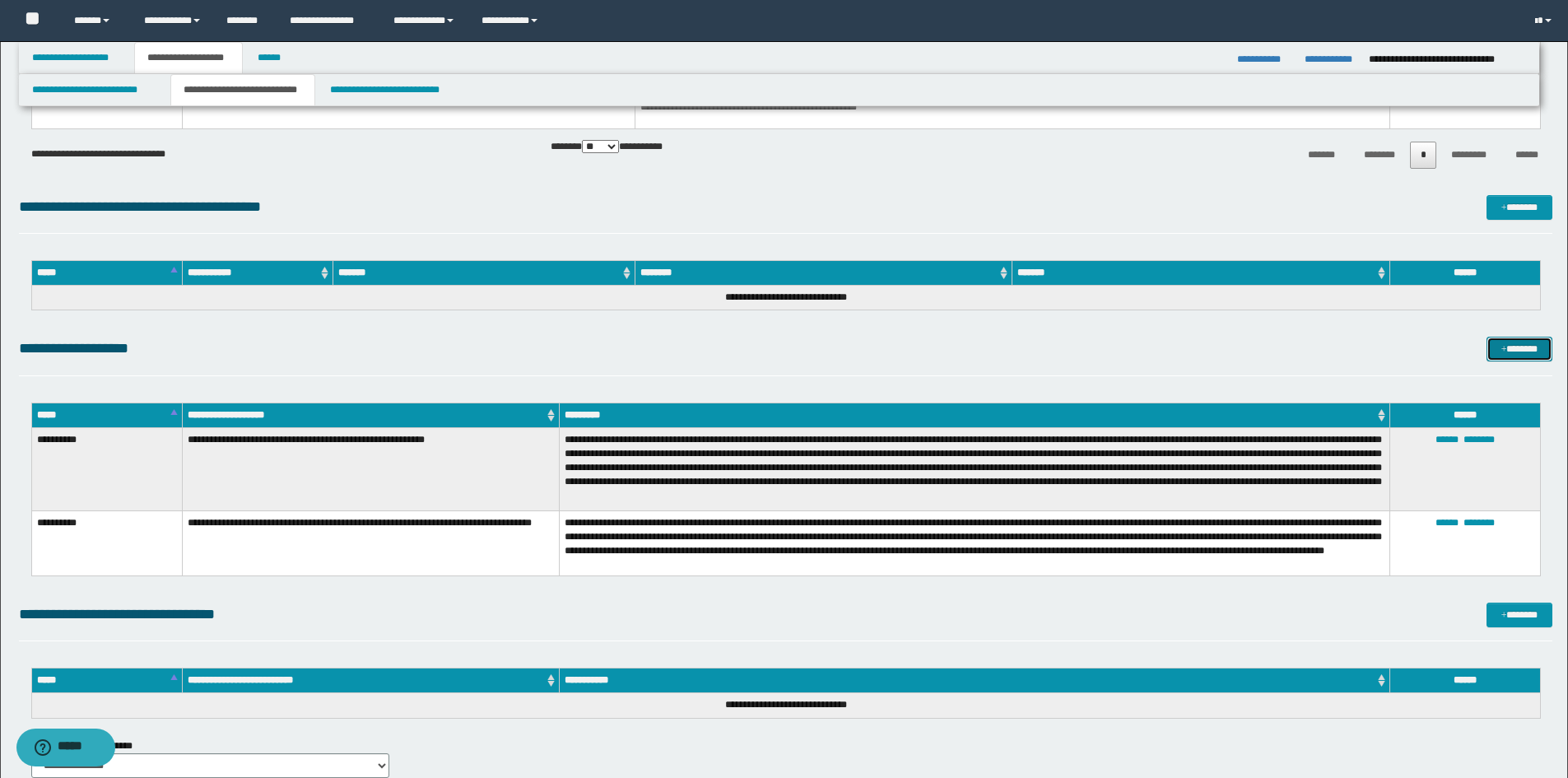 click on "*******" at bounding box center [1519, 349] 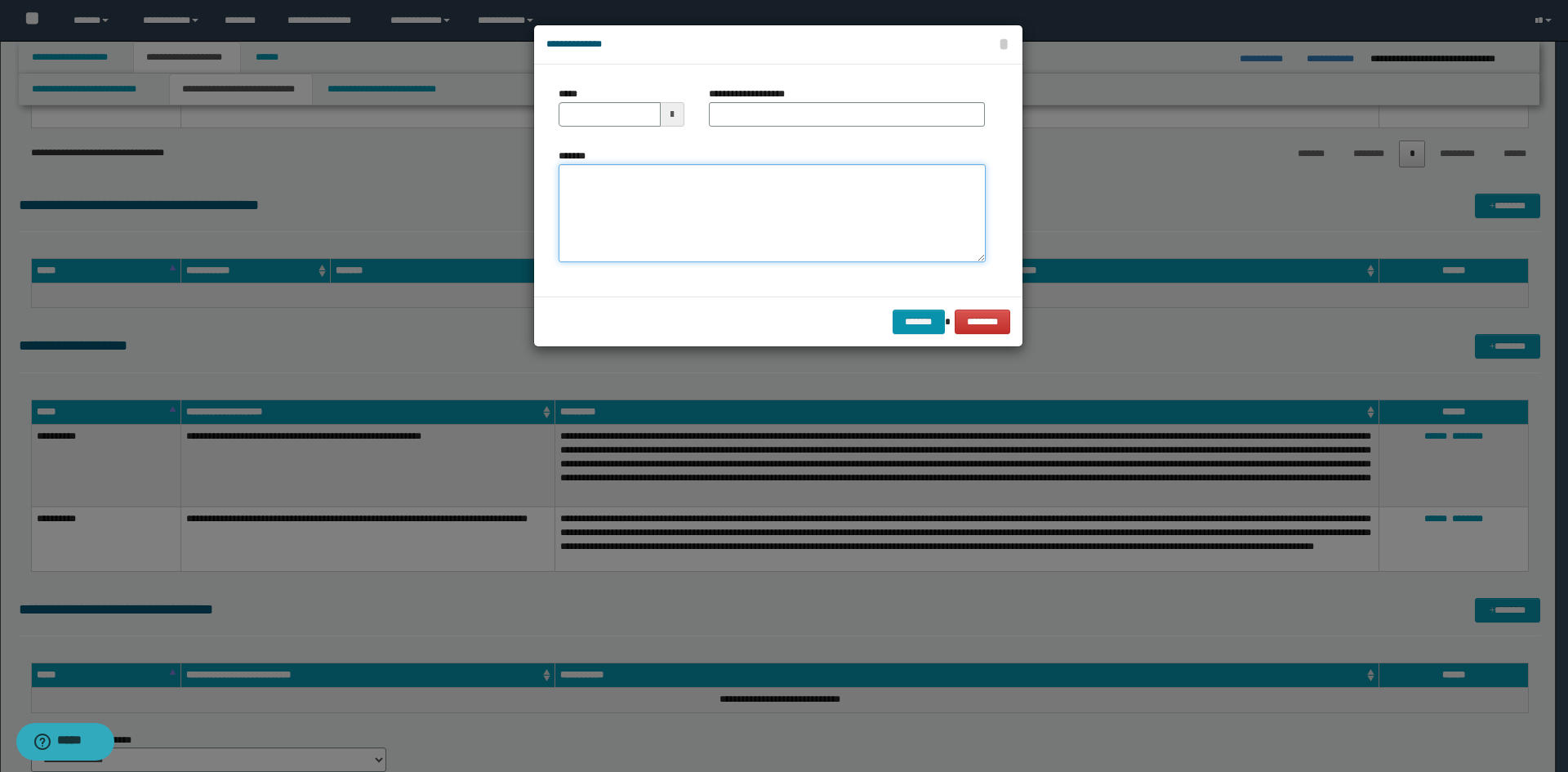 click on "*******" at bounding box center (772, 213) 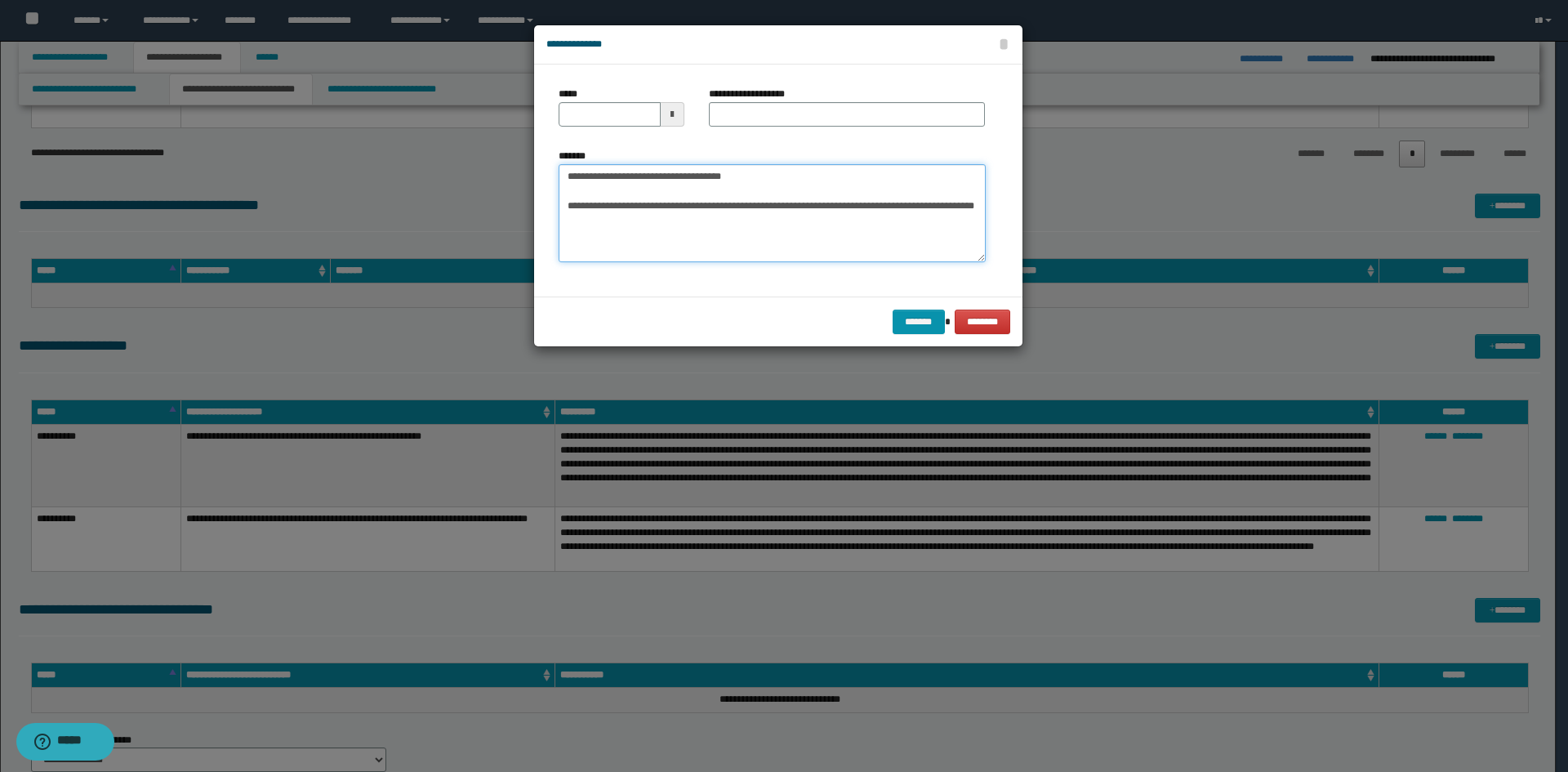 drag, startPoint x: 778, startPoint y: 175, endPoint x: 402, endPoint y: 143, distance: 377.35925 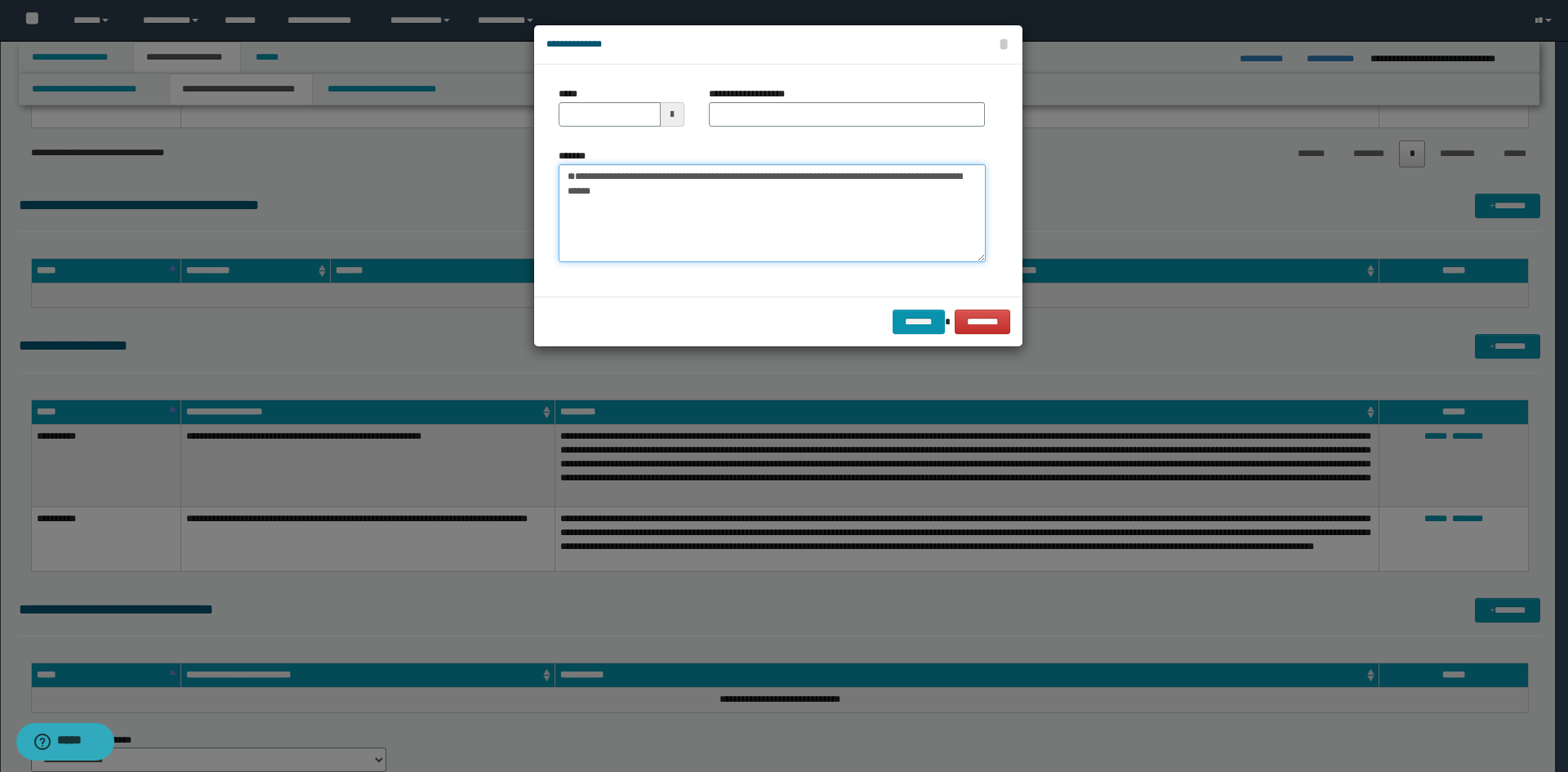 type 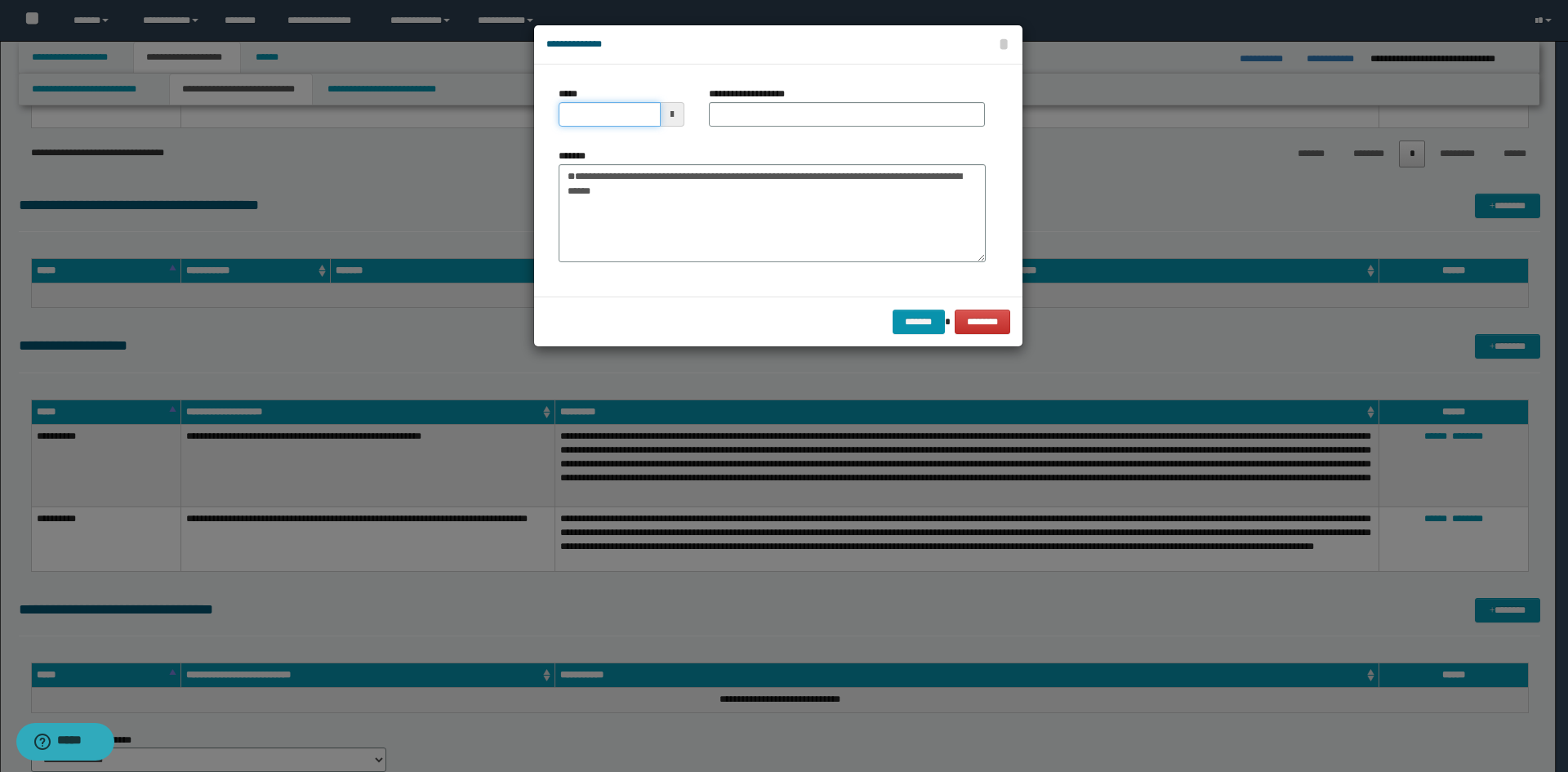 click on "*****" at bounding box center [609, 114] 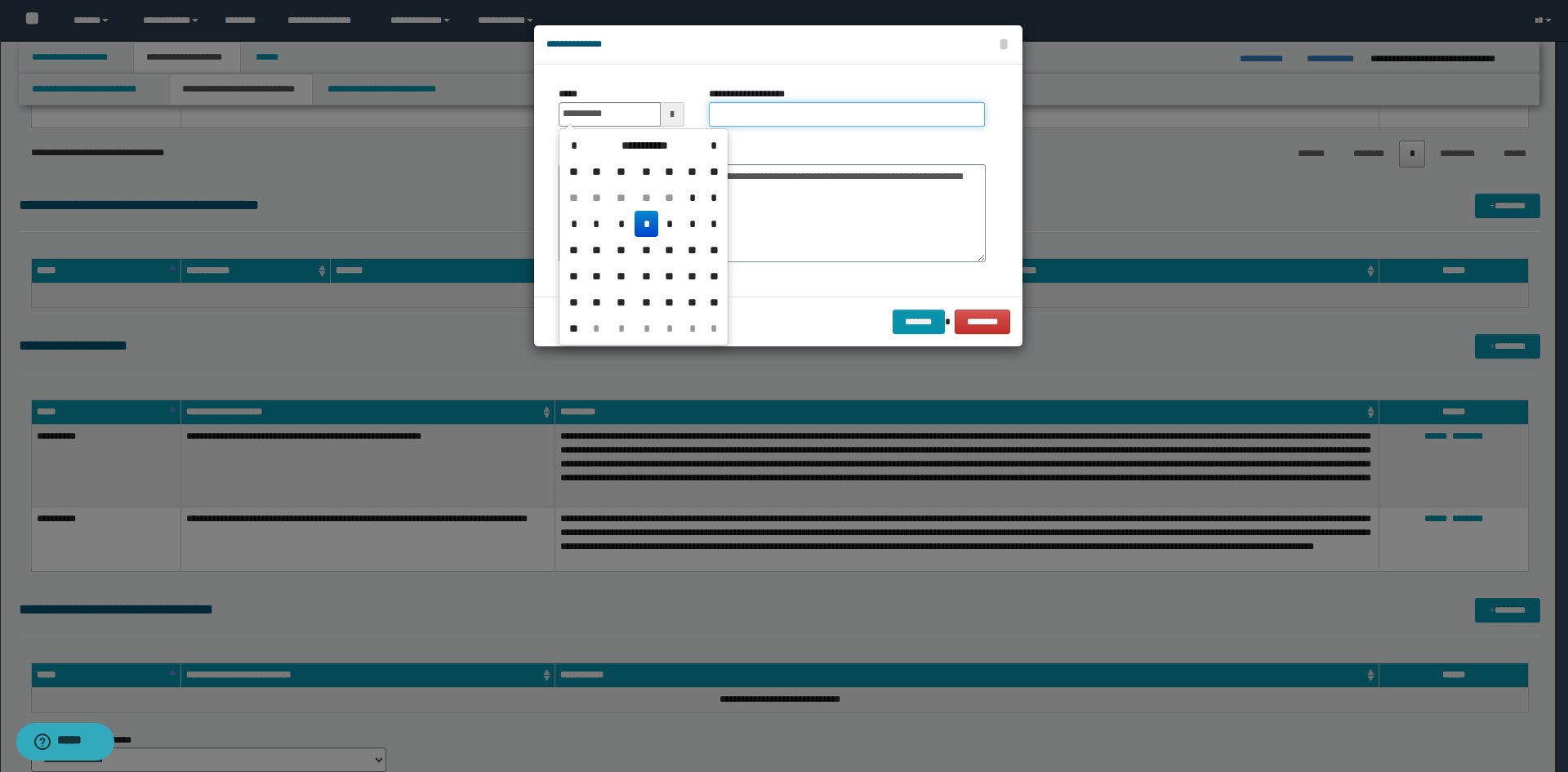 type on "**********" 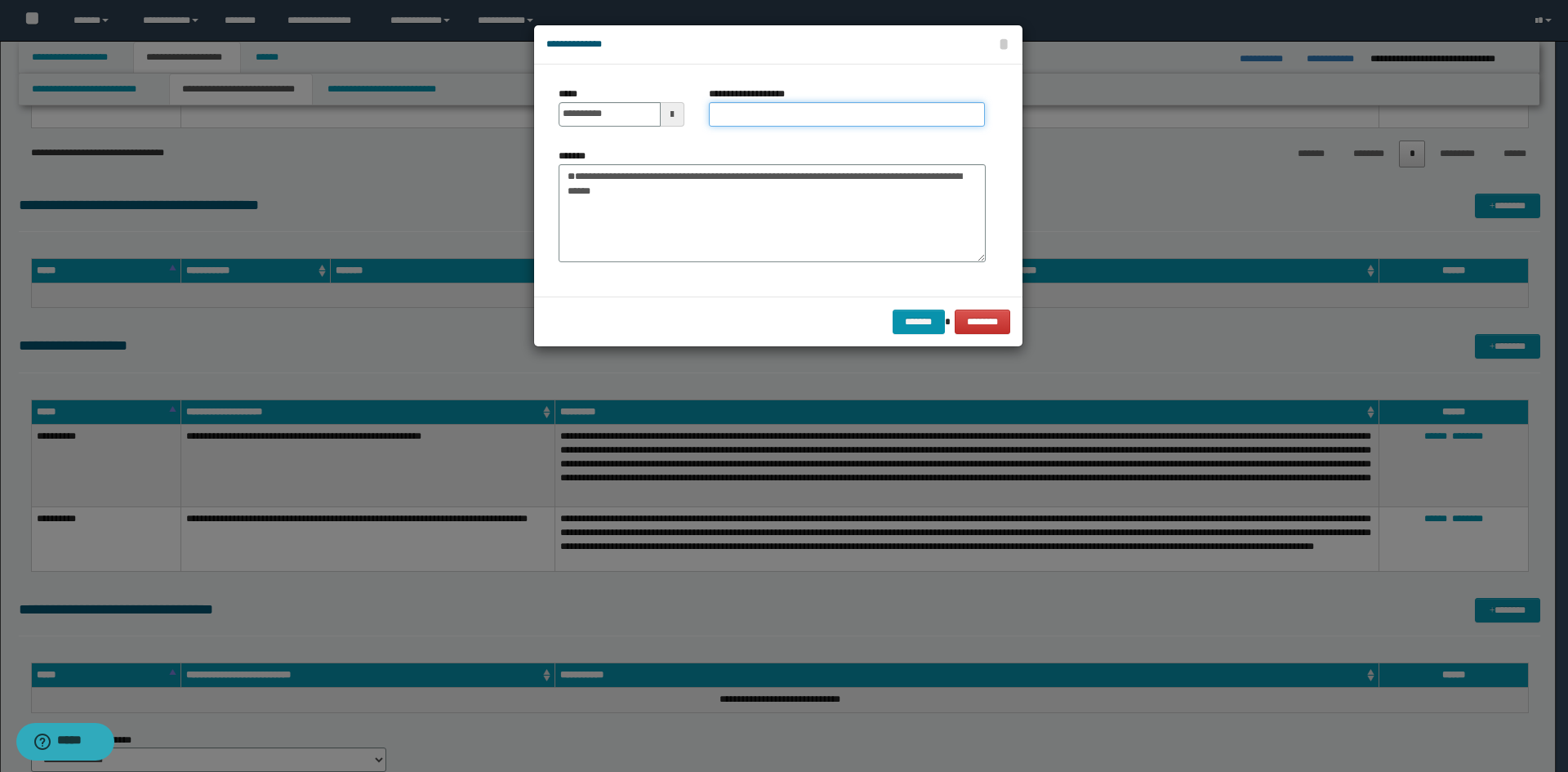 click on "**********" at bounding box center [847, 114] 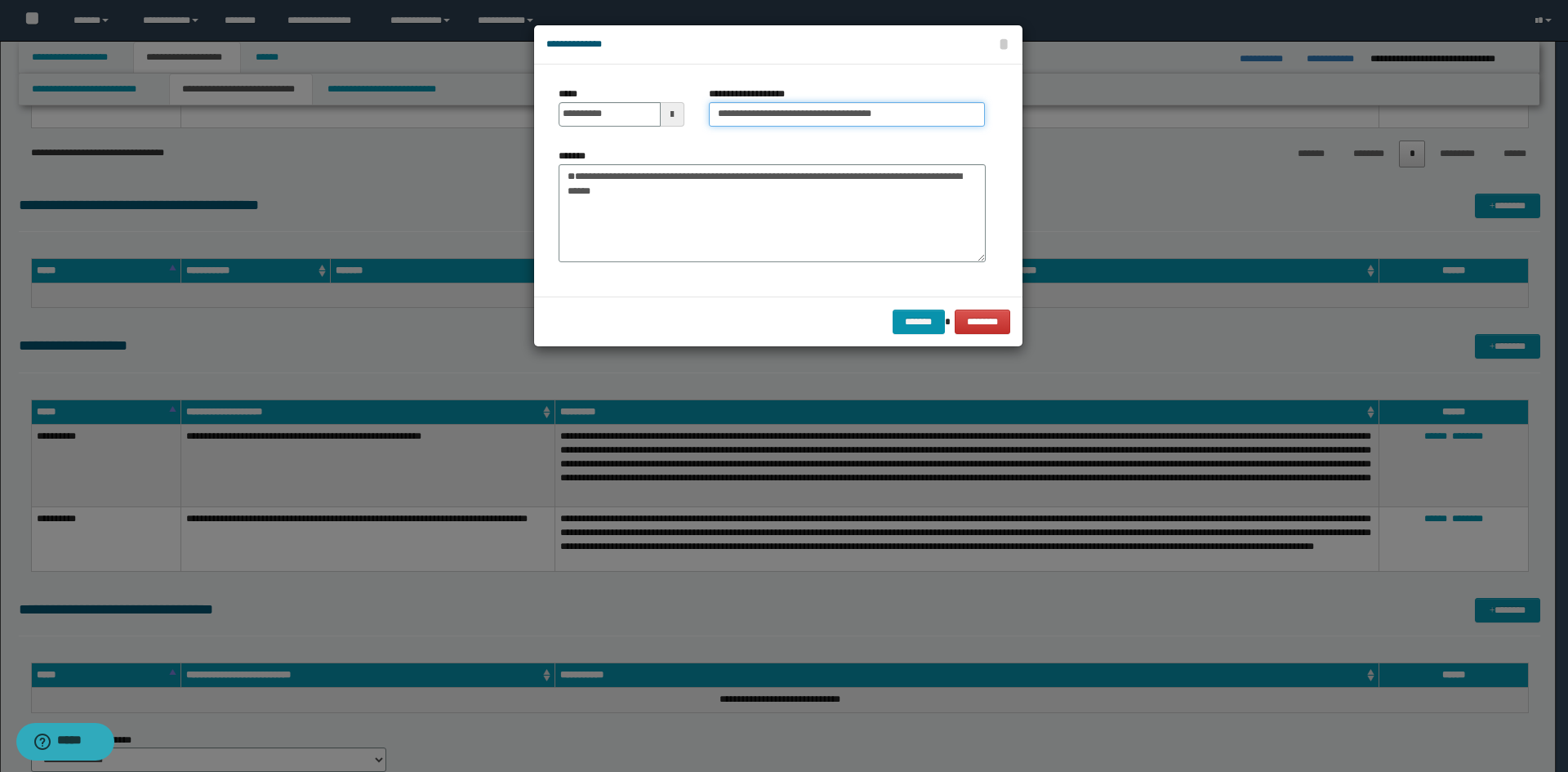 drag, startPoint x: 740, startPoint y: 114, endPoint x: 561, endPoint y: 111, distance: 179.02514 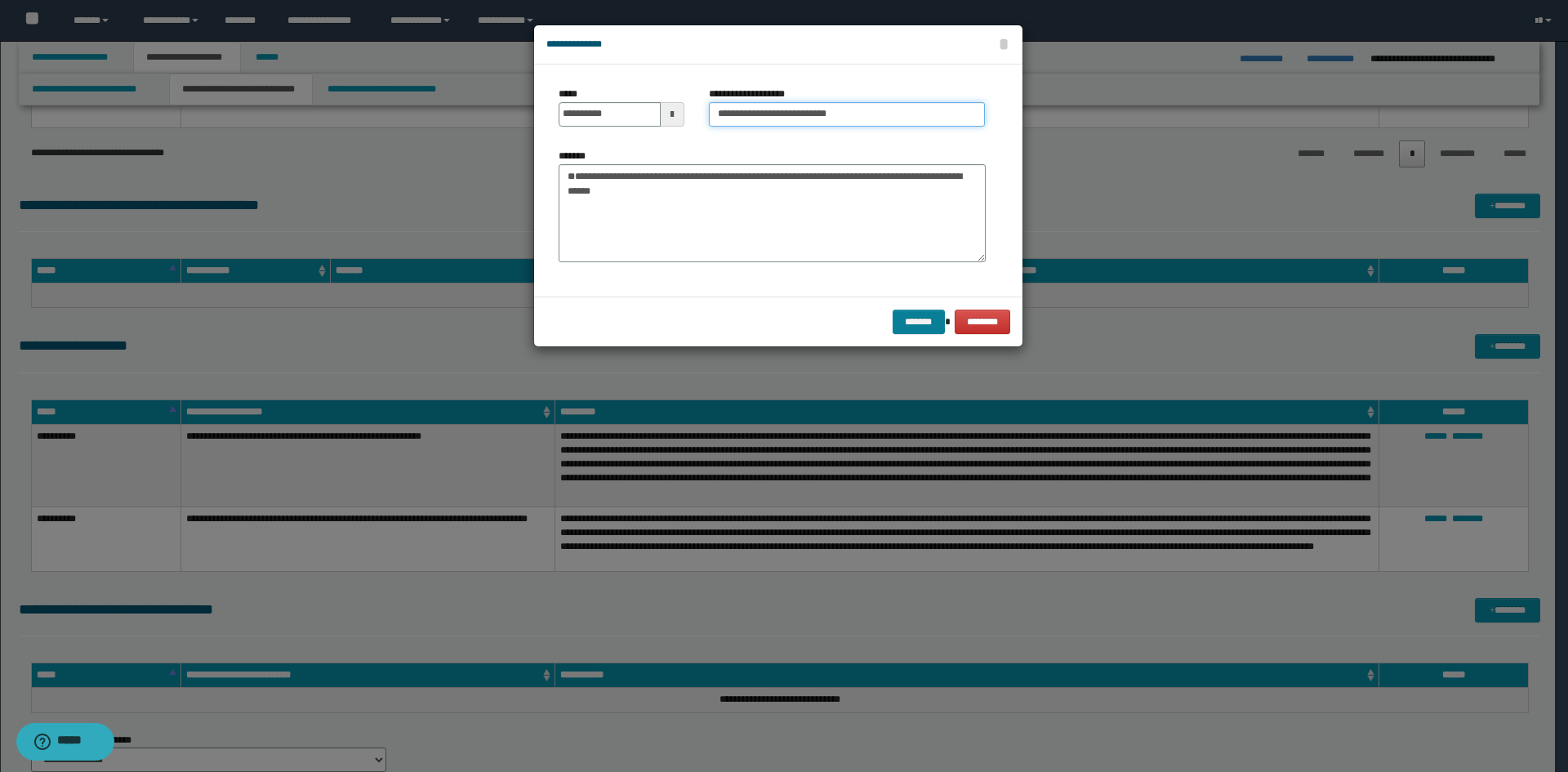 type on "**********" 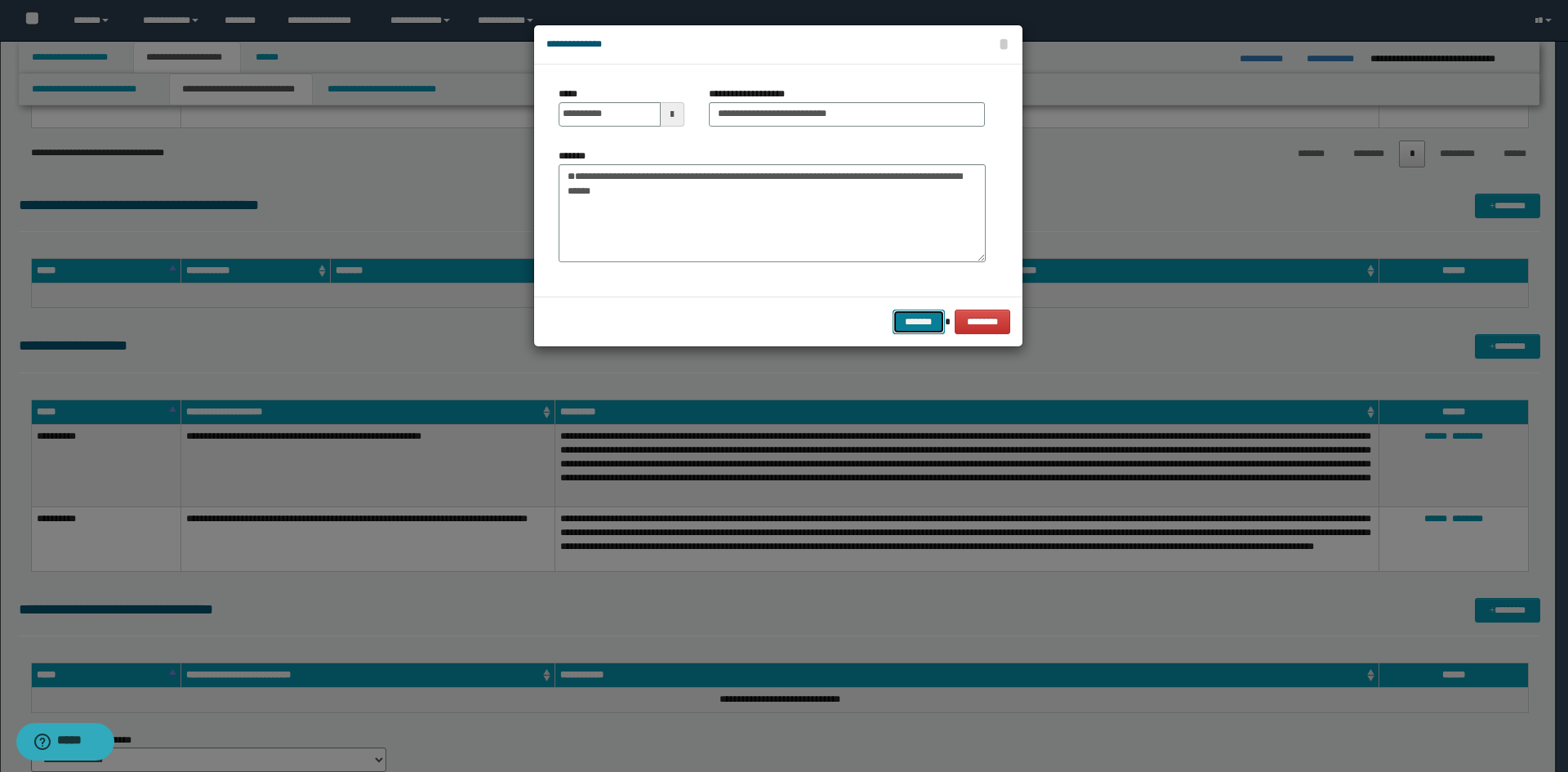 click on "*******" at bounding box center [919, 322] 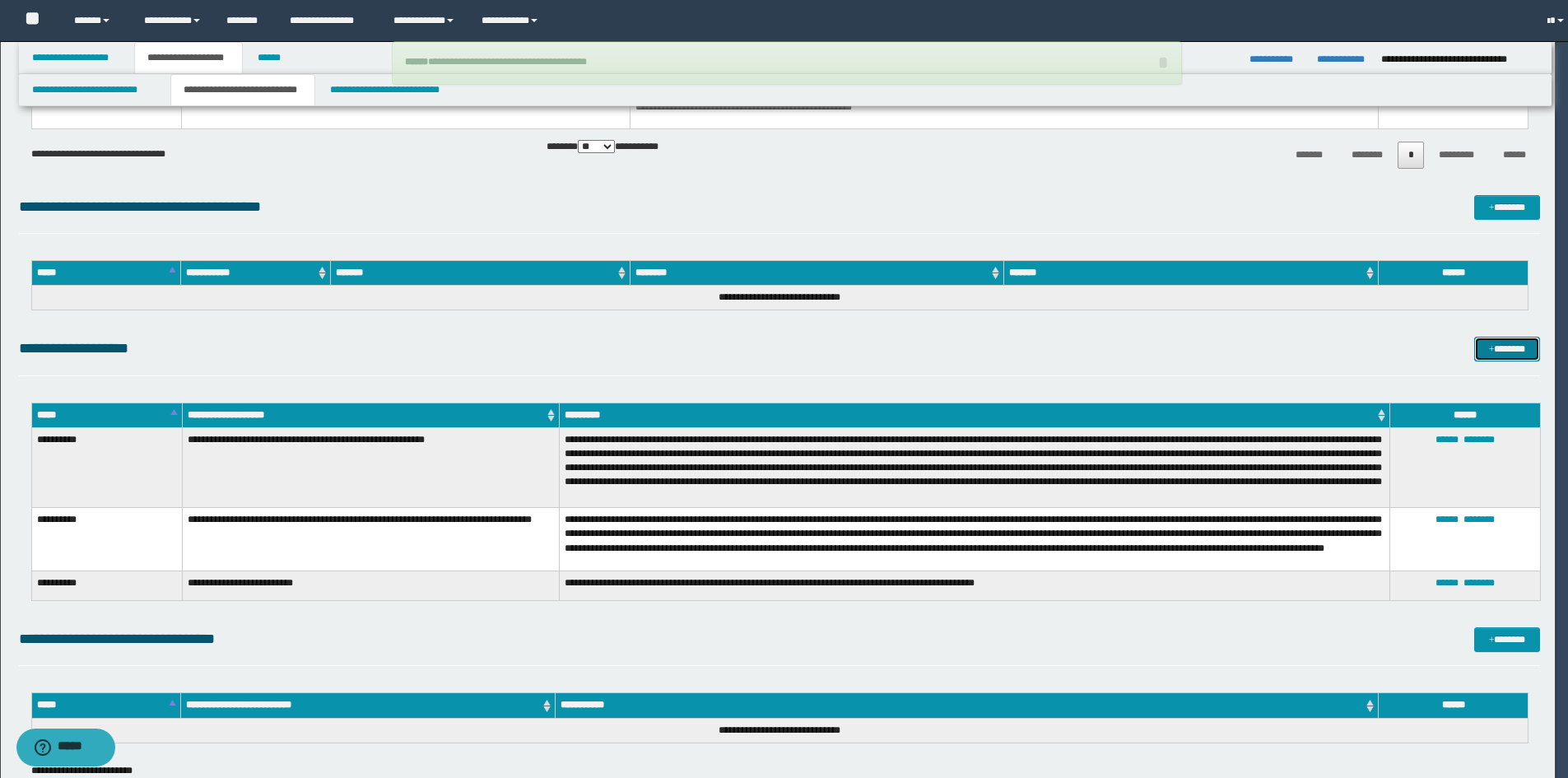 type 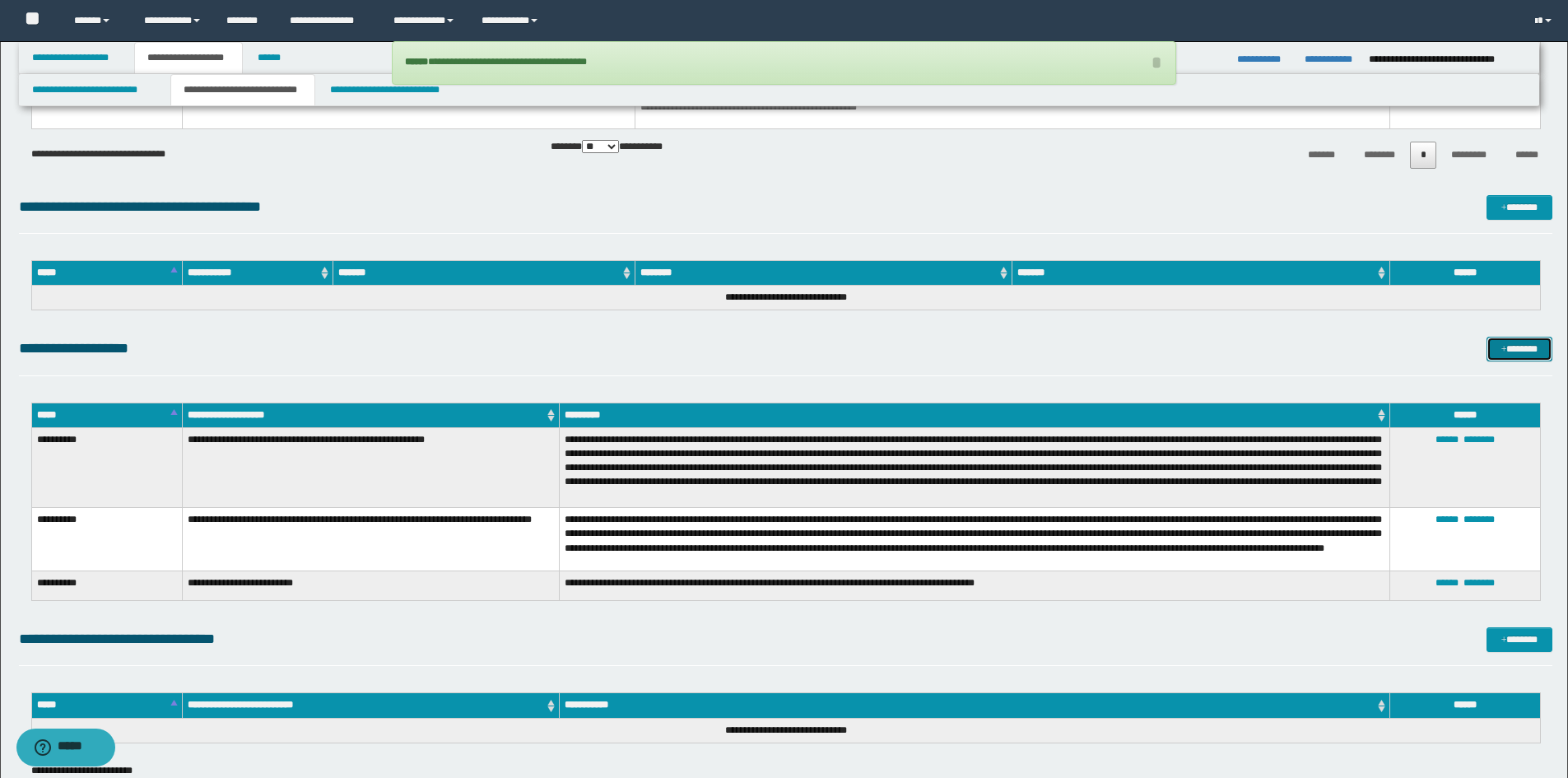 click on "*******" at bounding box center [1519, 349] 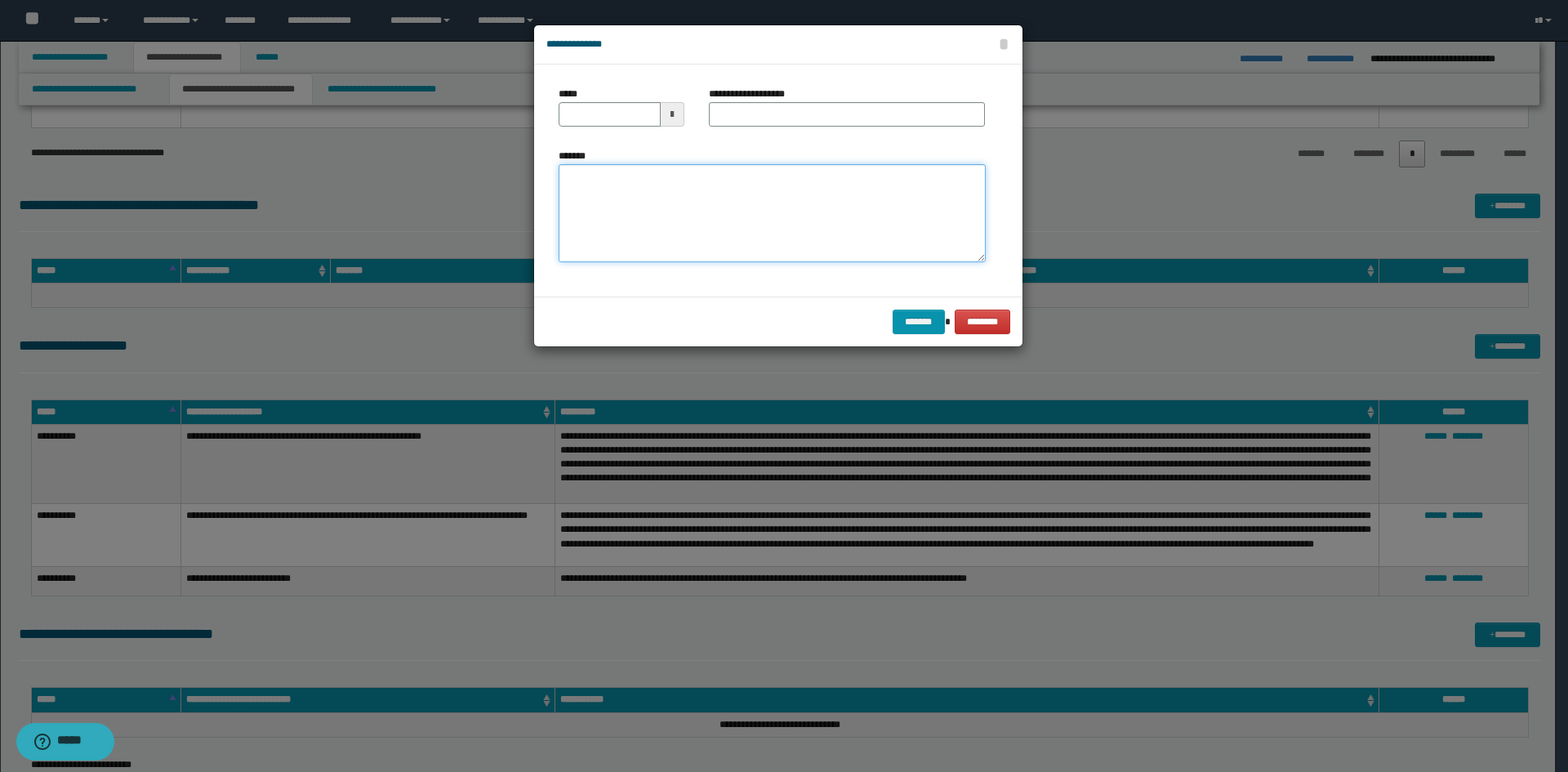 click on "*******" at bounding box center [772, 213] 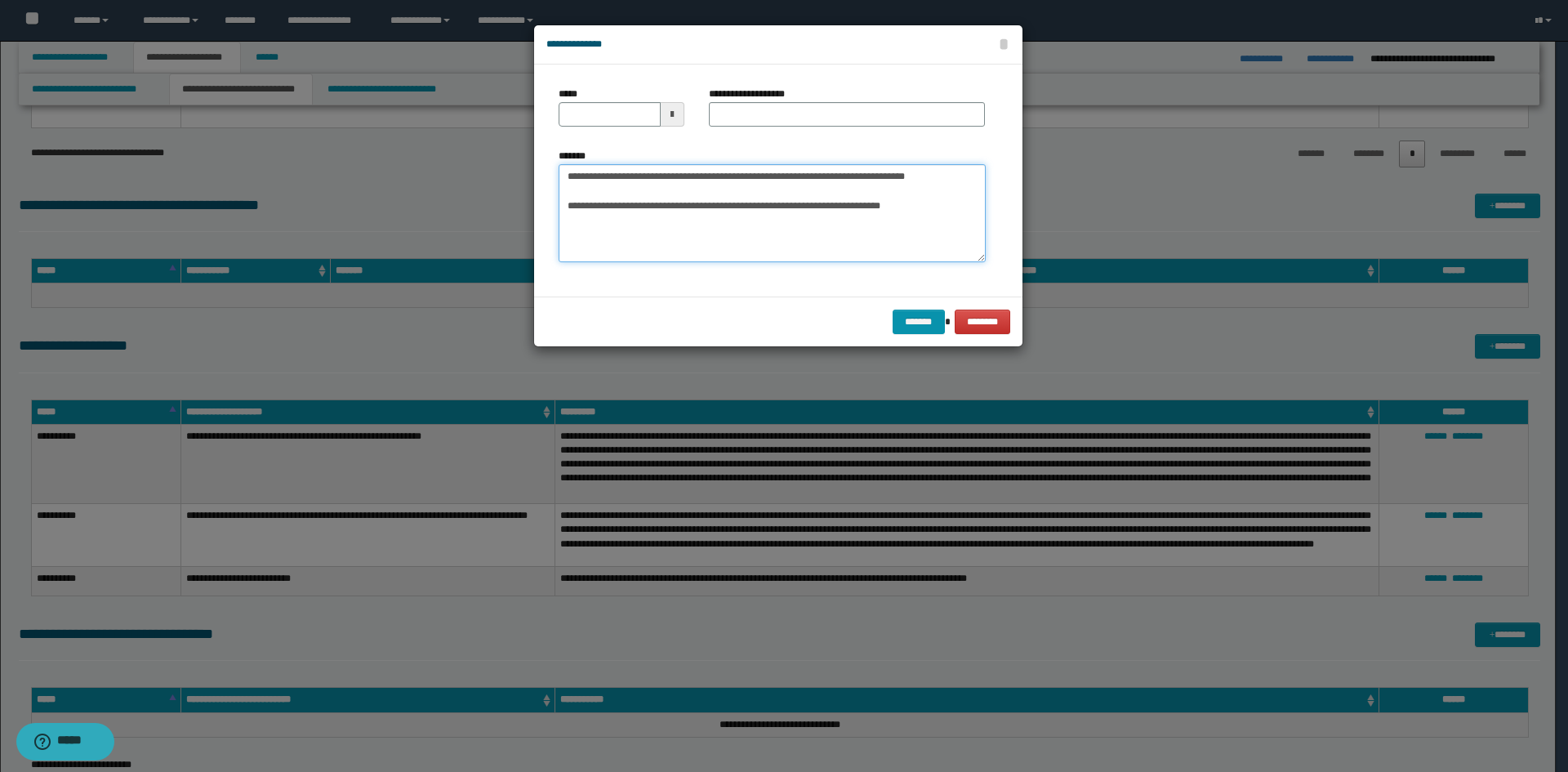drag, startPoint x: 976, startPoint y: 179, endPoint x: 334, endPoint y: 175, distance: 642.0125 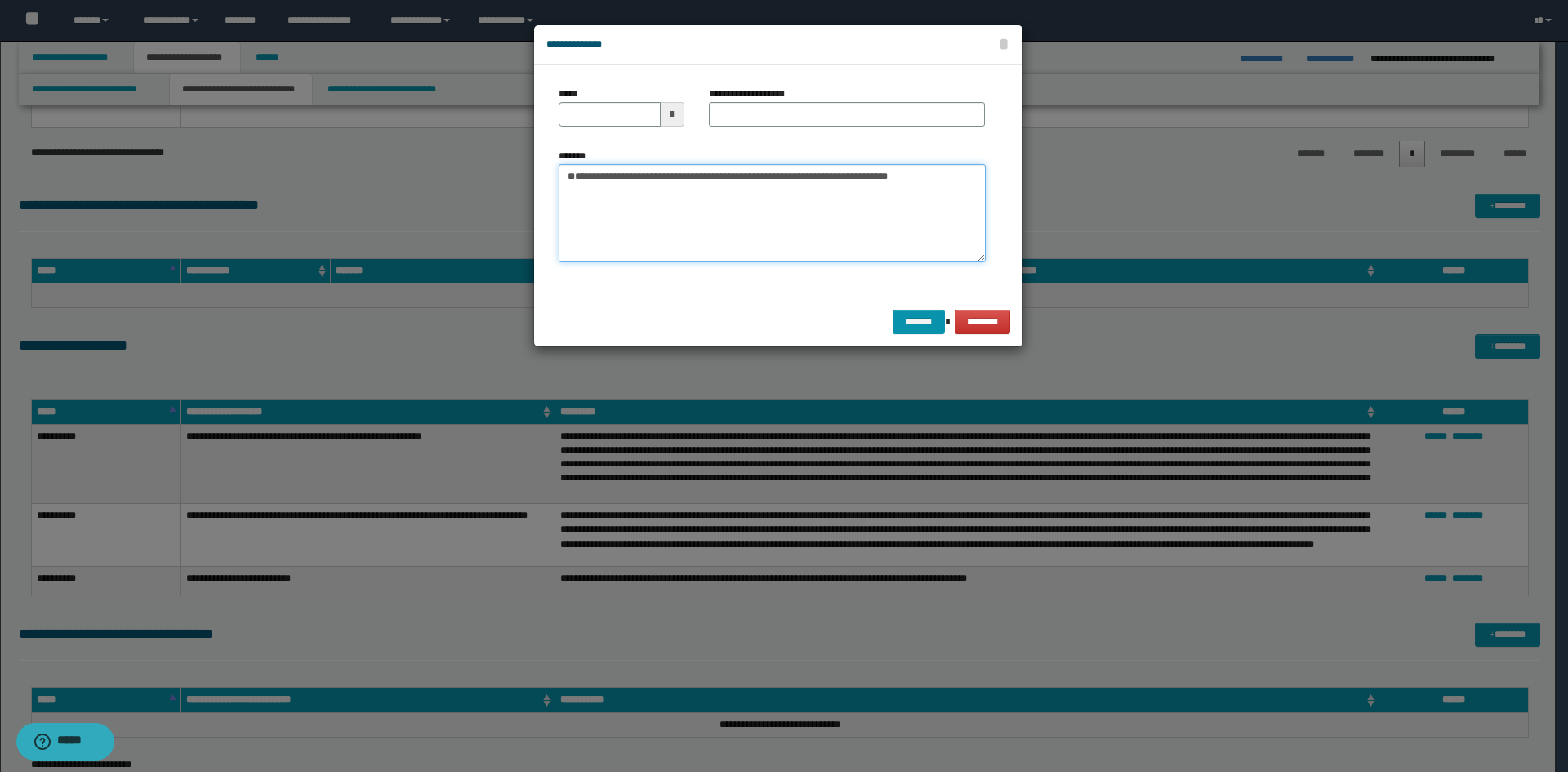 type 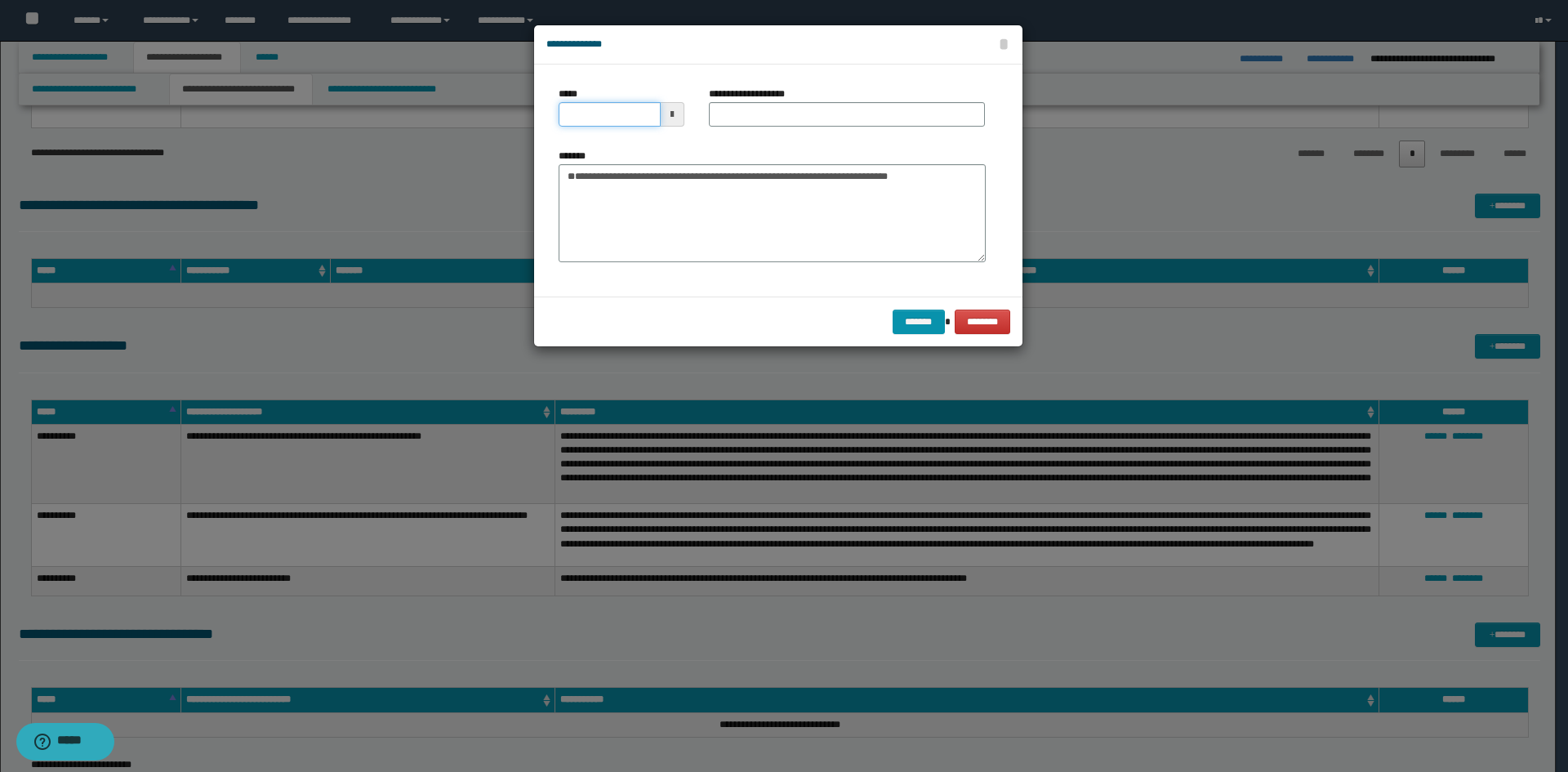 click on "*****" at bounding box center (609, 114) 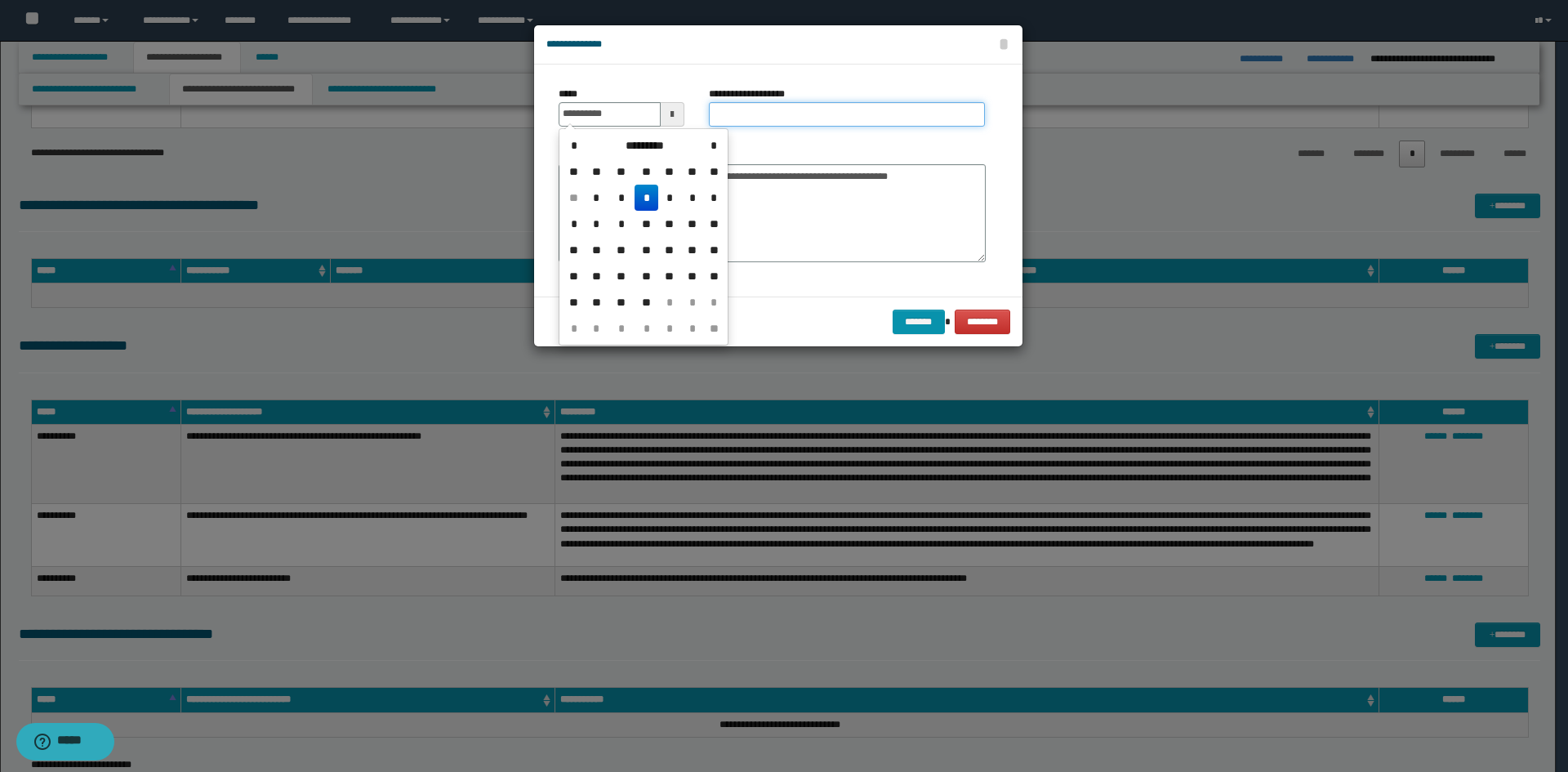 type on "**********" 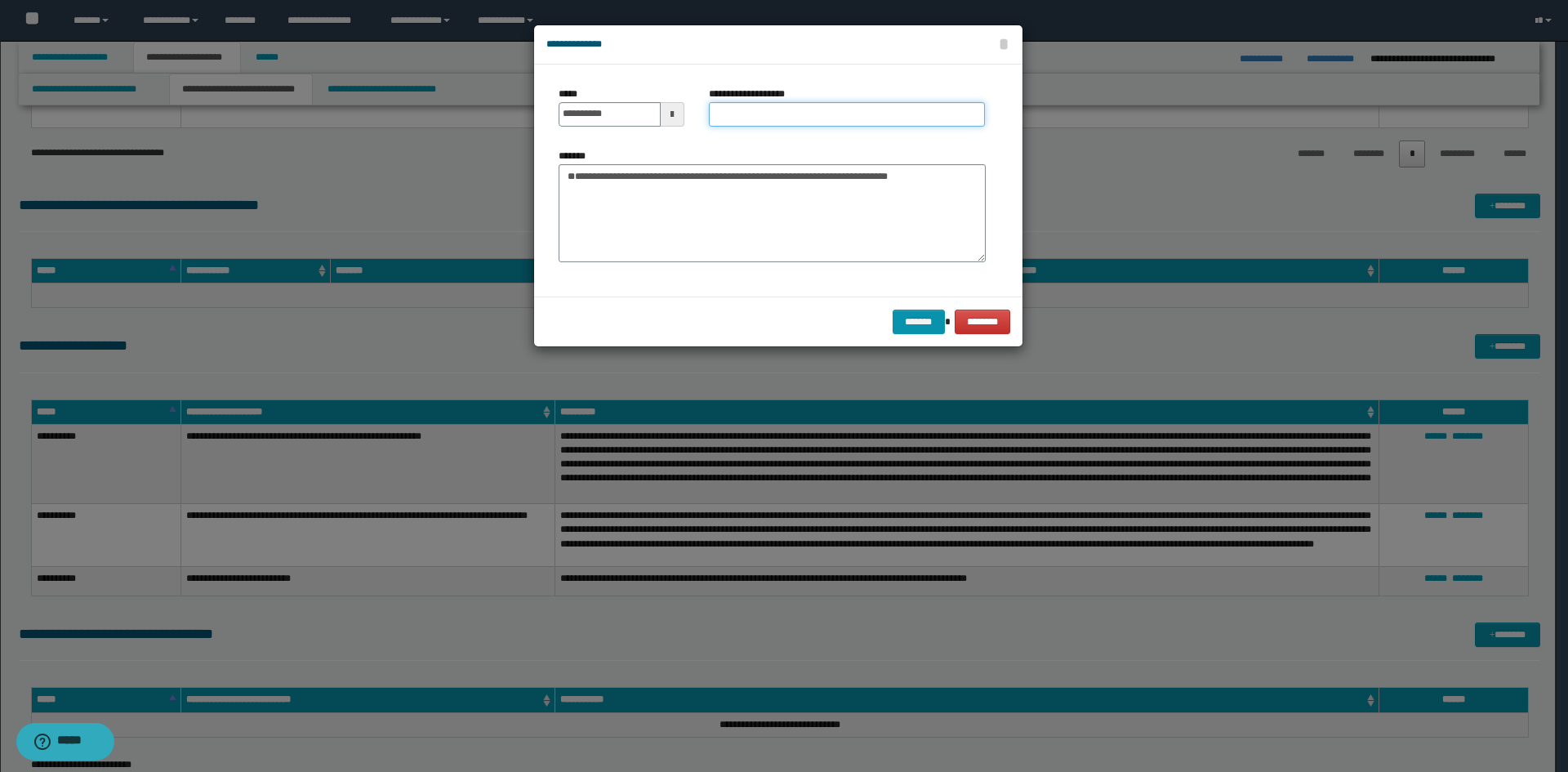 click on "**********" at bounding box center [847, 114] 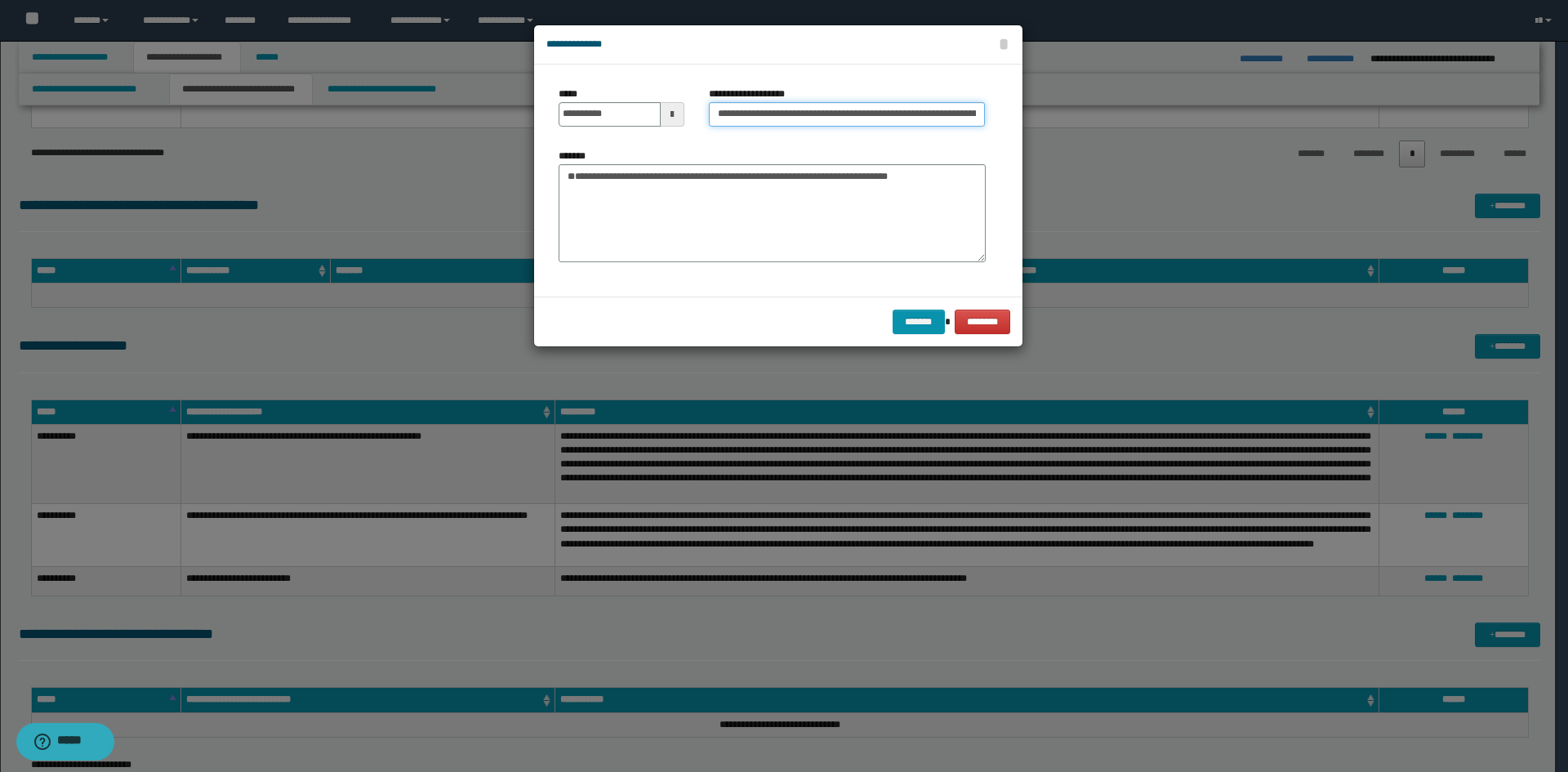 scroll, scrollTop: 0, scrollLeft: 149, axis: horizontal 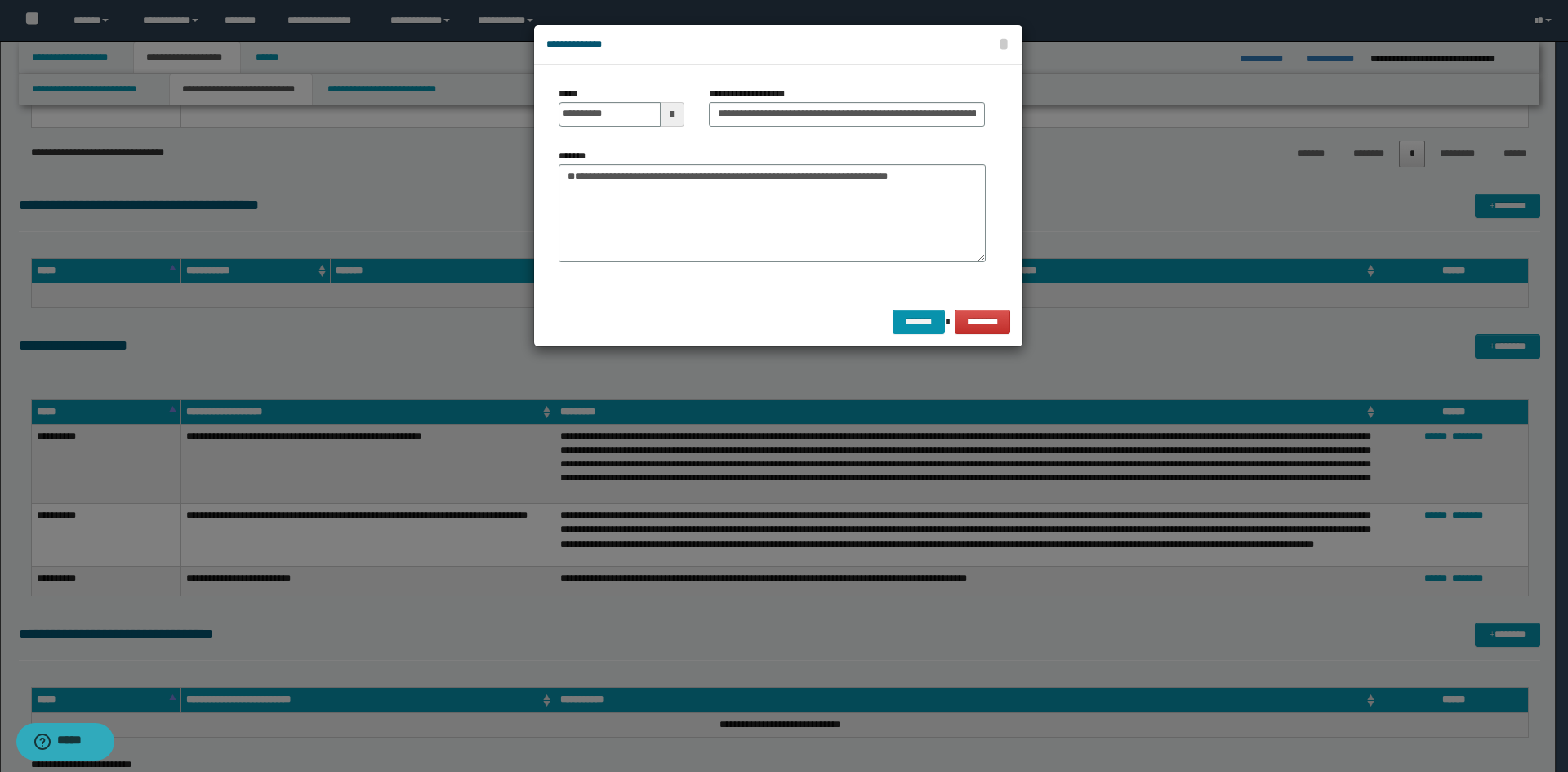 click on "**********" at bounding box center (847, 113) 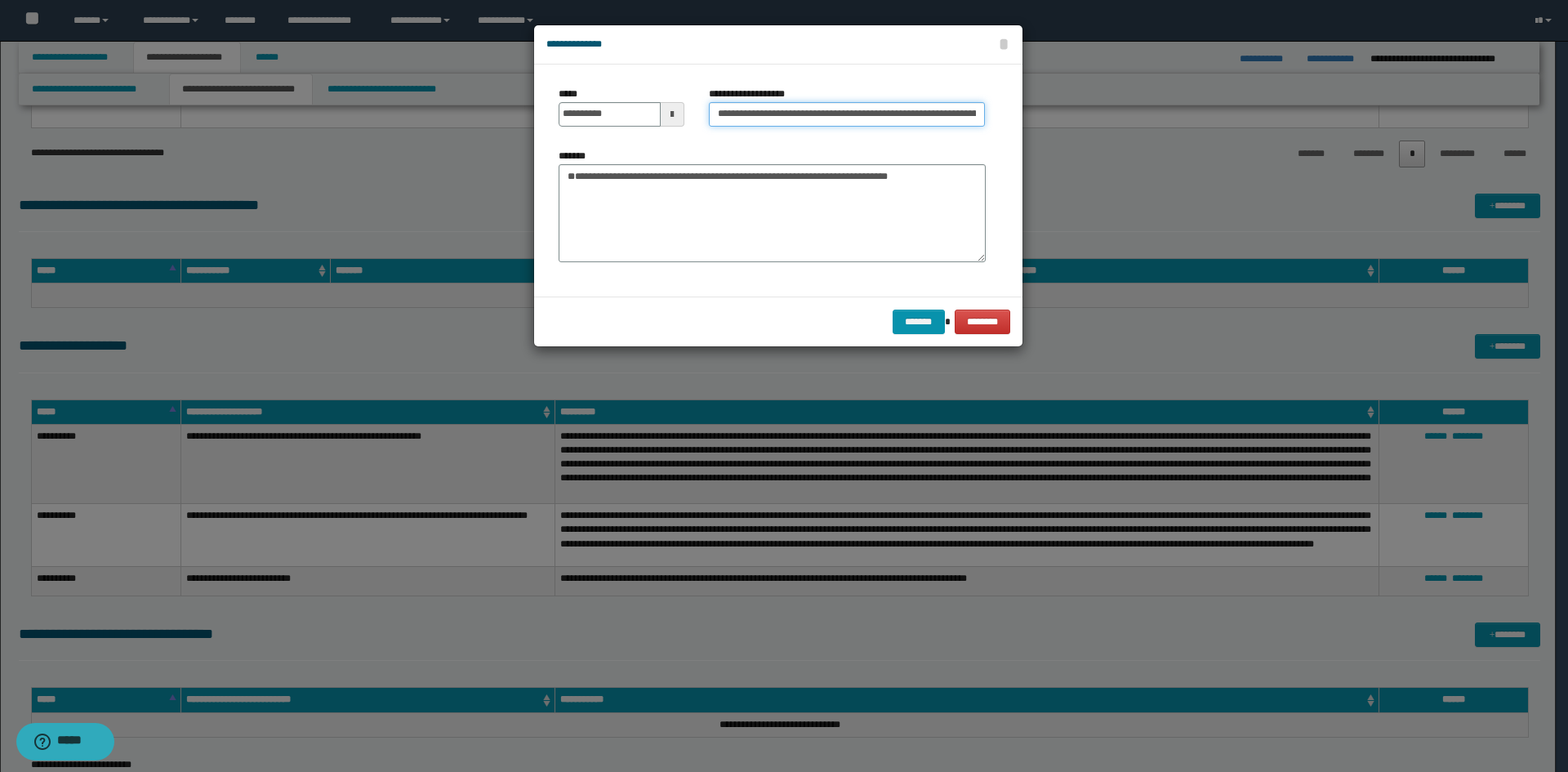 drag, startPoint x: 770, startPoint y: 115, endPoint x: 617, endPoint y: 93, distance: 154.57361 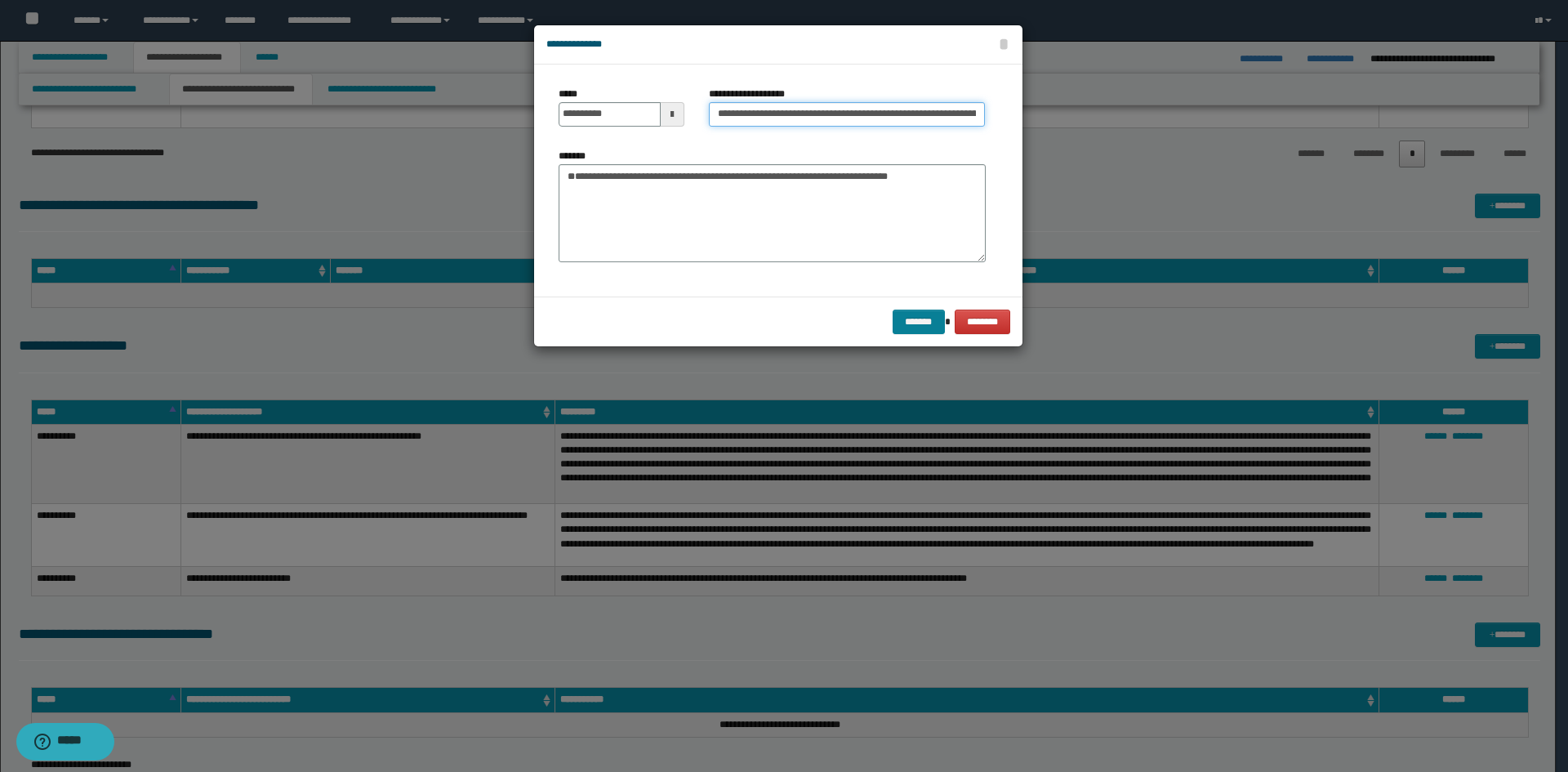 type on "**********" 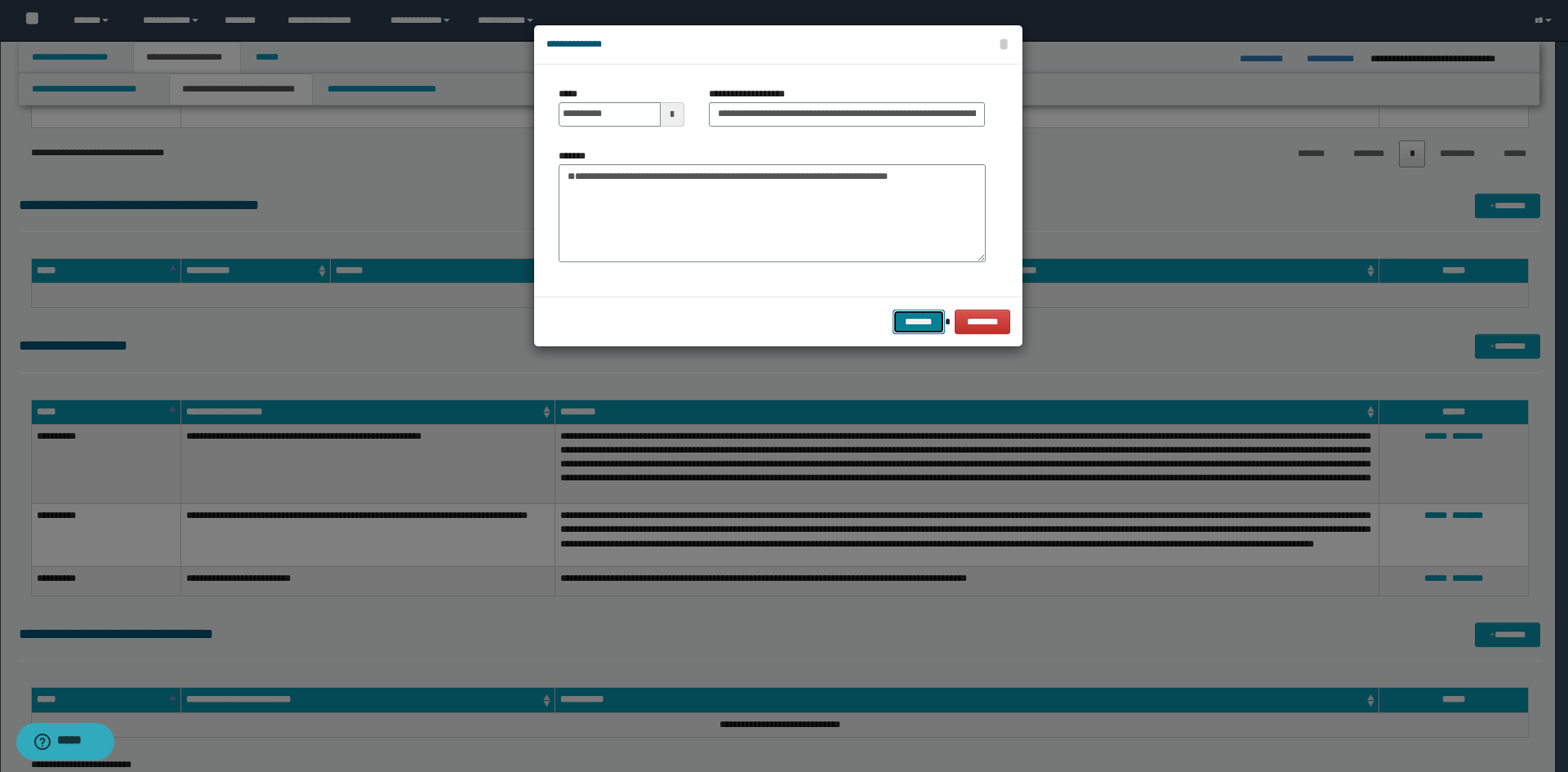 click on "*******" at bounding box center [919, 322] 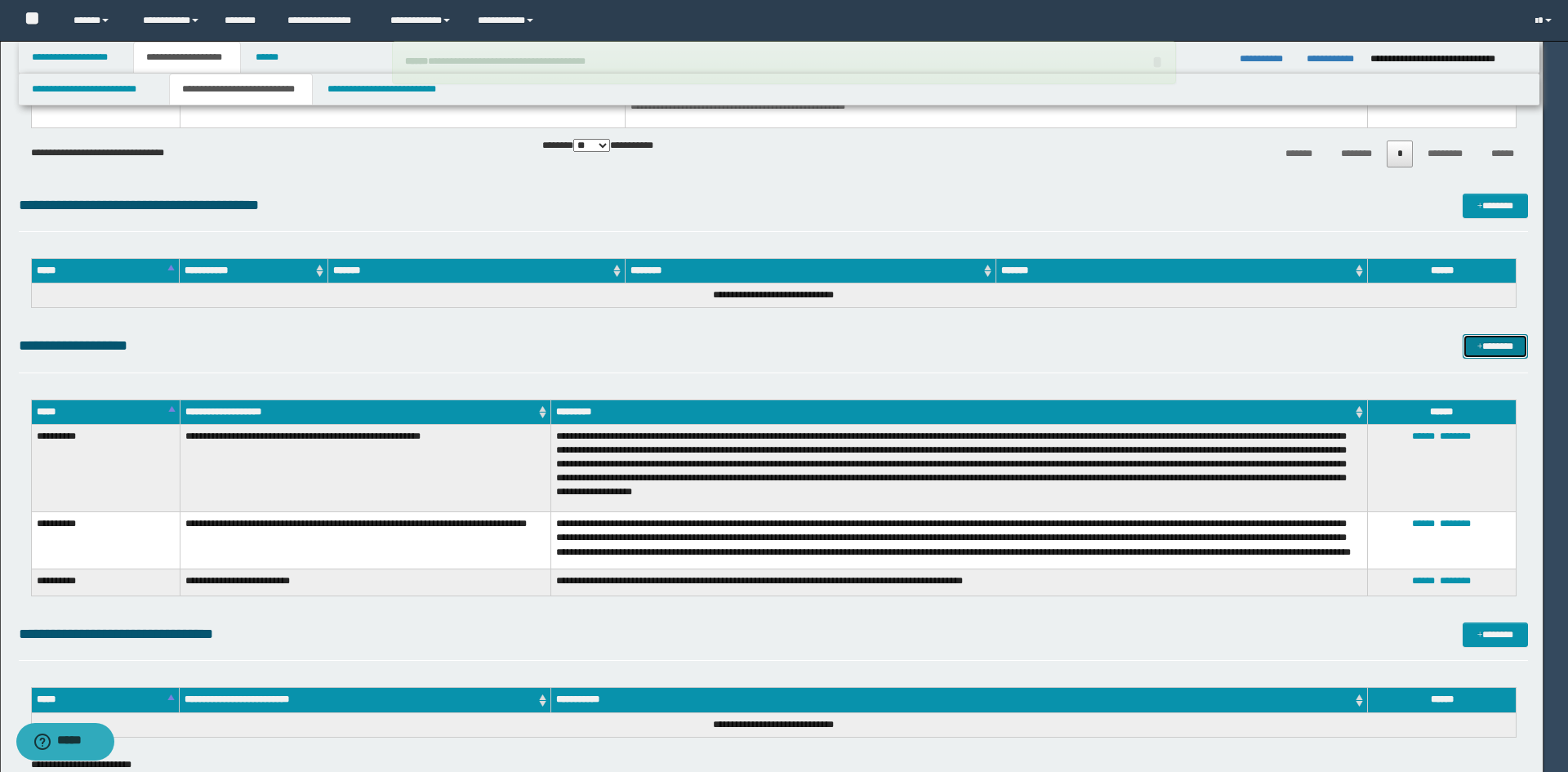 type 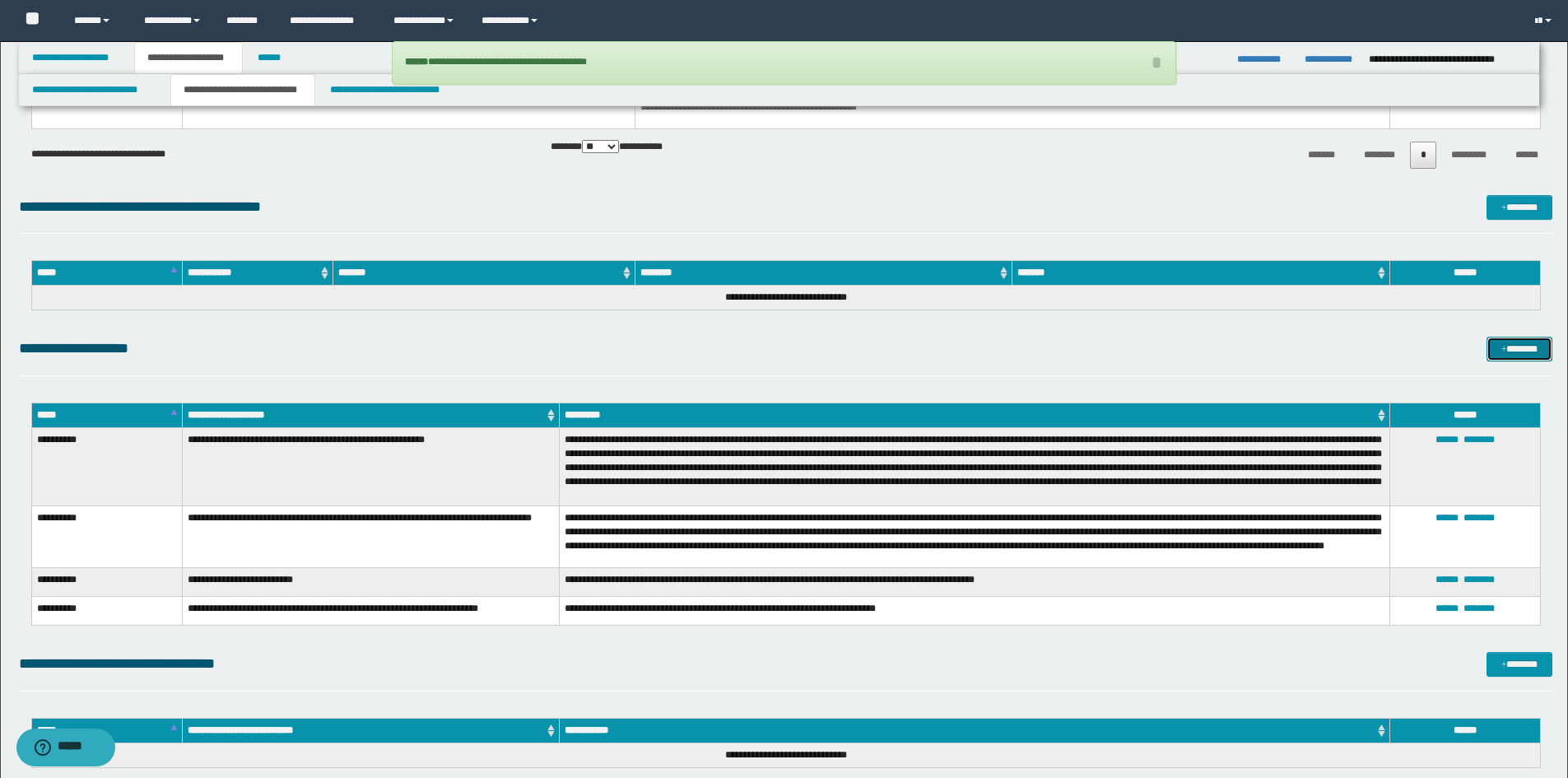 click on "*******" at bounding box center [1519, 349] 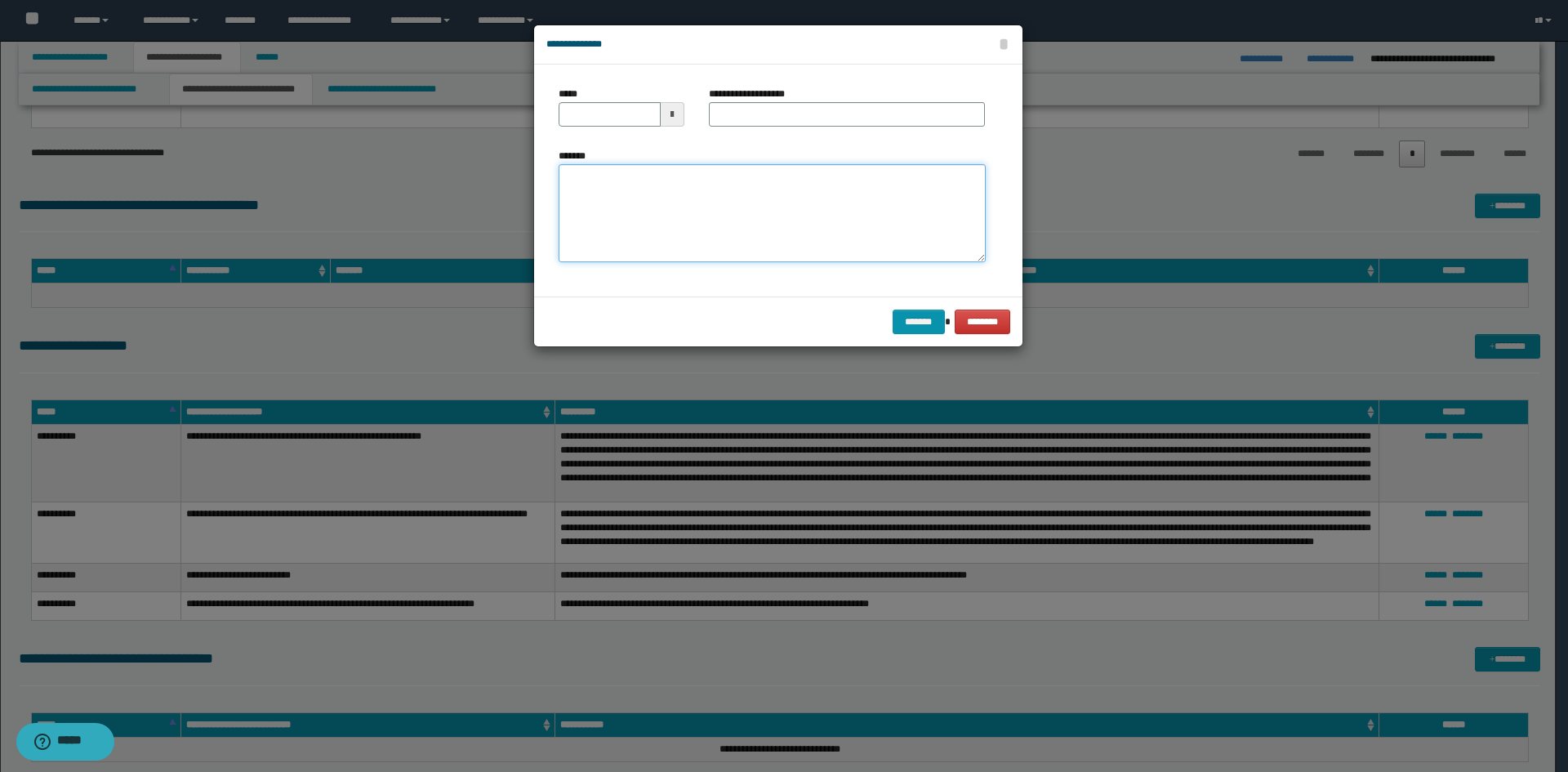 click on "*******" at bounding box center [772, 213] 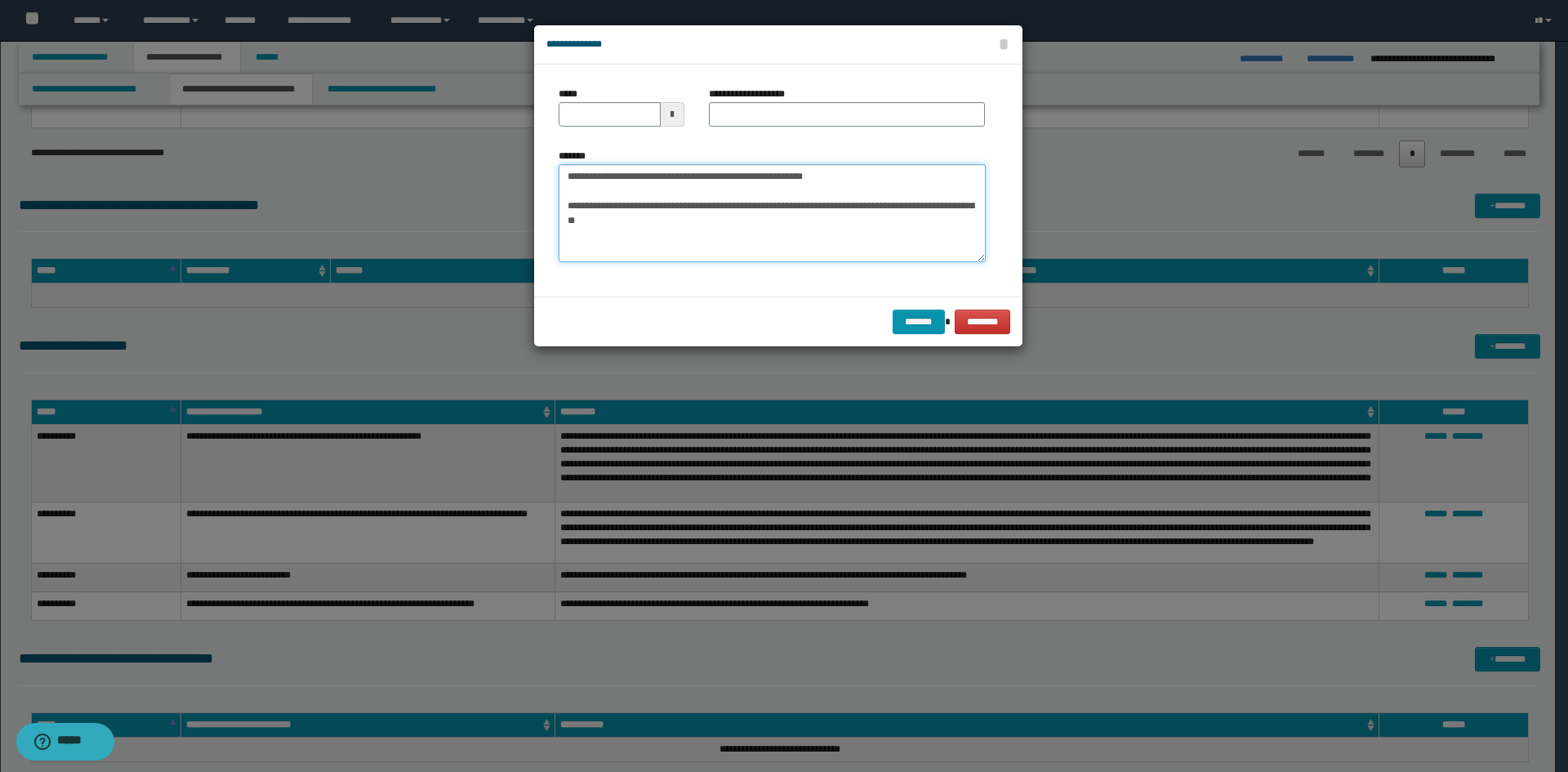 drag, startPoint x: 855, startPoint y: 182, endPoint x: 316, endPoint y: 176, distance: 539.0334 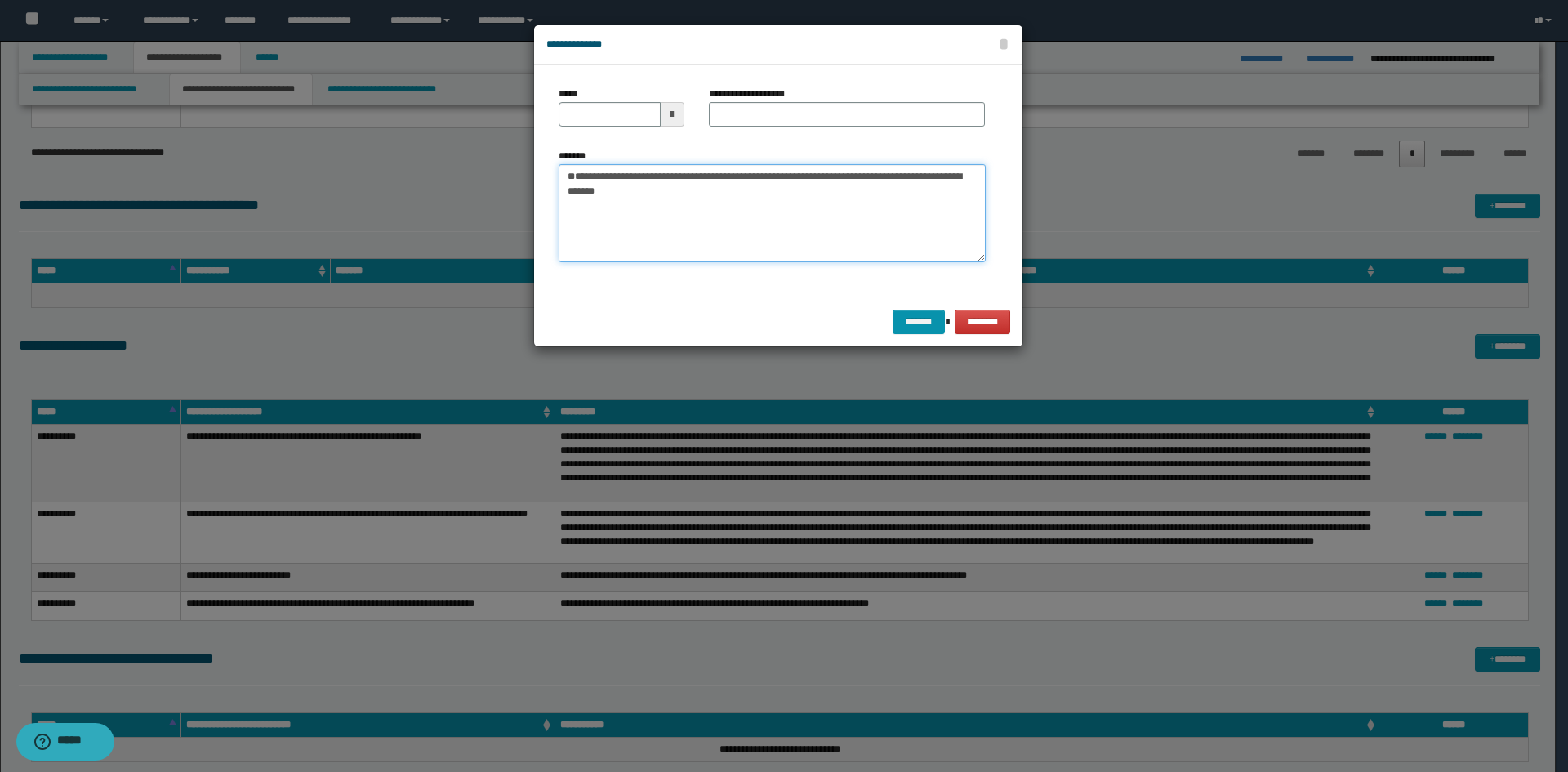 type 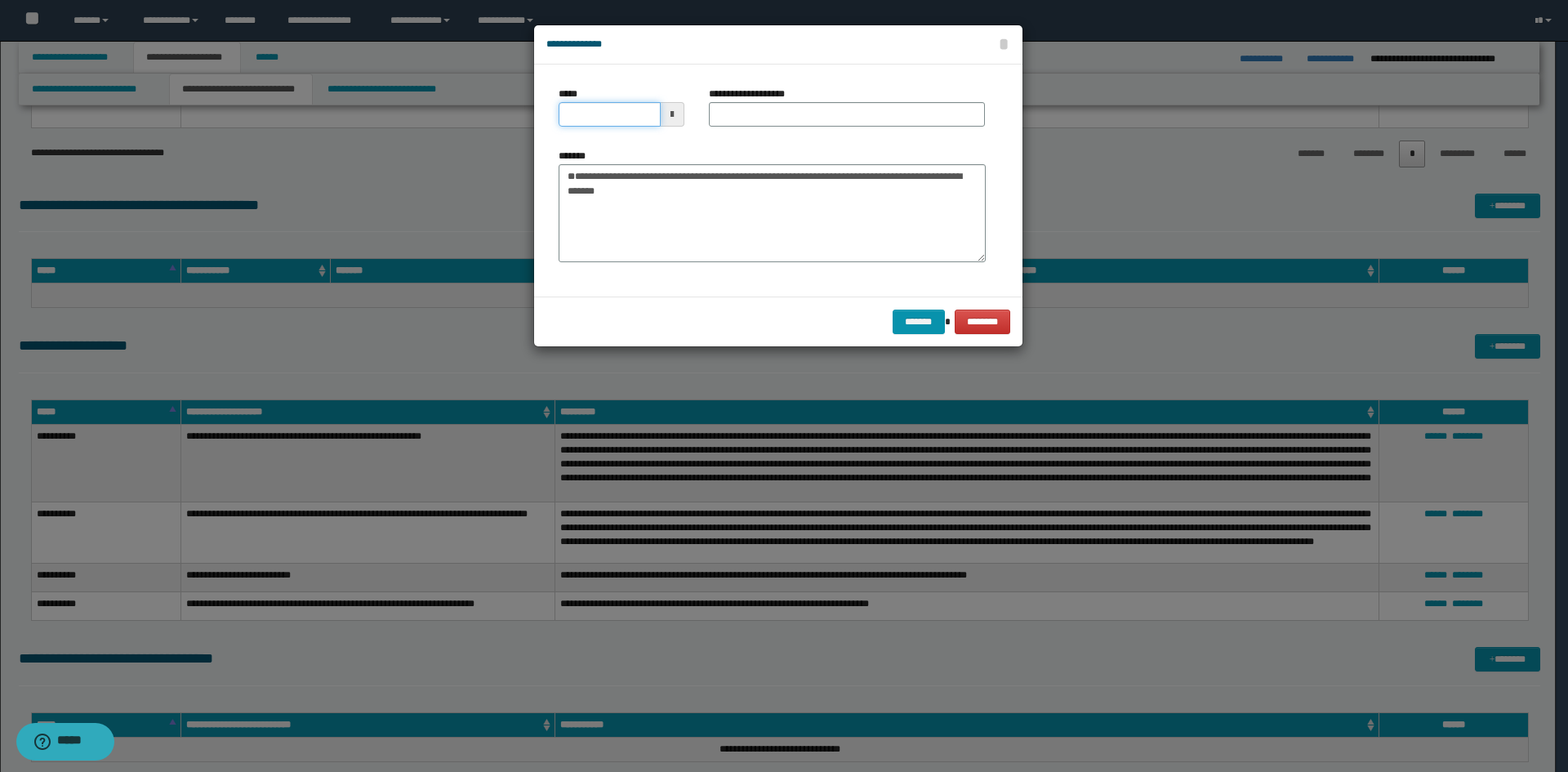 click on "*****" at bounding box center (609, 114) 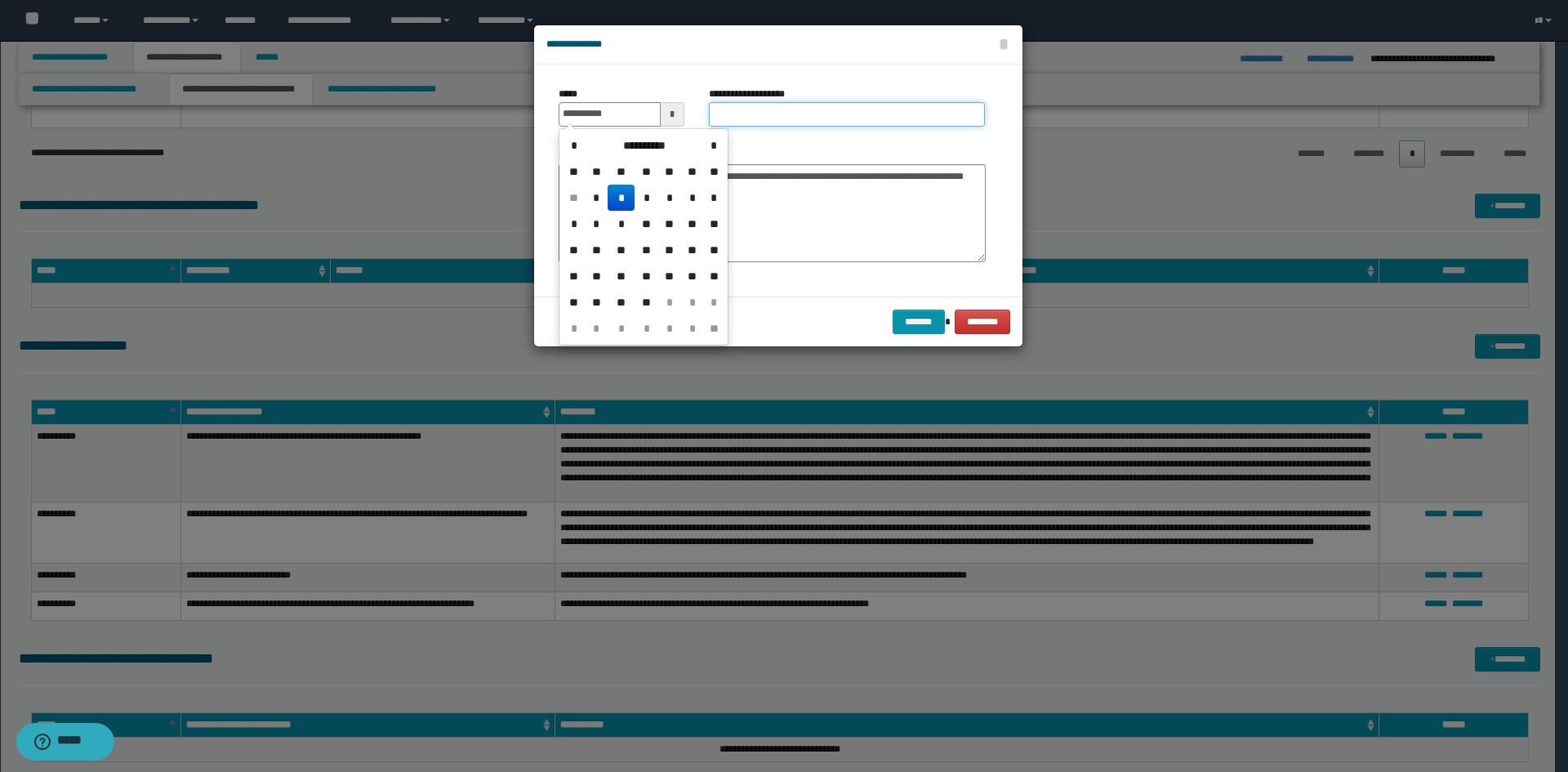 type on "**********" 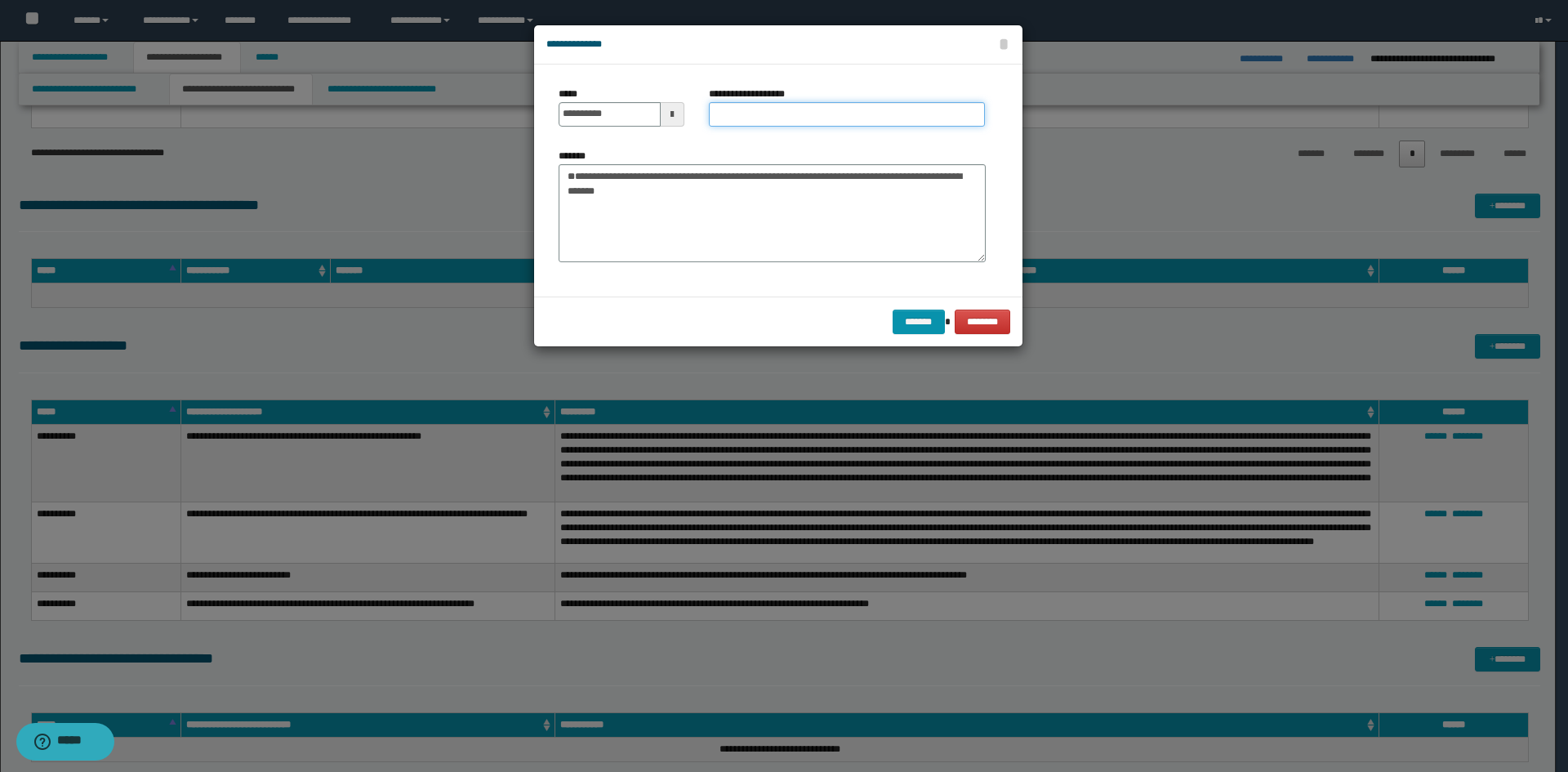 paste on "**********" 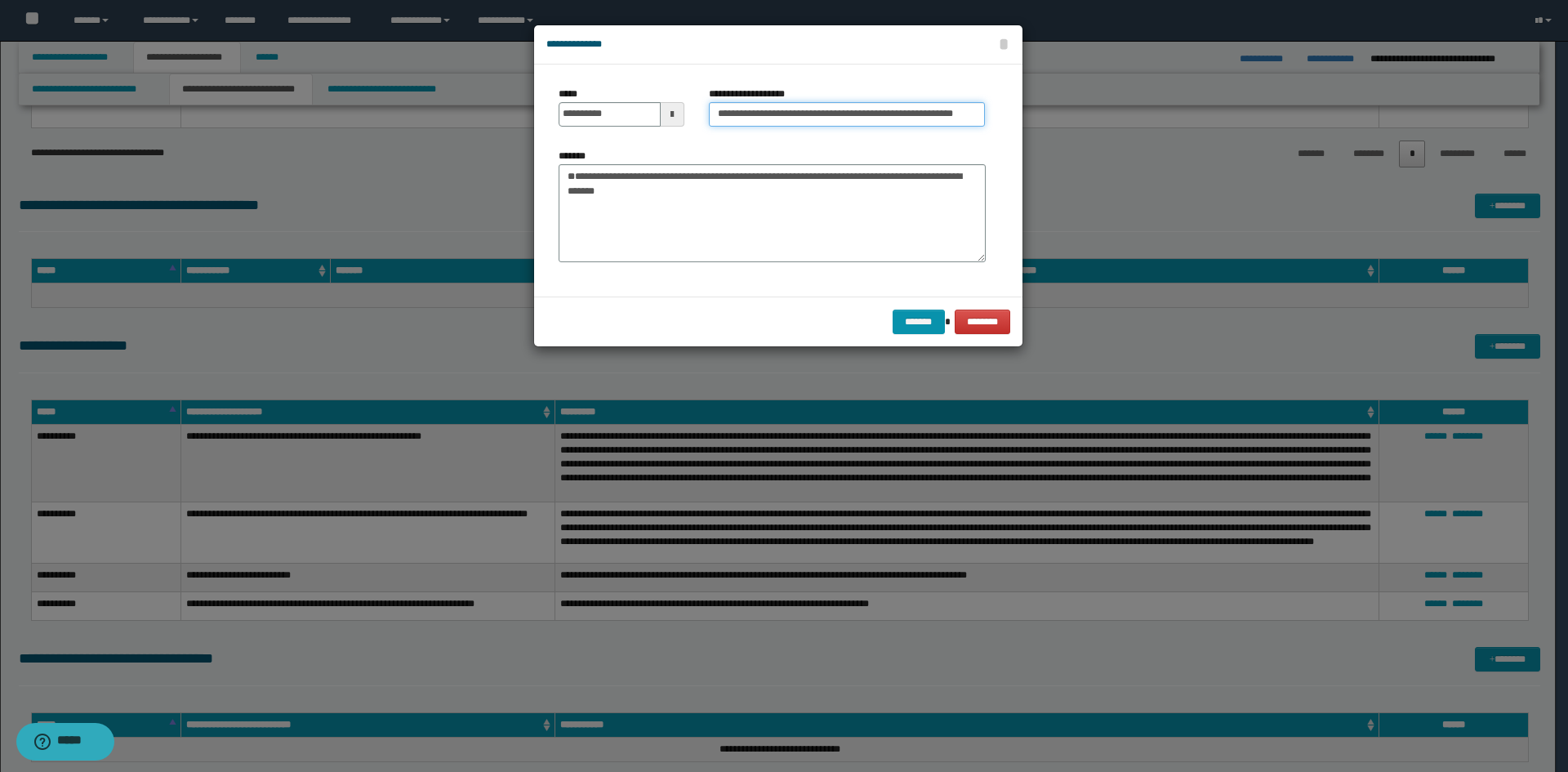 scroll, scrollTop: 0, scrollLeft: 0, axis: both 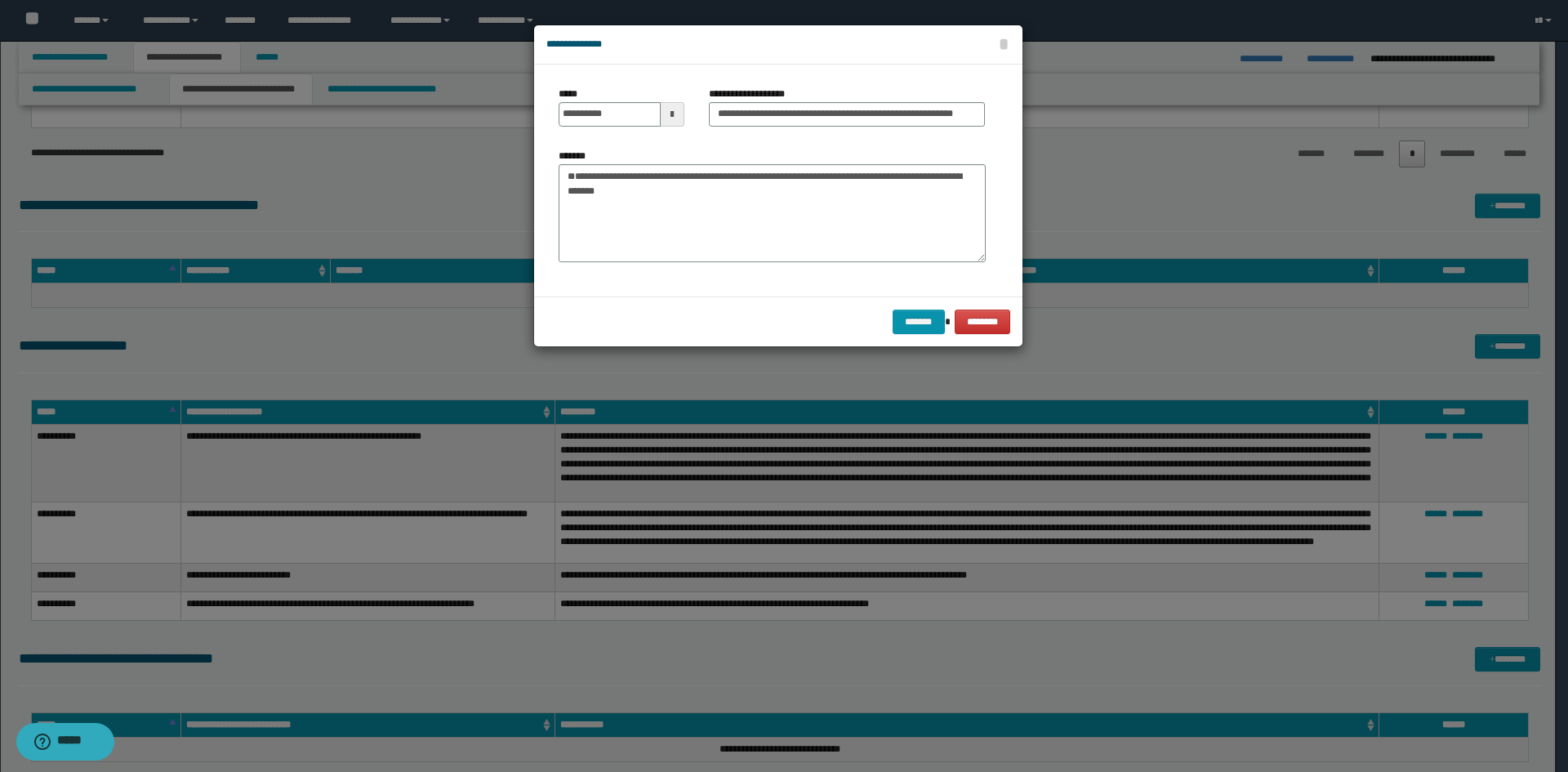 click on "**********" at bounding box center (772, 181) 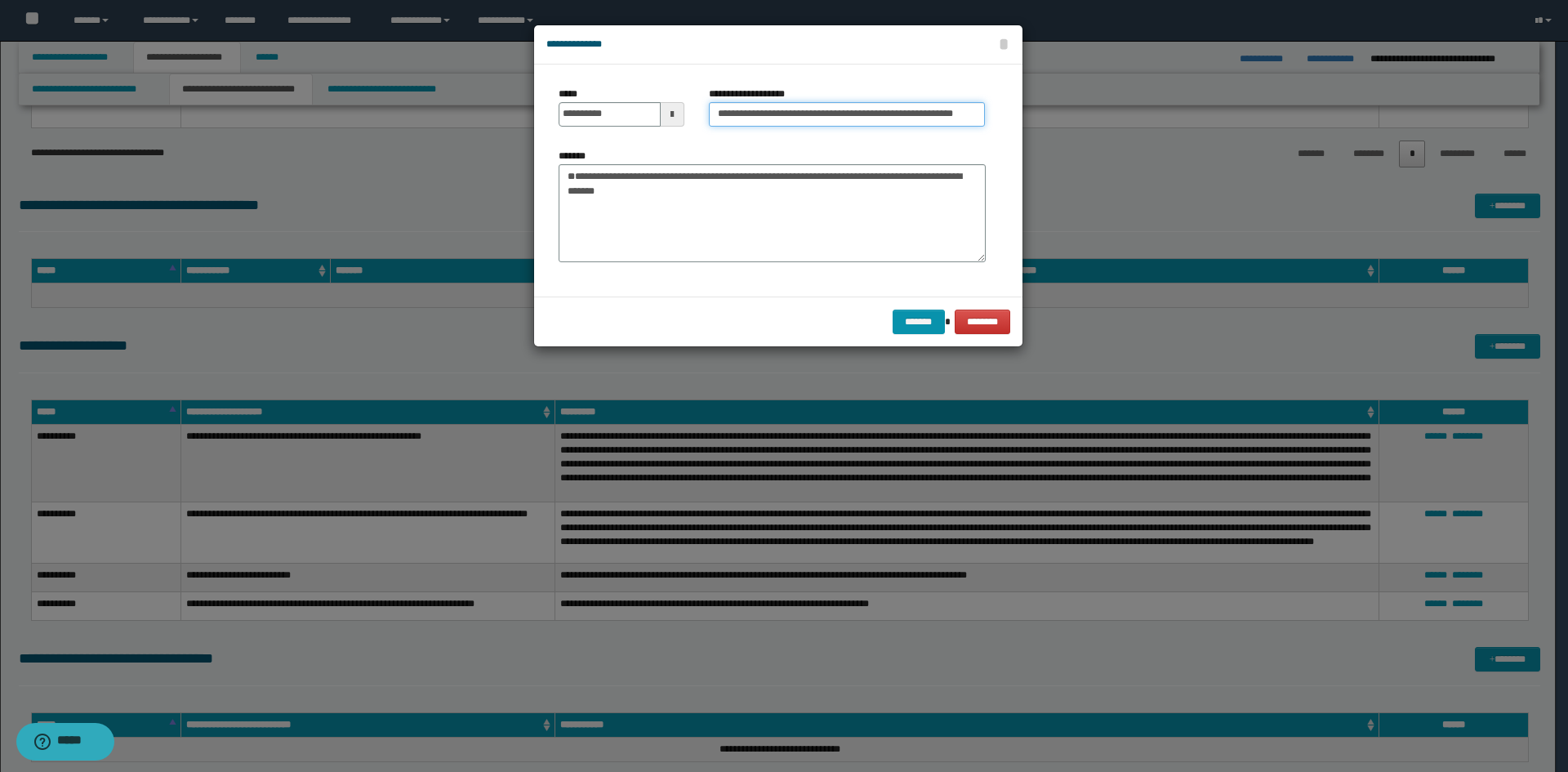 drag, startPoint x: 769, startPoint y: 114, endPoint x: 586, endPoint y: 94, distance: 184.08965 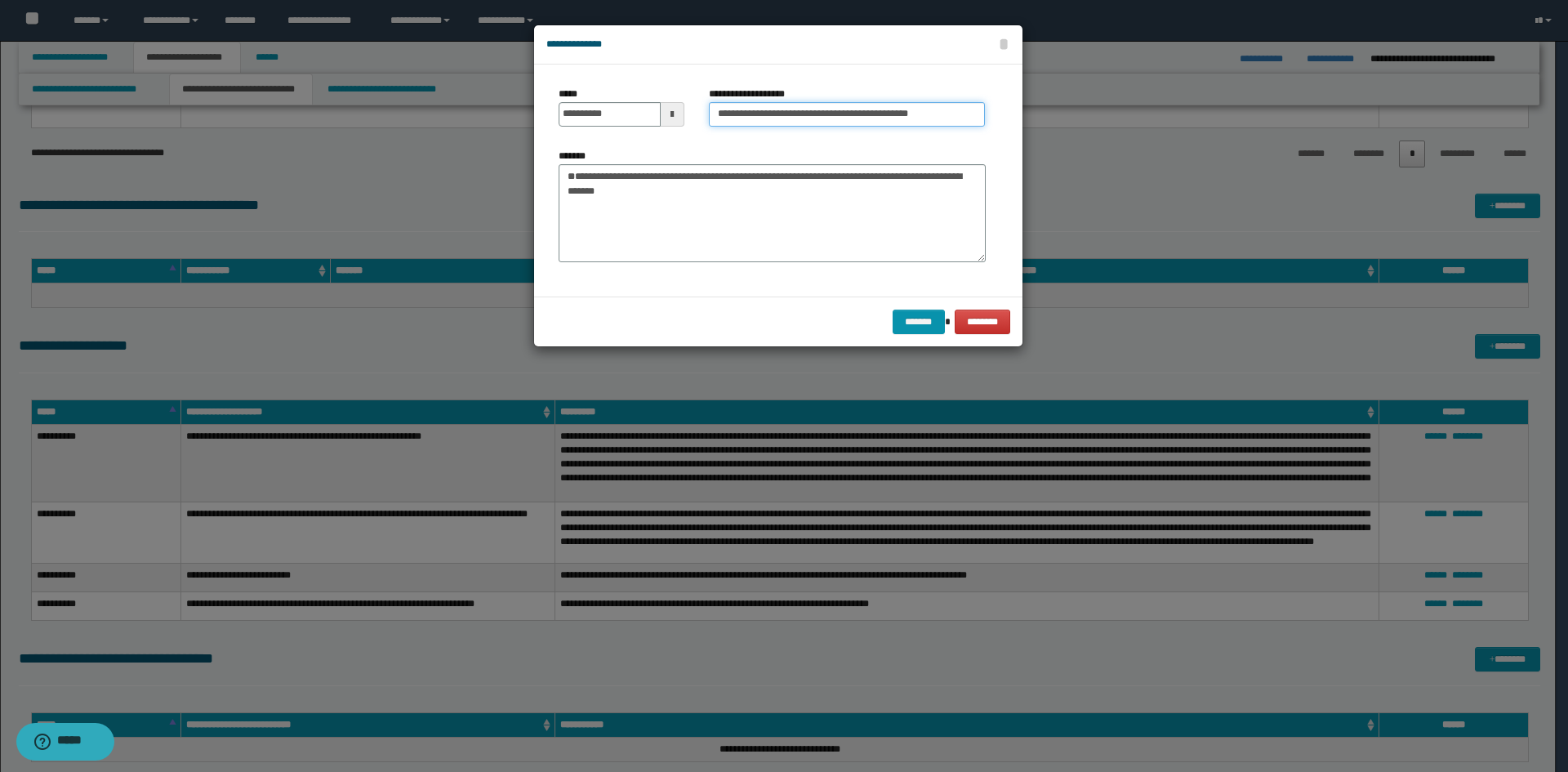 click on "**********" at bounding box center [847, 114] 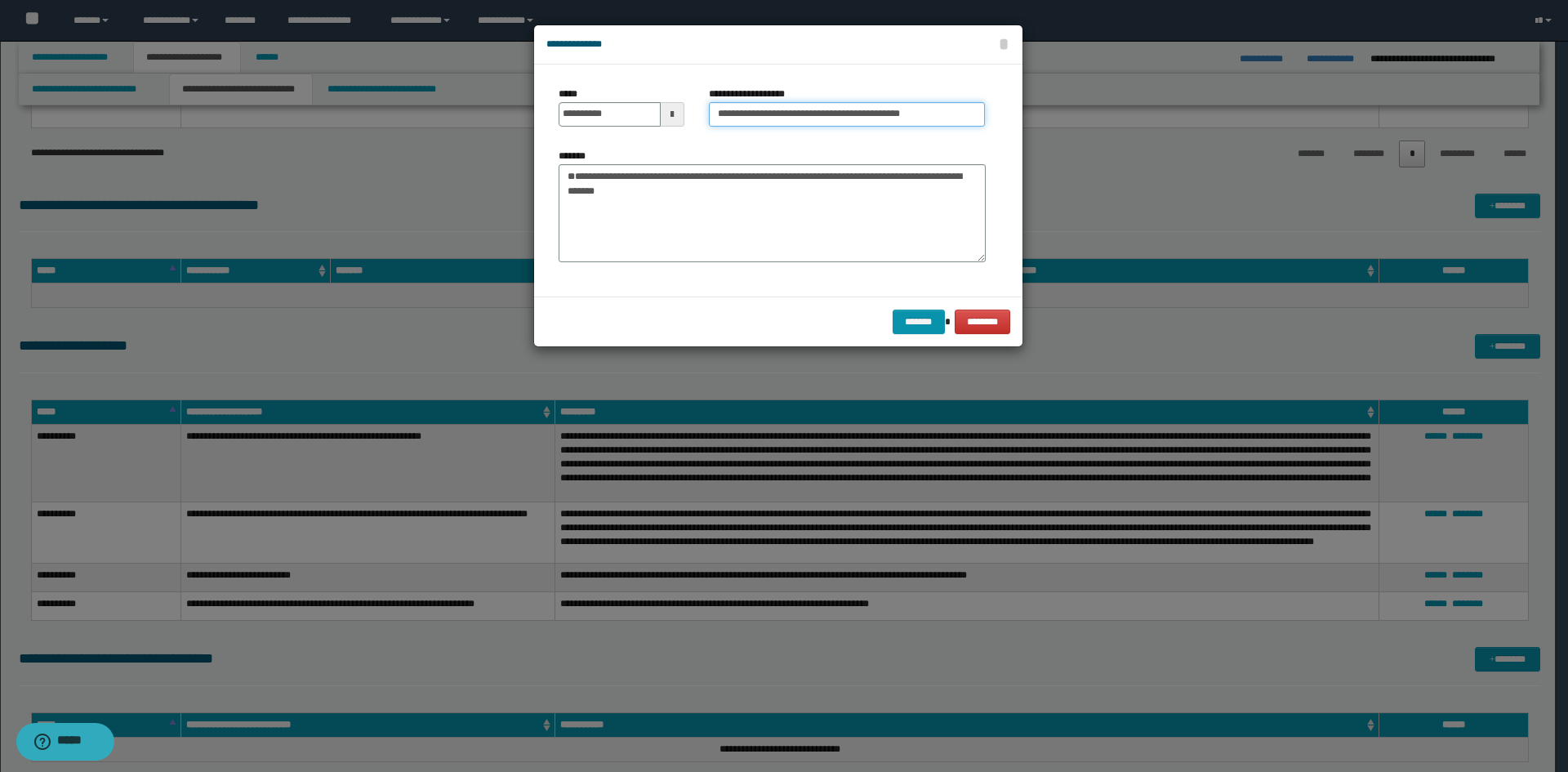 click on "**********" at bounding box center [847, 114] 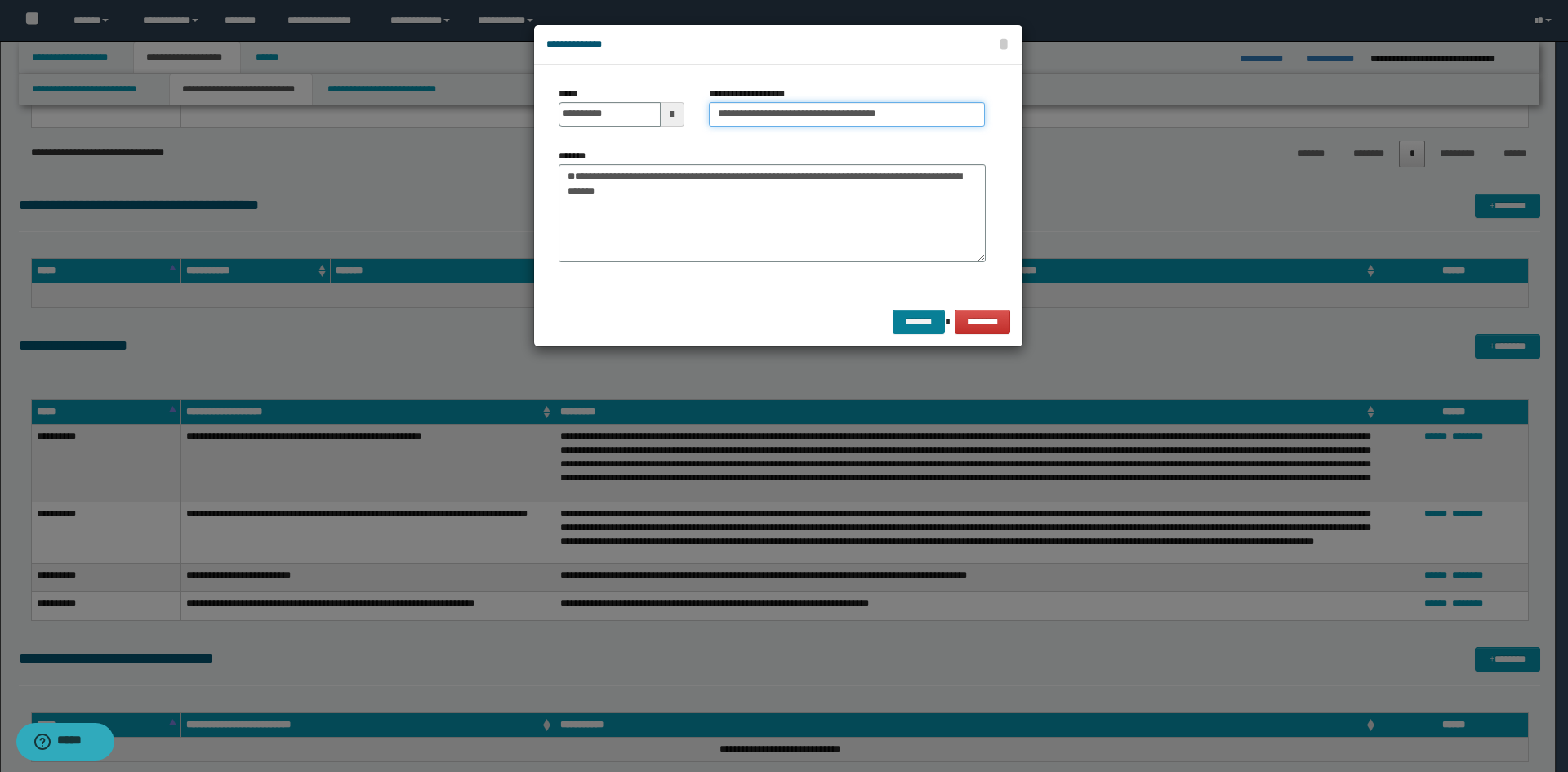 type on "**********" 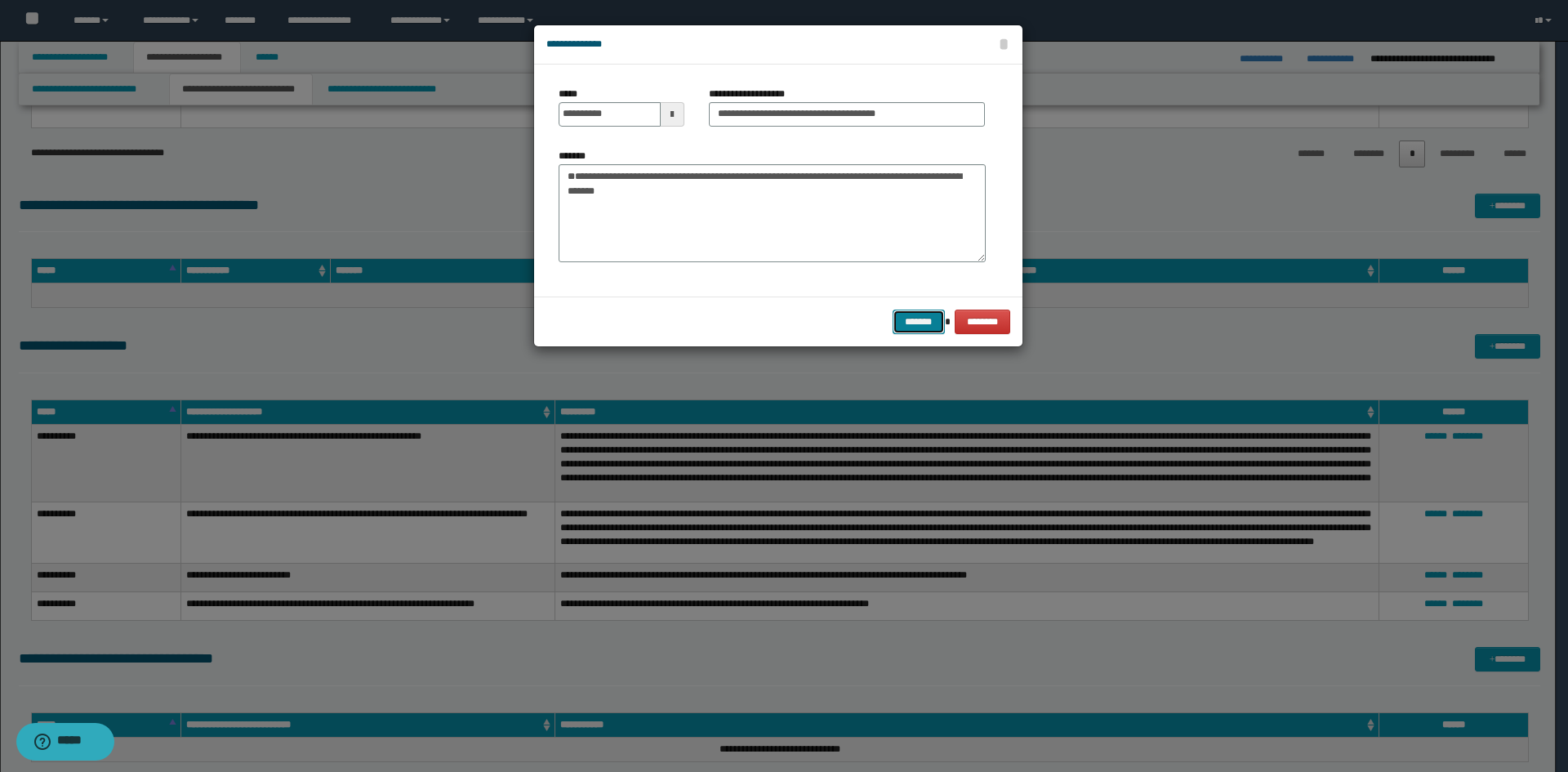 click on "*******" at bounding box center [919, 322] 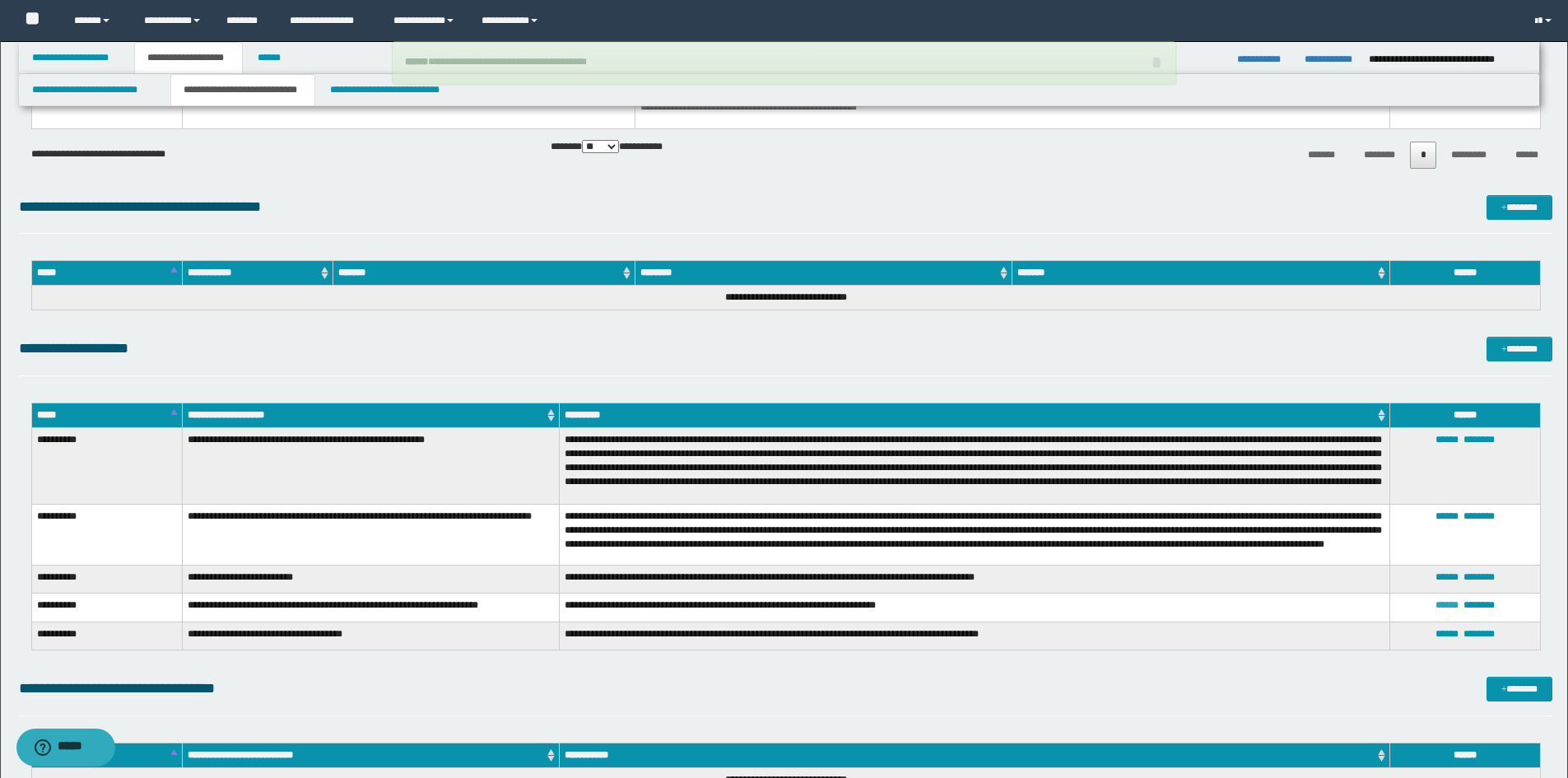 click on "******" at bounding box center [1447, 605] 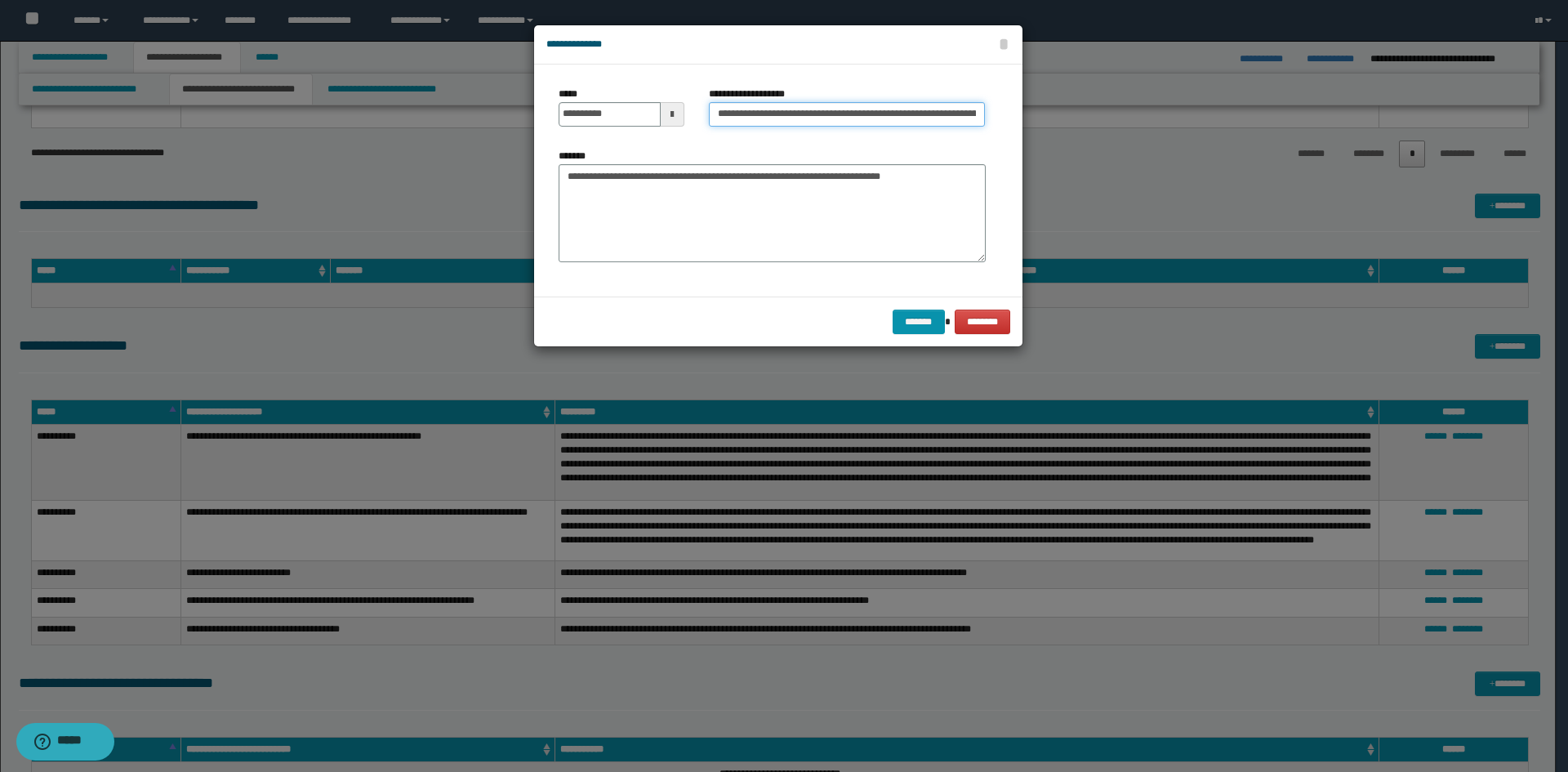 scroll, scrollTop: 0, scrollLeft: 96, axis: horizontal 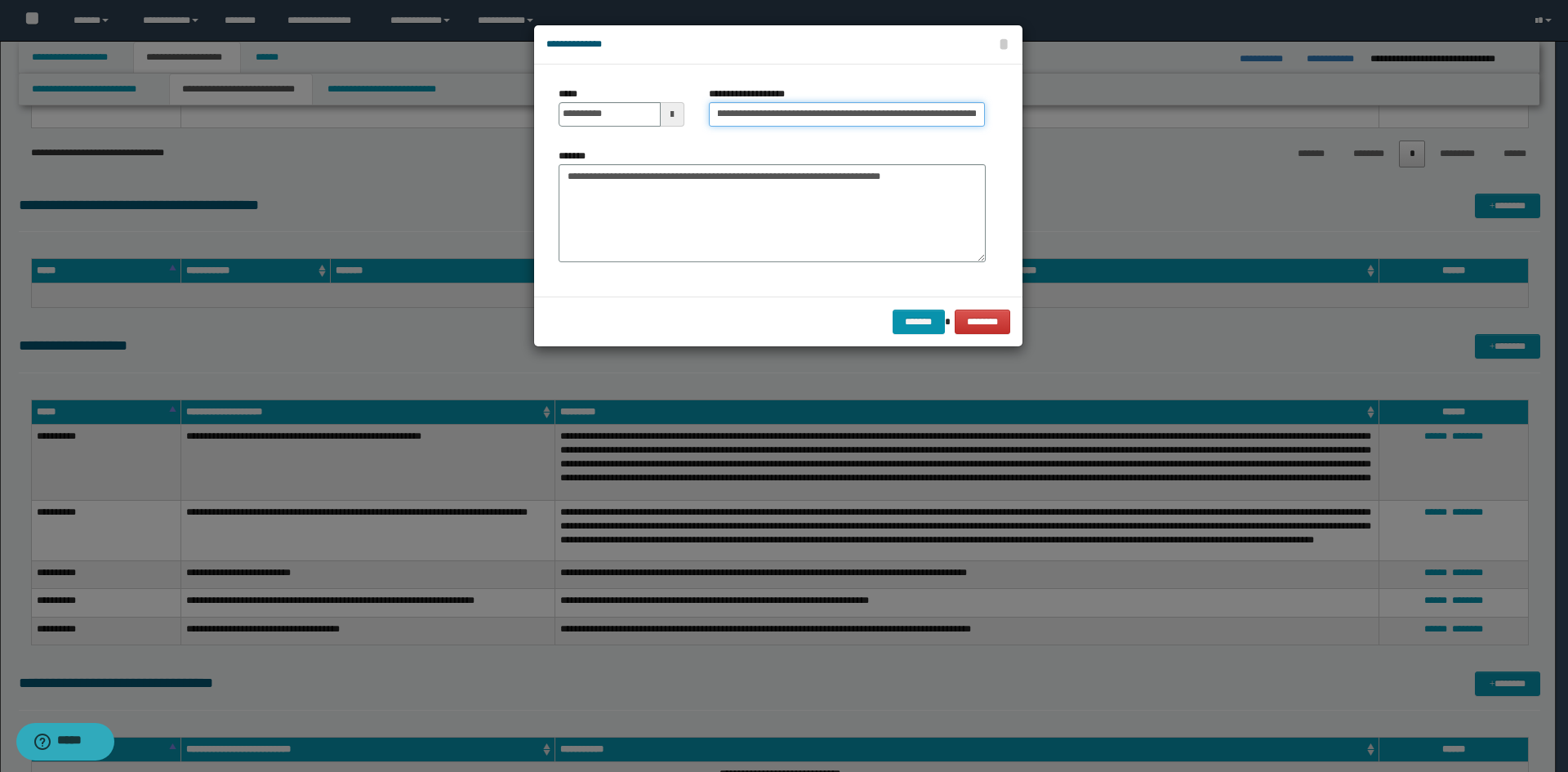 drag, startPoint x: 898, startPoint y: 114, endPoint x: 1022, endPoint y: 116, distance: 124.0161 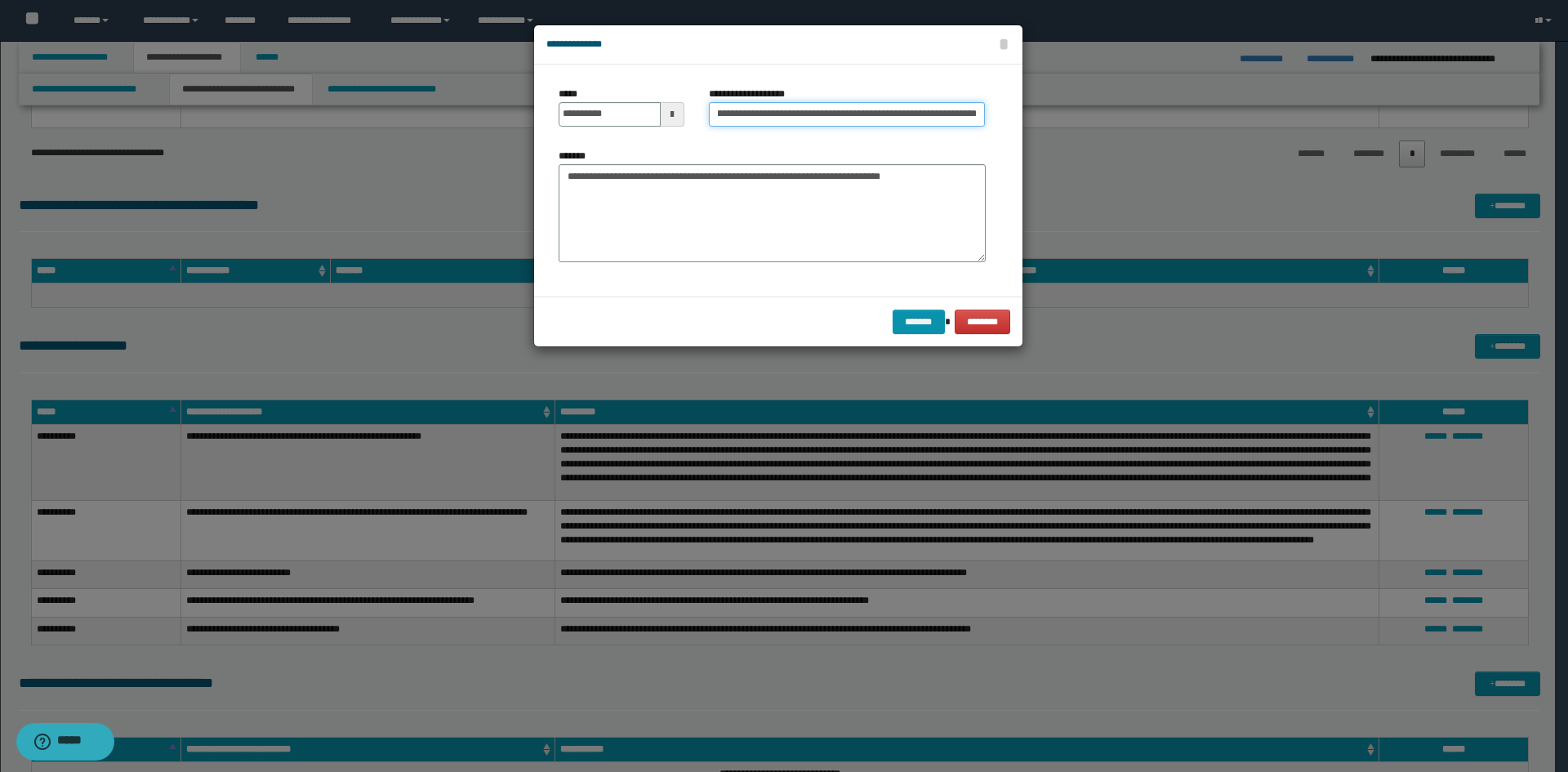 drag, startPoint x: 889, startPoint y: 117, endPoint x: 926, endPoint y: 113, distance: 37.215588 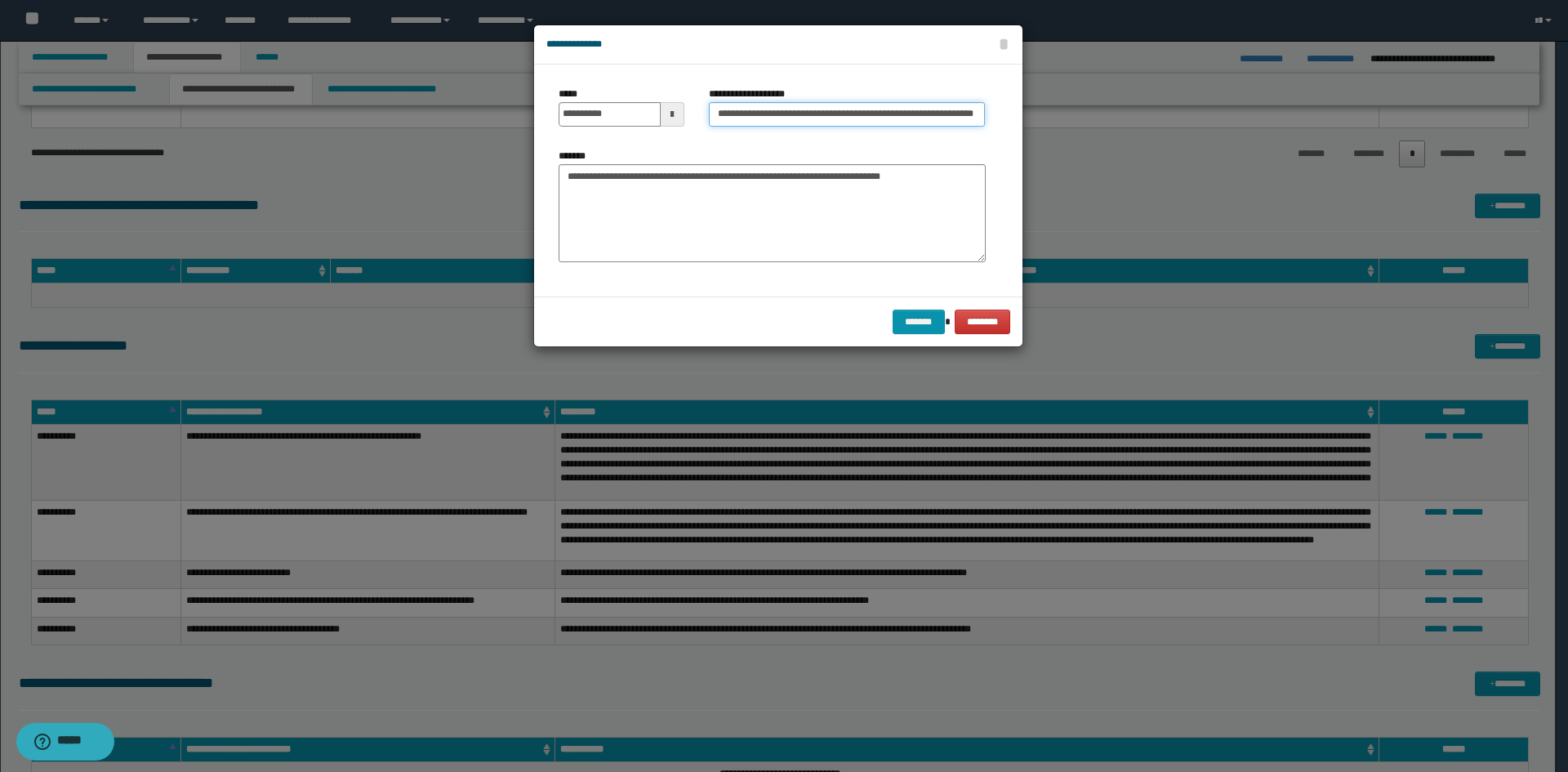 scroll, scrollTop: 0, scrollLeft: 56, axis: horizontal 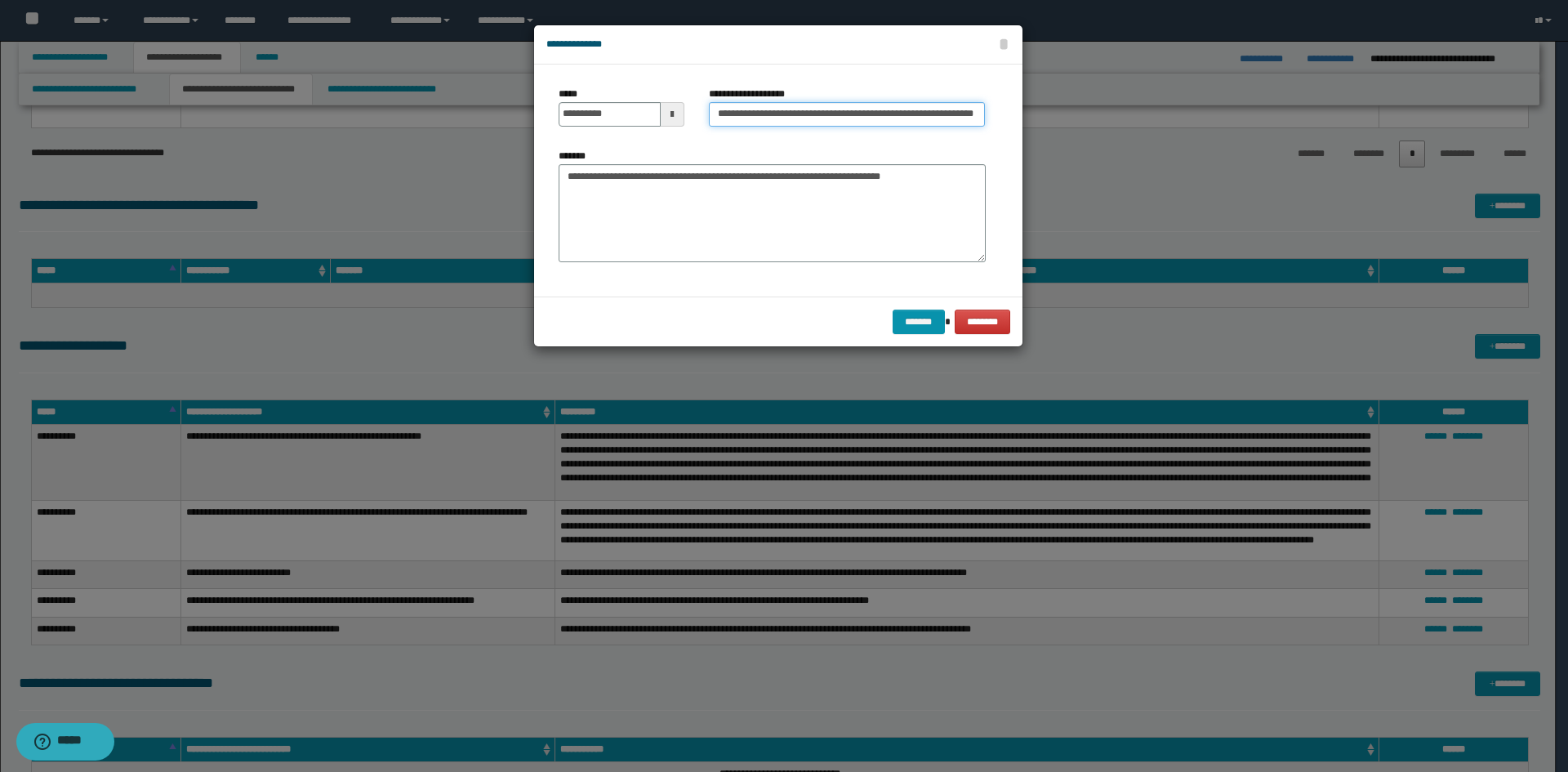 click on "**********" at bounding box center [847, 114] 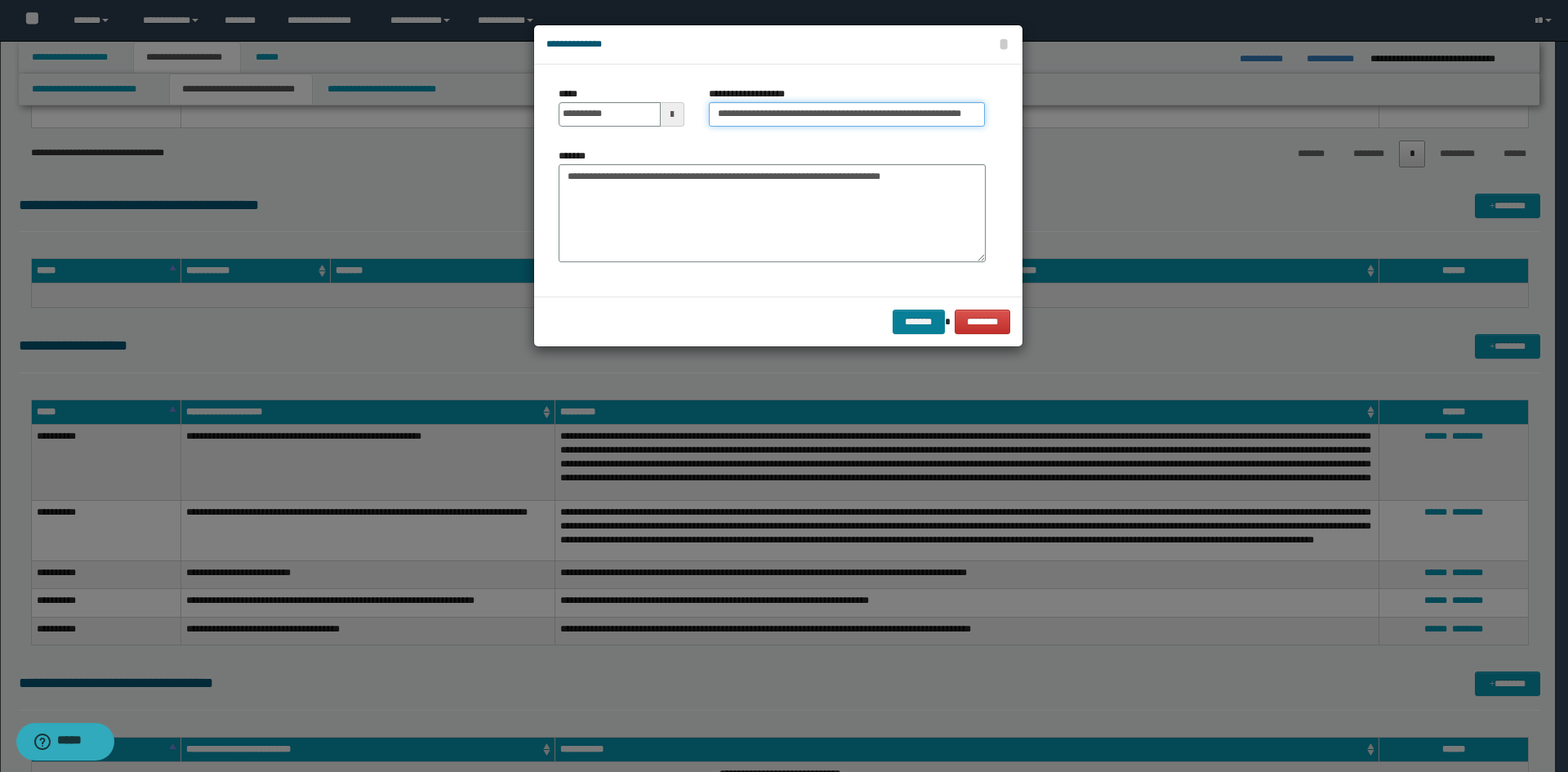 scroll, scrollTop: 0, scrollLeft: 42, axis: horizontal 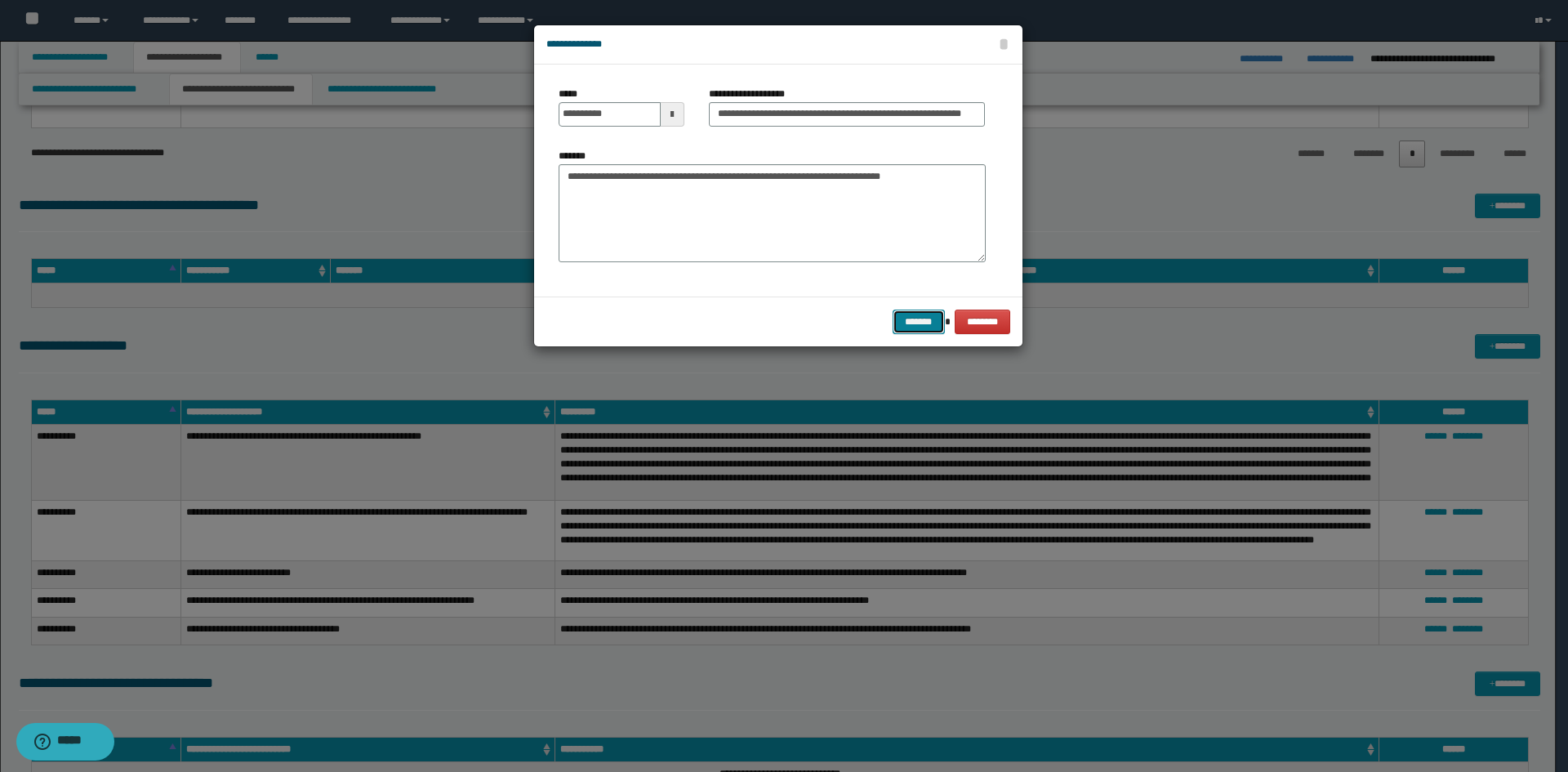 click on "*******" at bounding box center (919, 322) 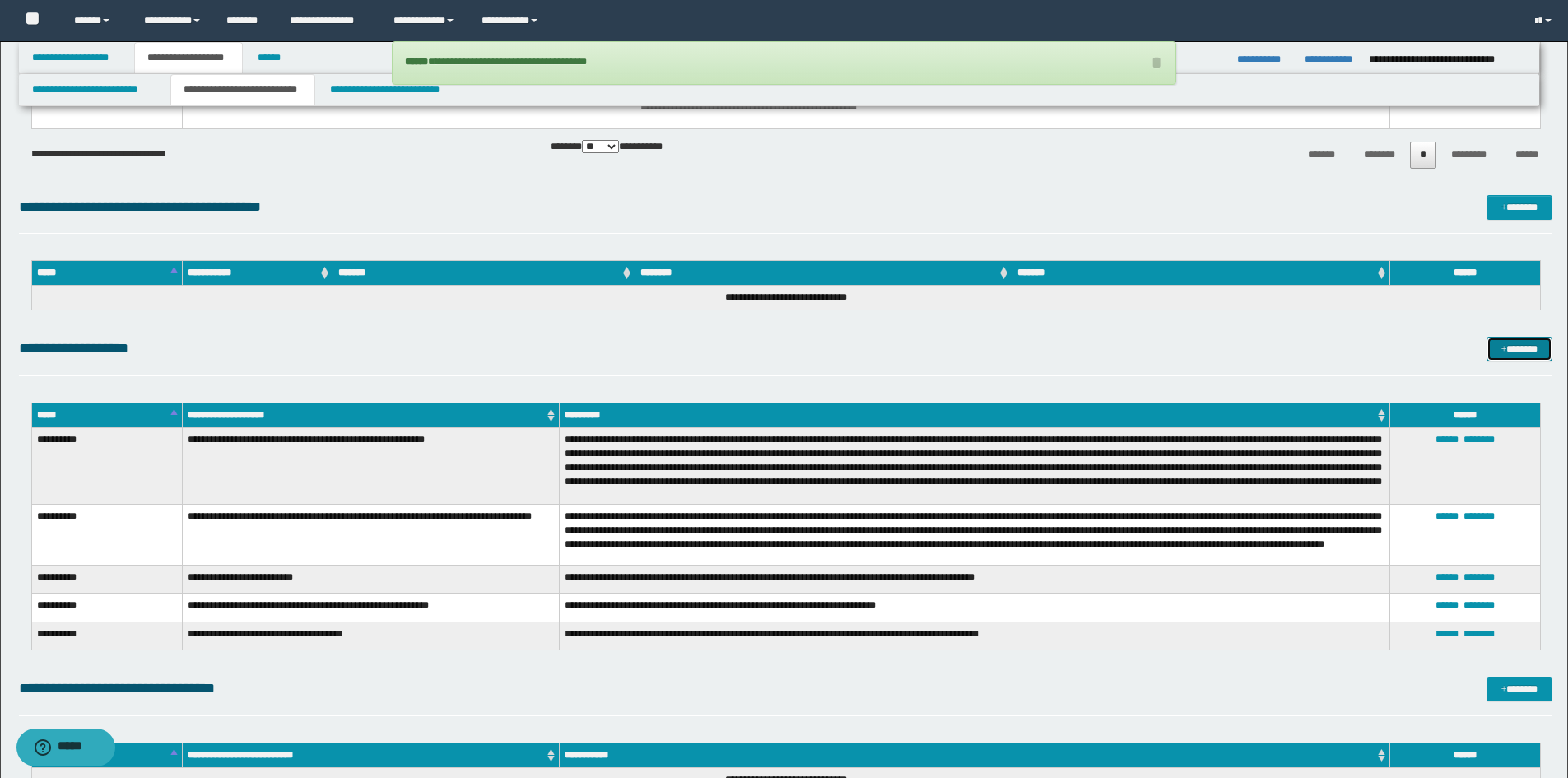 click on "*******" at bounding box center (1519, 349) 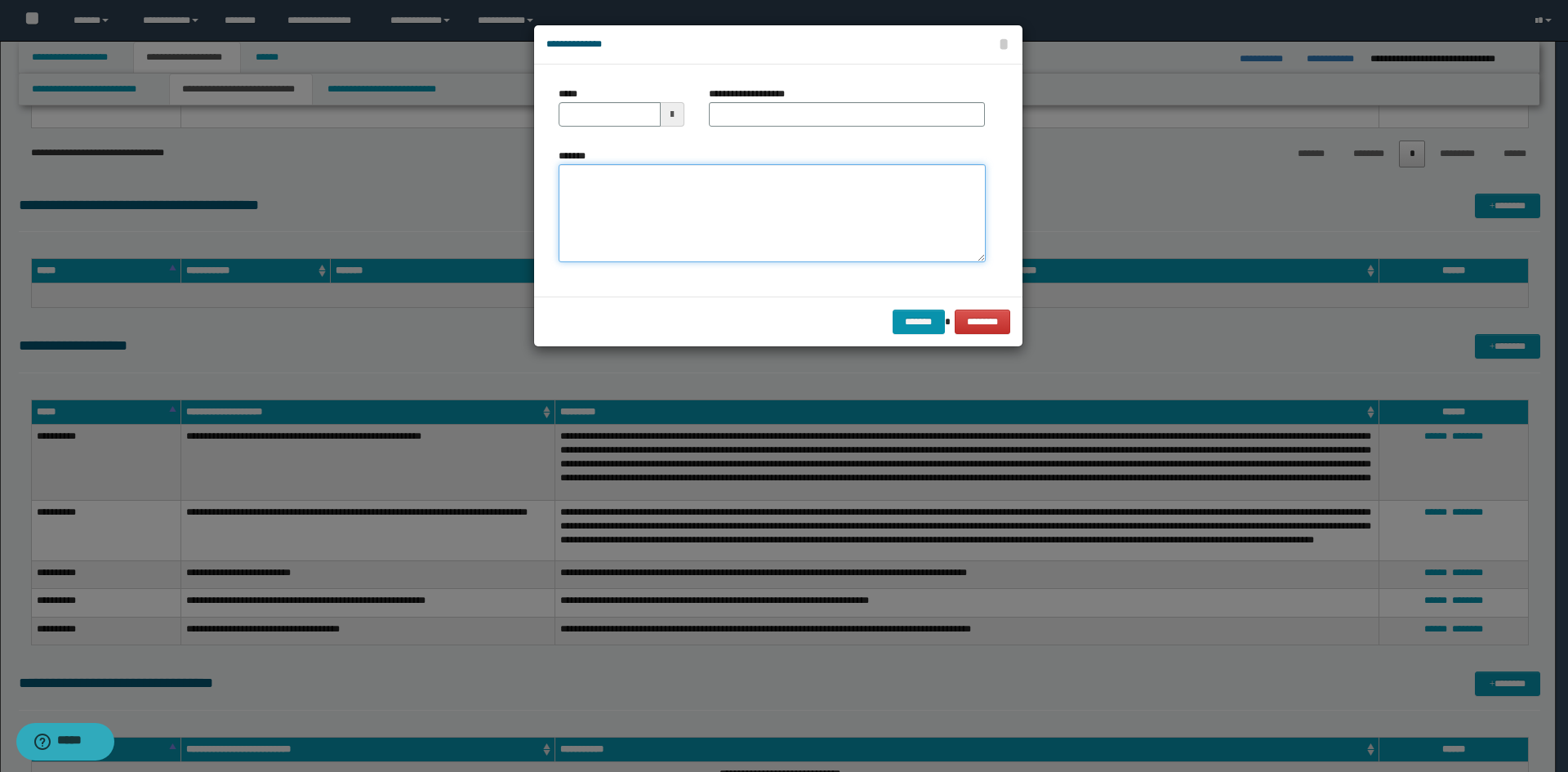 click on "*******" at bounding box center [772, 213] 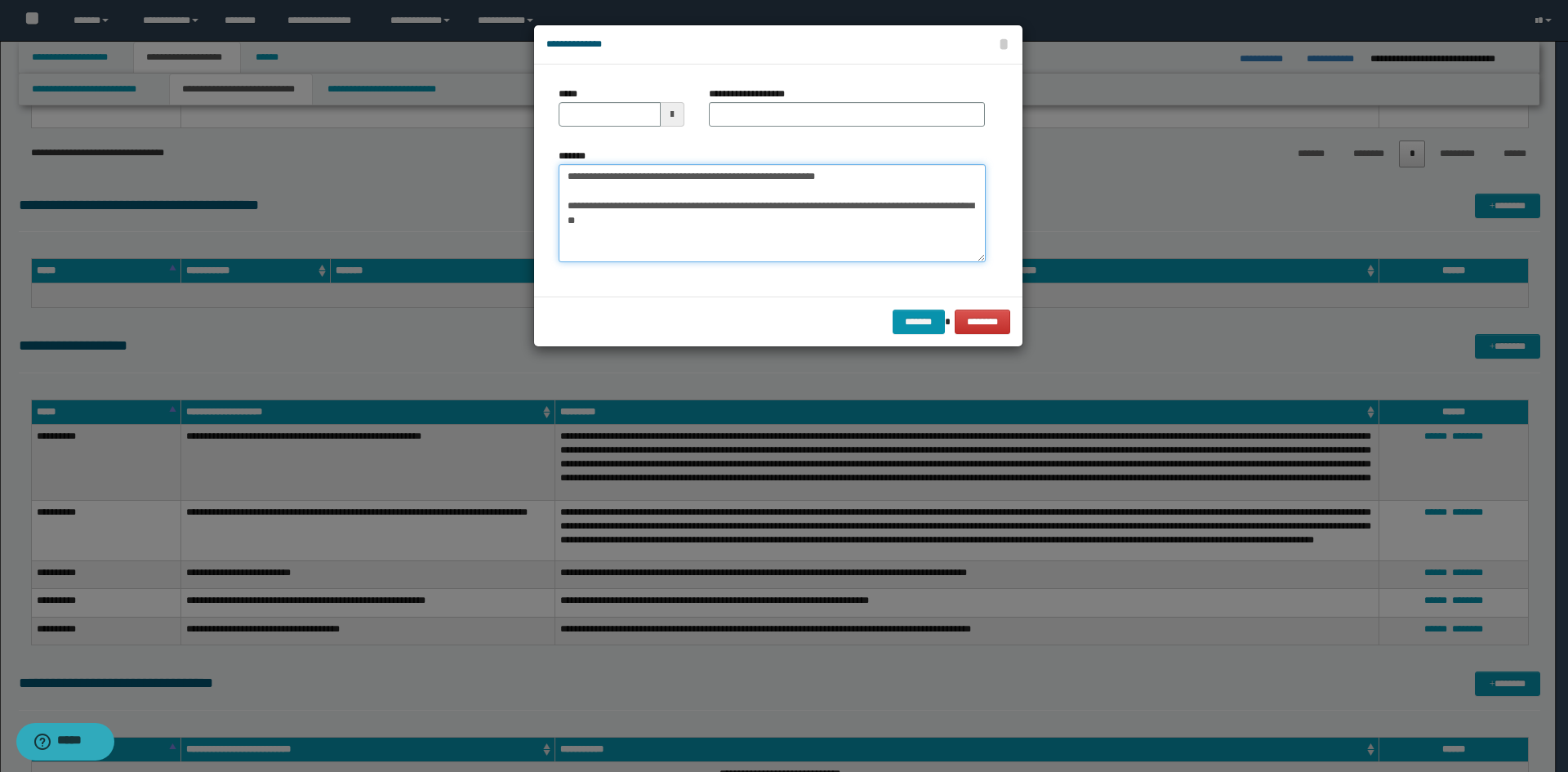 click on "**********" at bounding box center [772, 213] 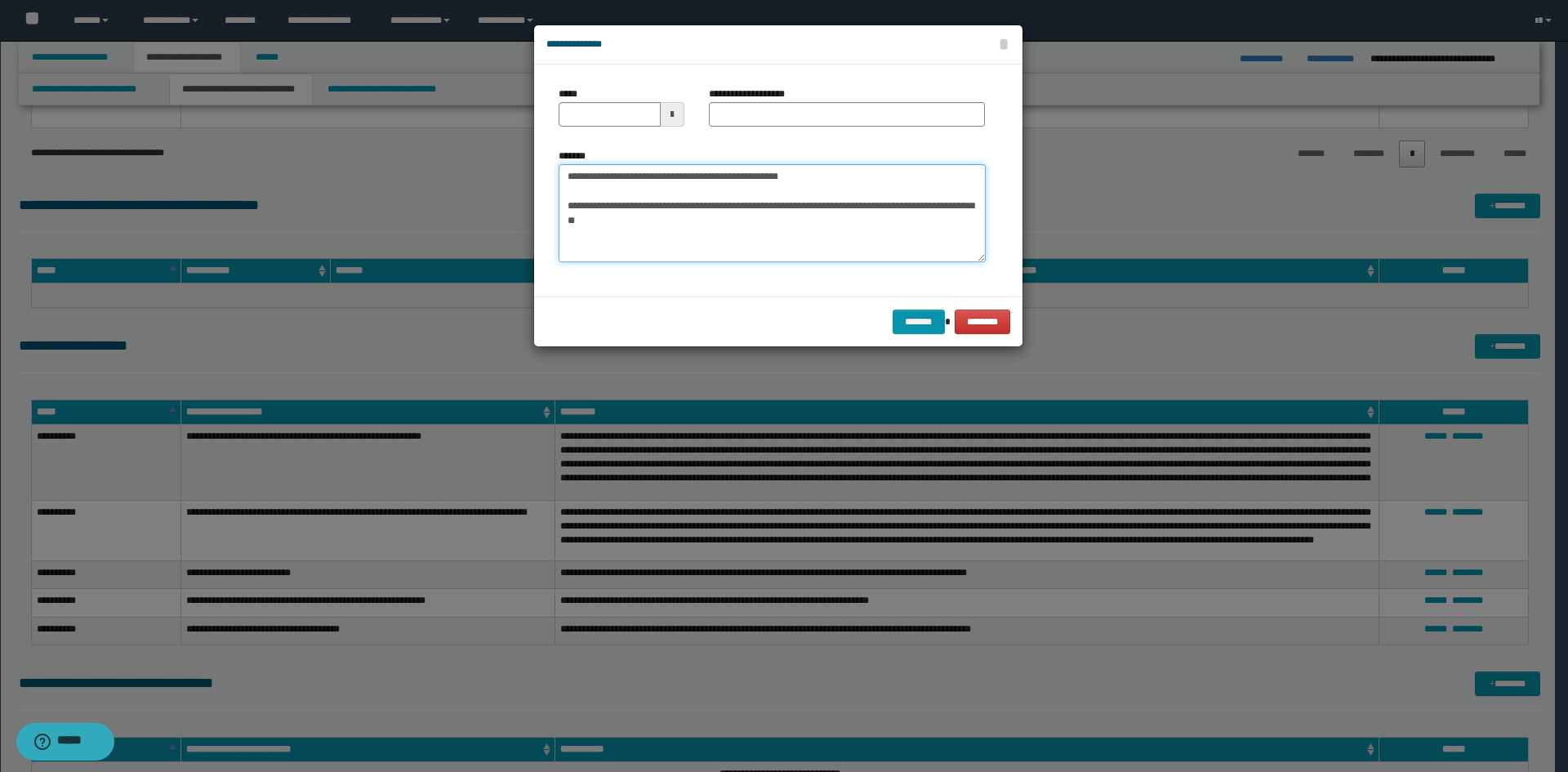 click on "**********" at bounding box center [772, 213] 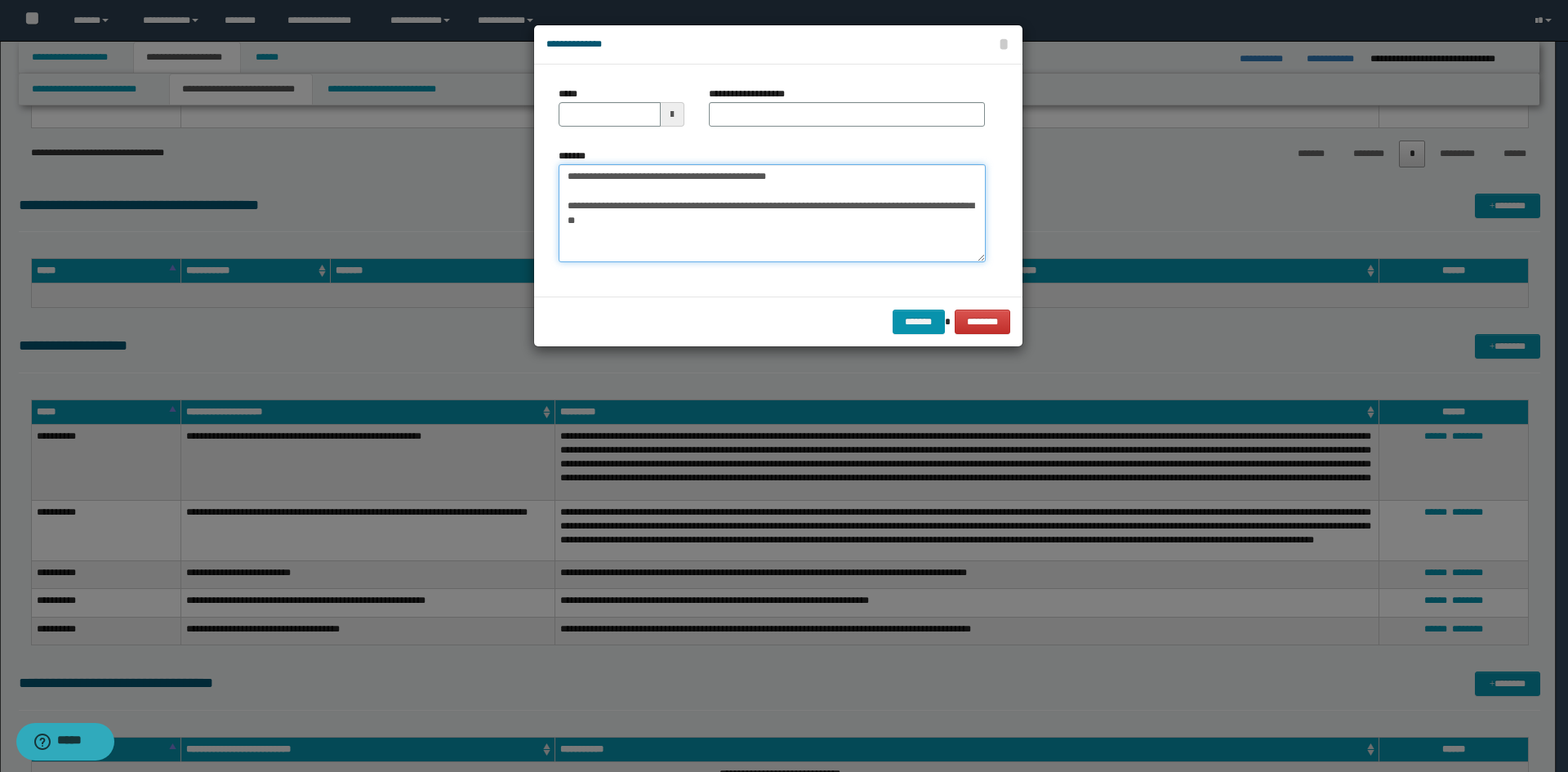 drag, startPoint x: 634, startPoint y: 129, endPoint x: 212, endPoint y: 109, distance: 422.4737 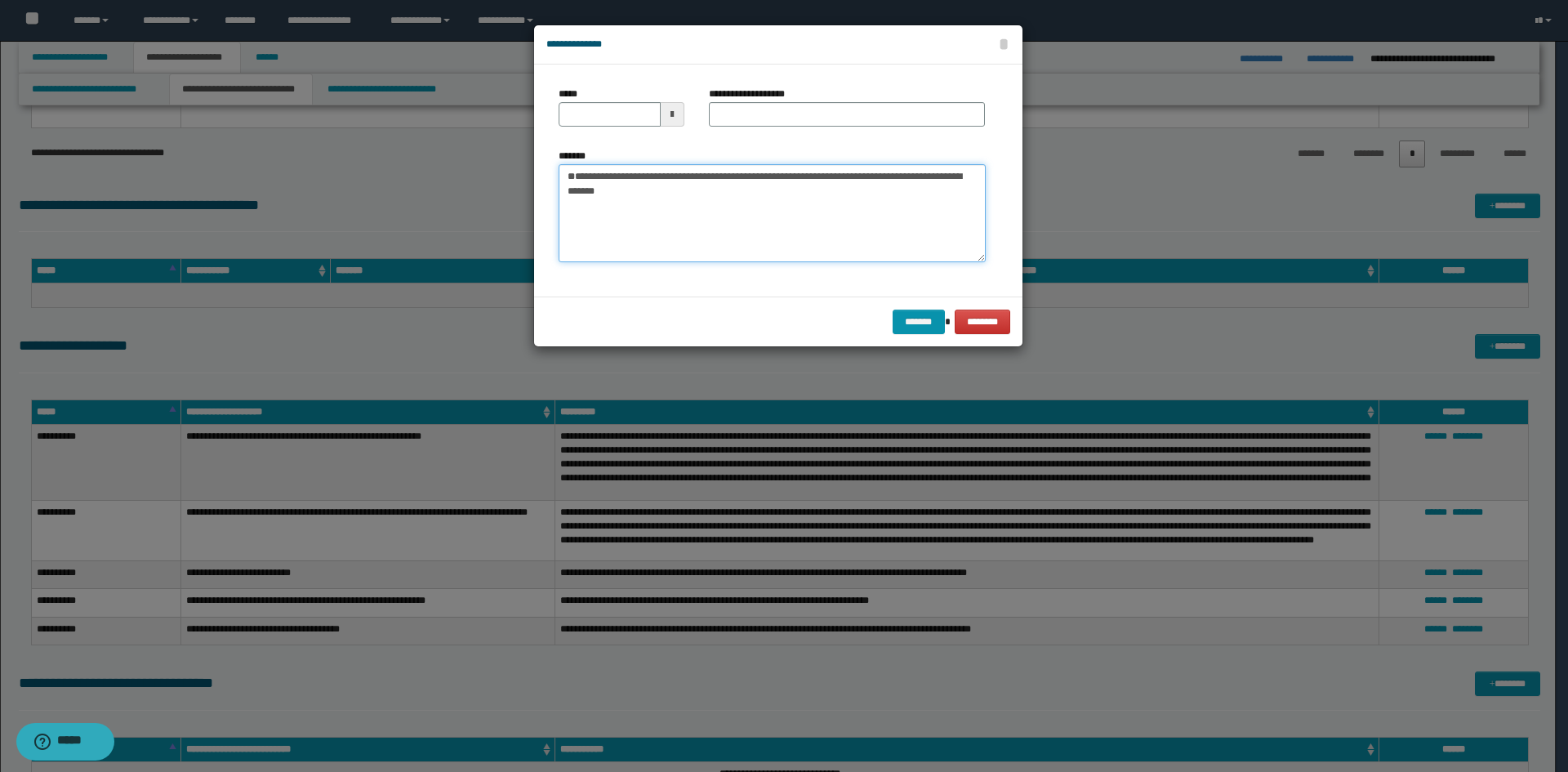 type 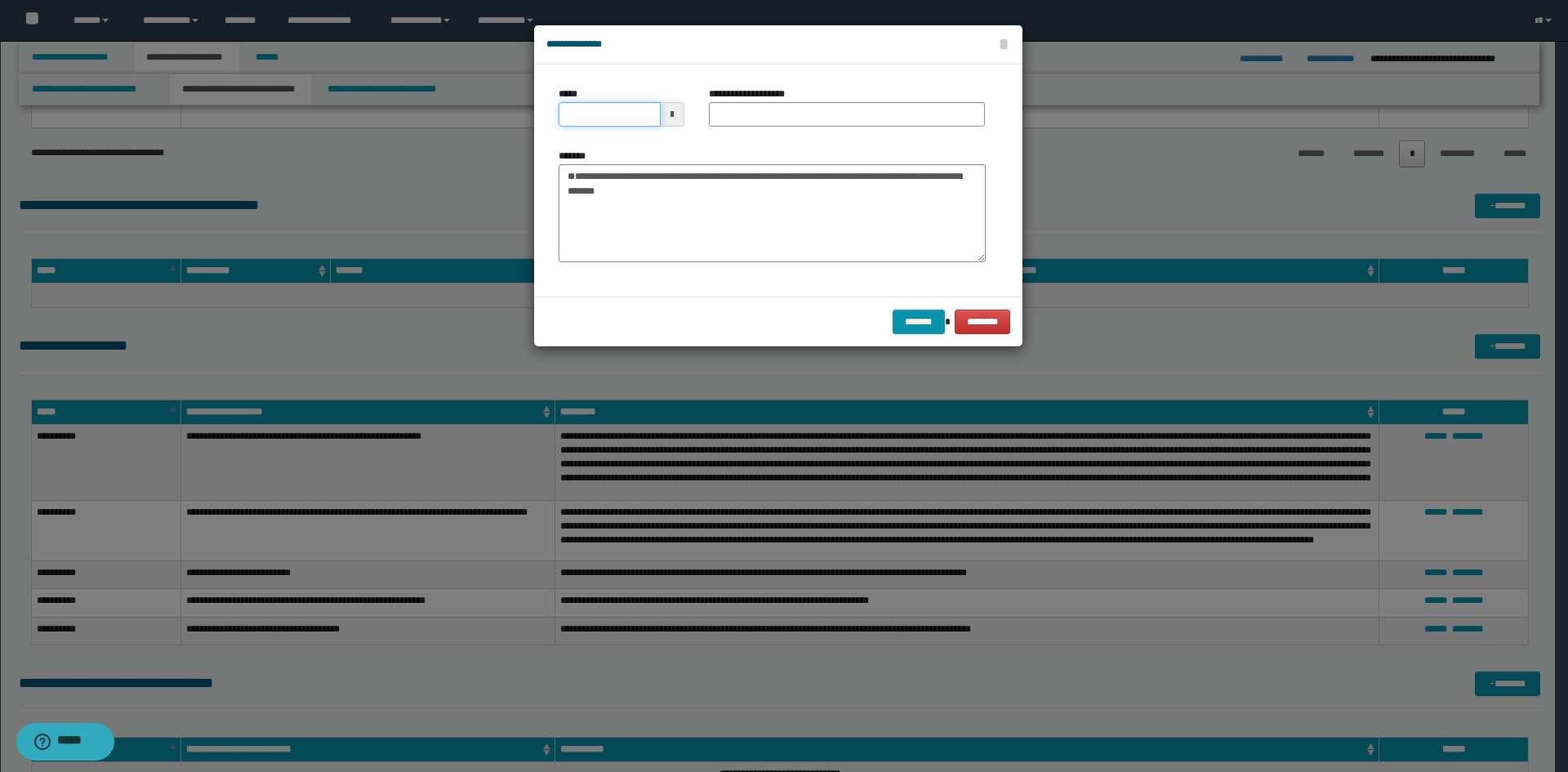 click on "*****" at bounding box center (609, 114) 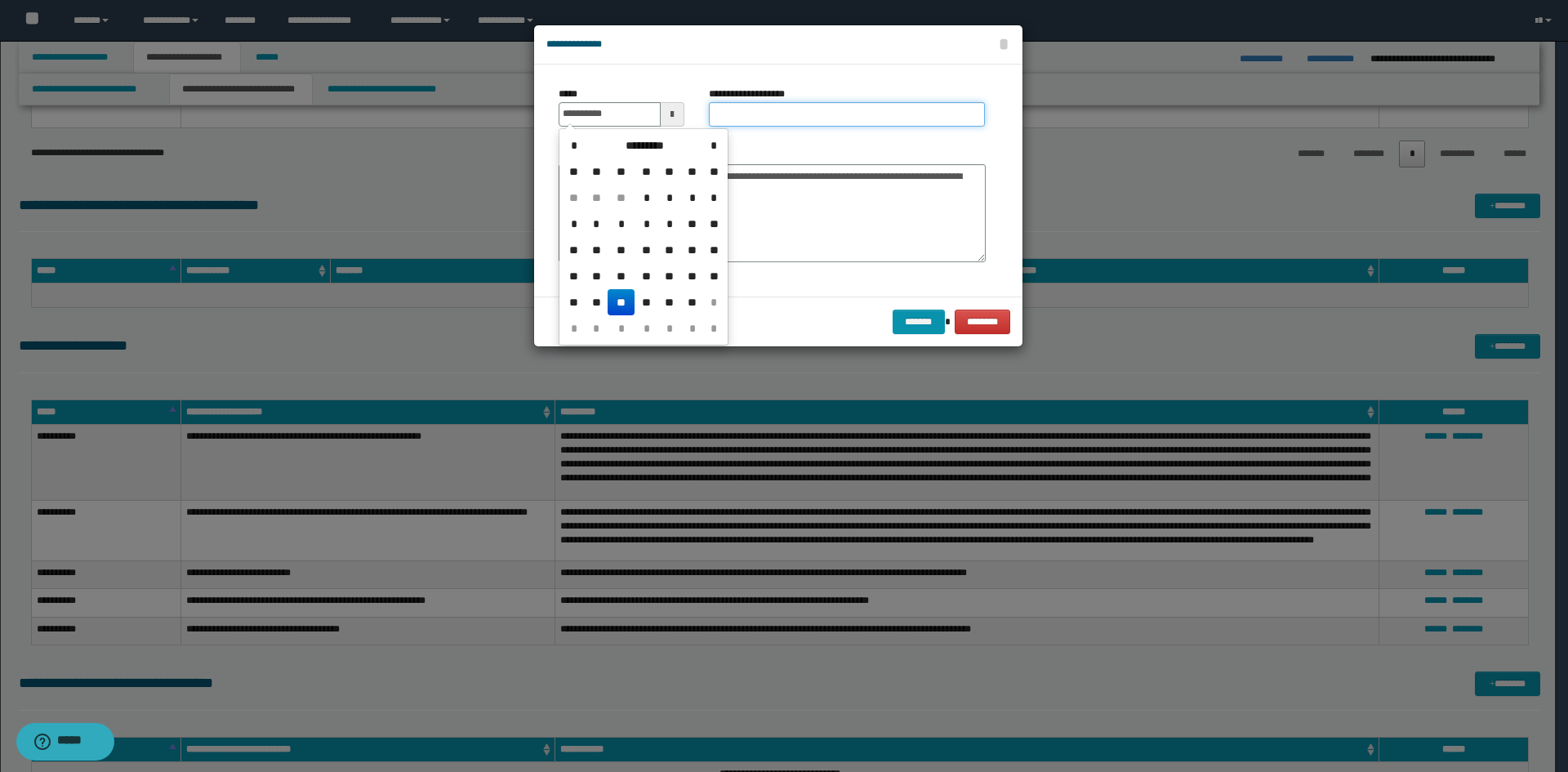 type on "**********" 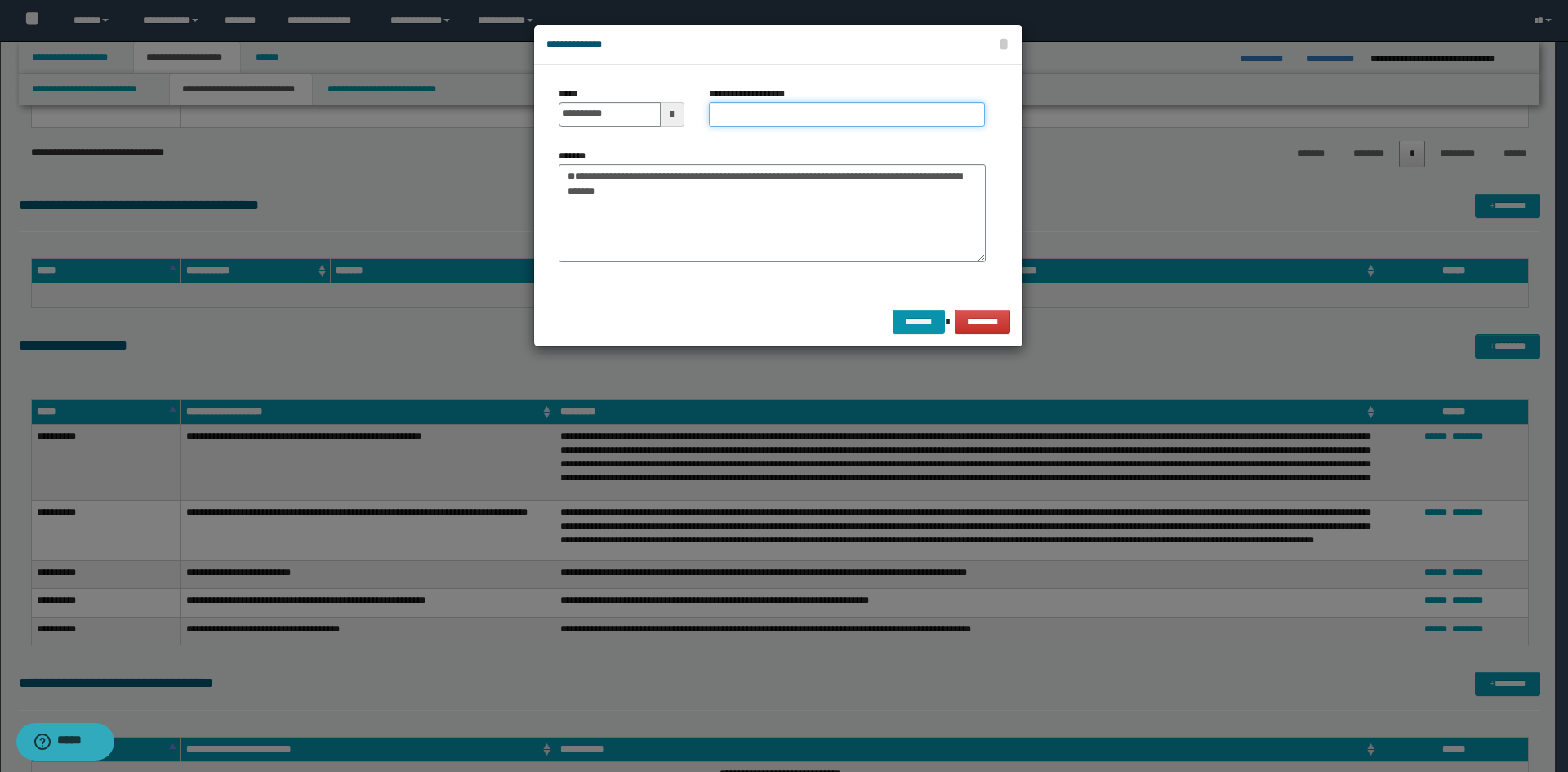 paste on "**********" 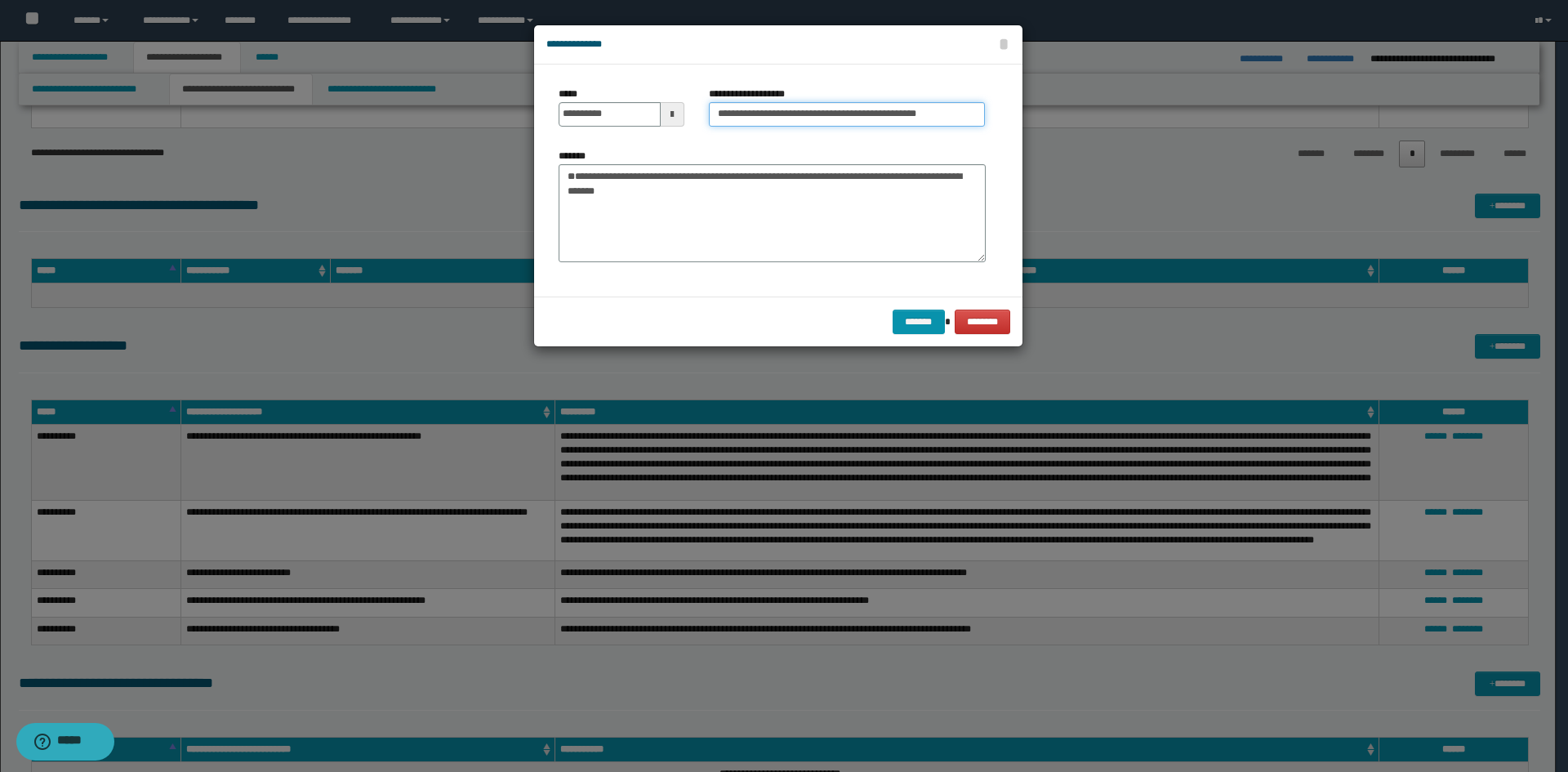 drag, startPoint x: 770, startPoint y: 114, endPoint x: 644, endPoint y: 104, distance: 126.3962 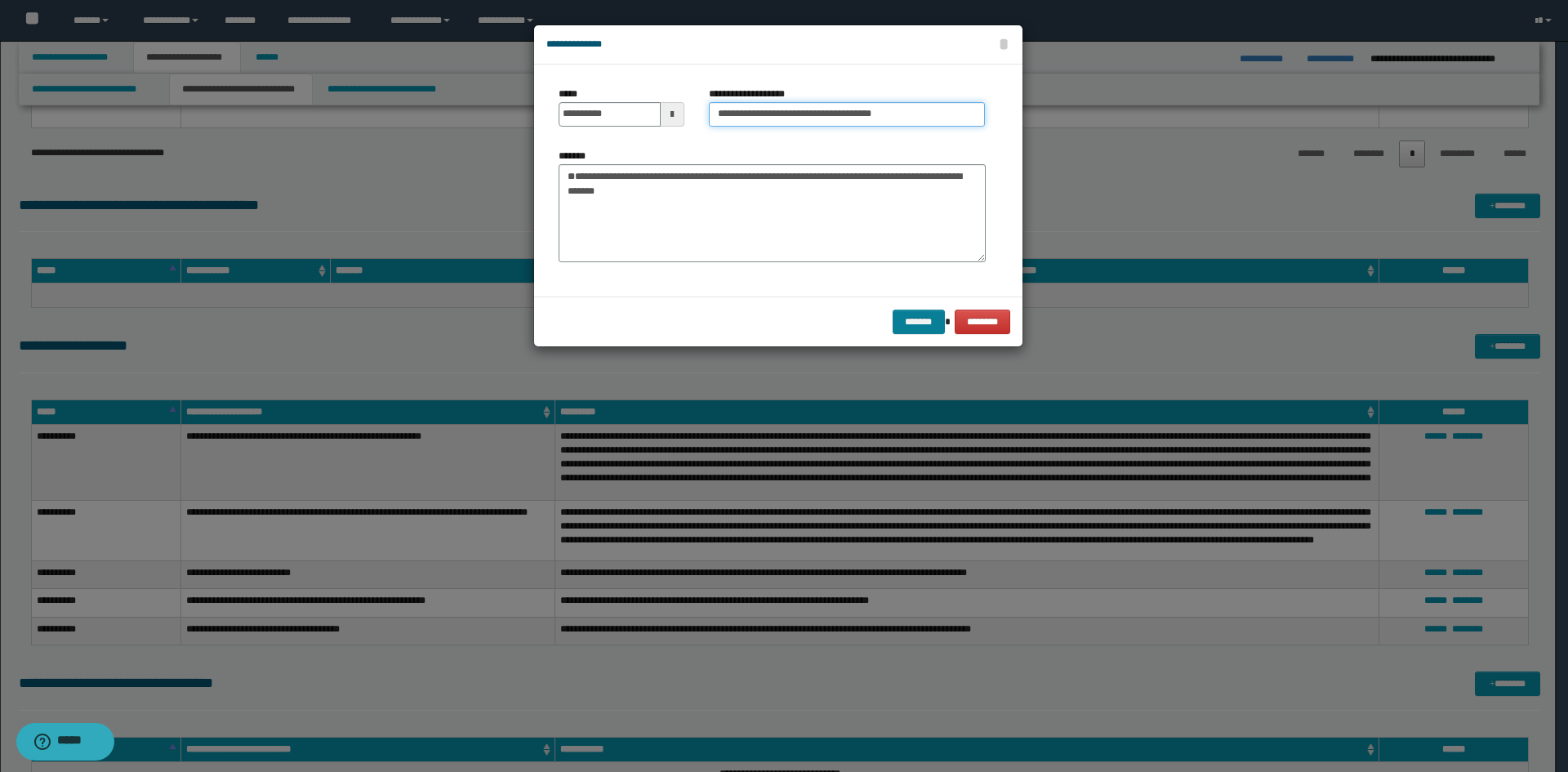 type on "**********" 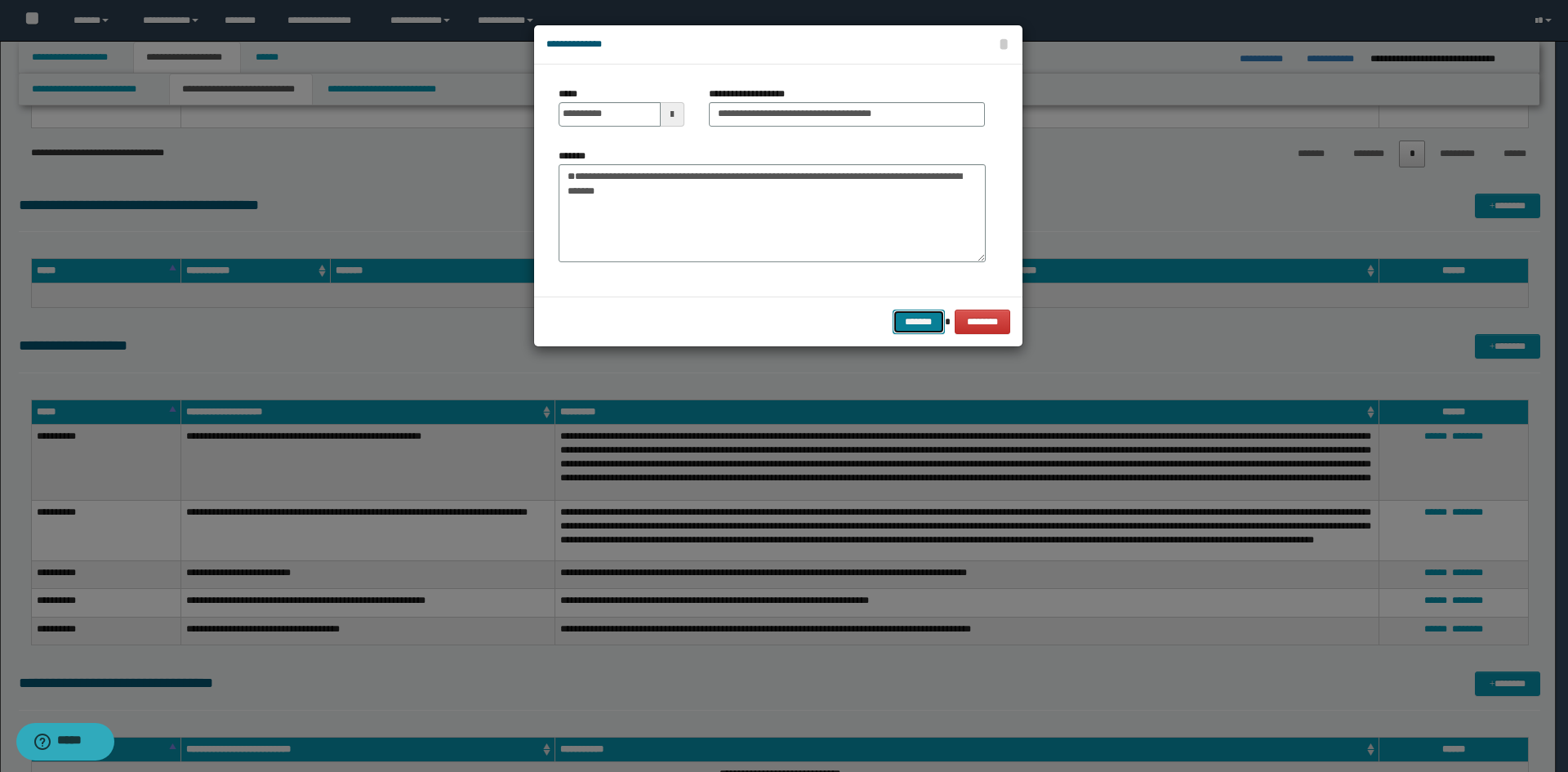 click on "*******" at bounding box center [919, 322] 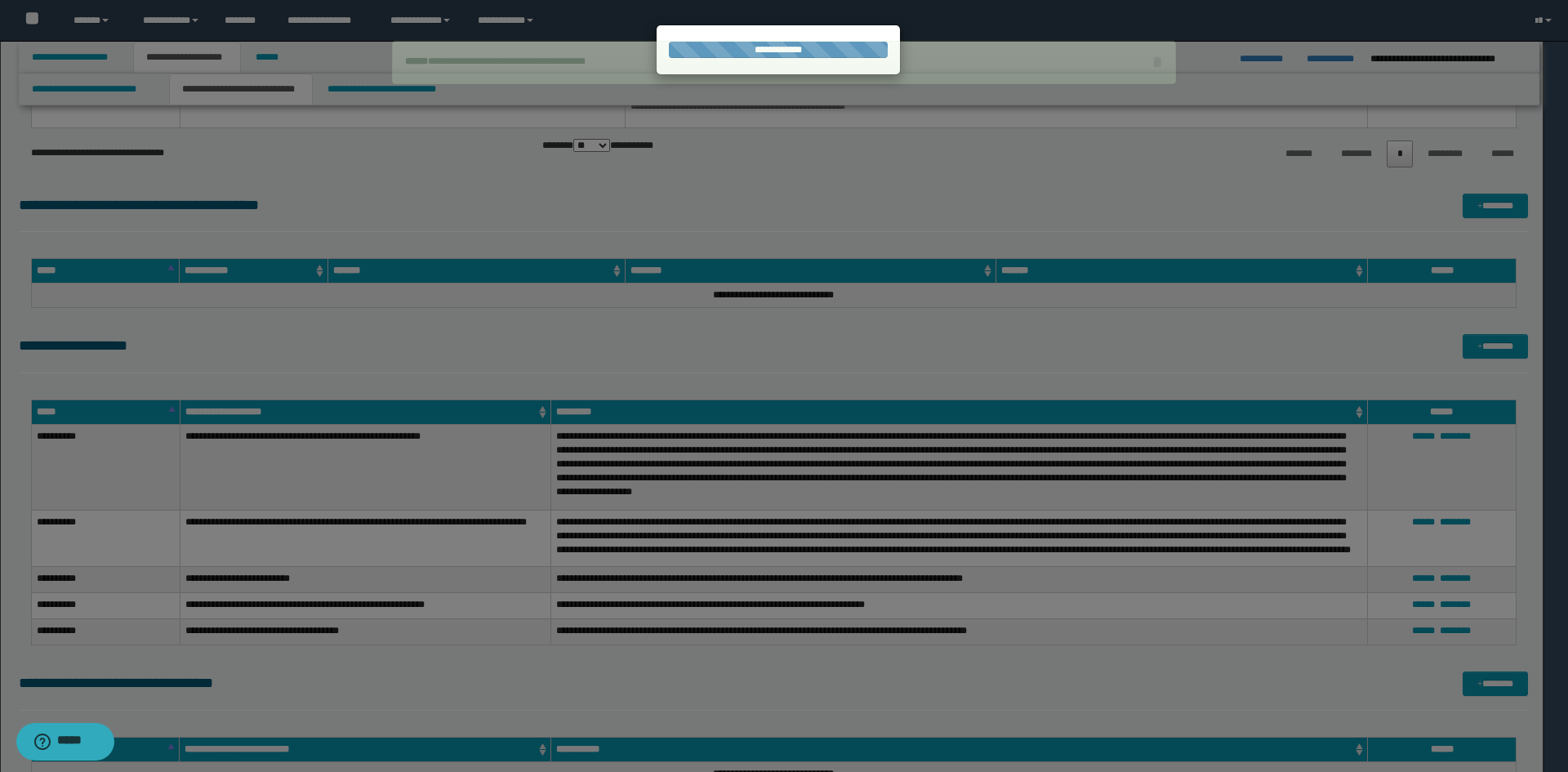 type 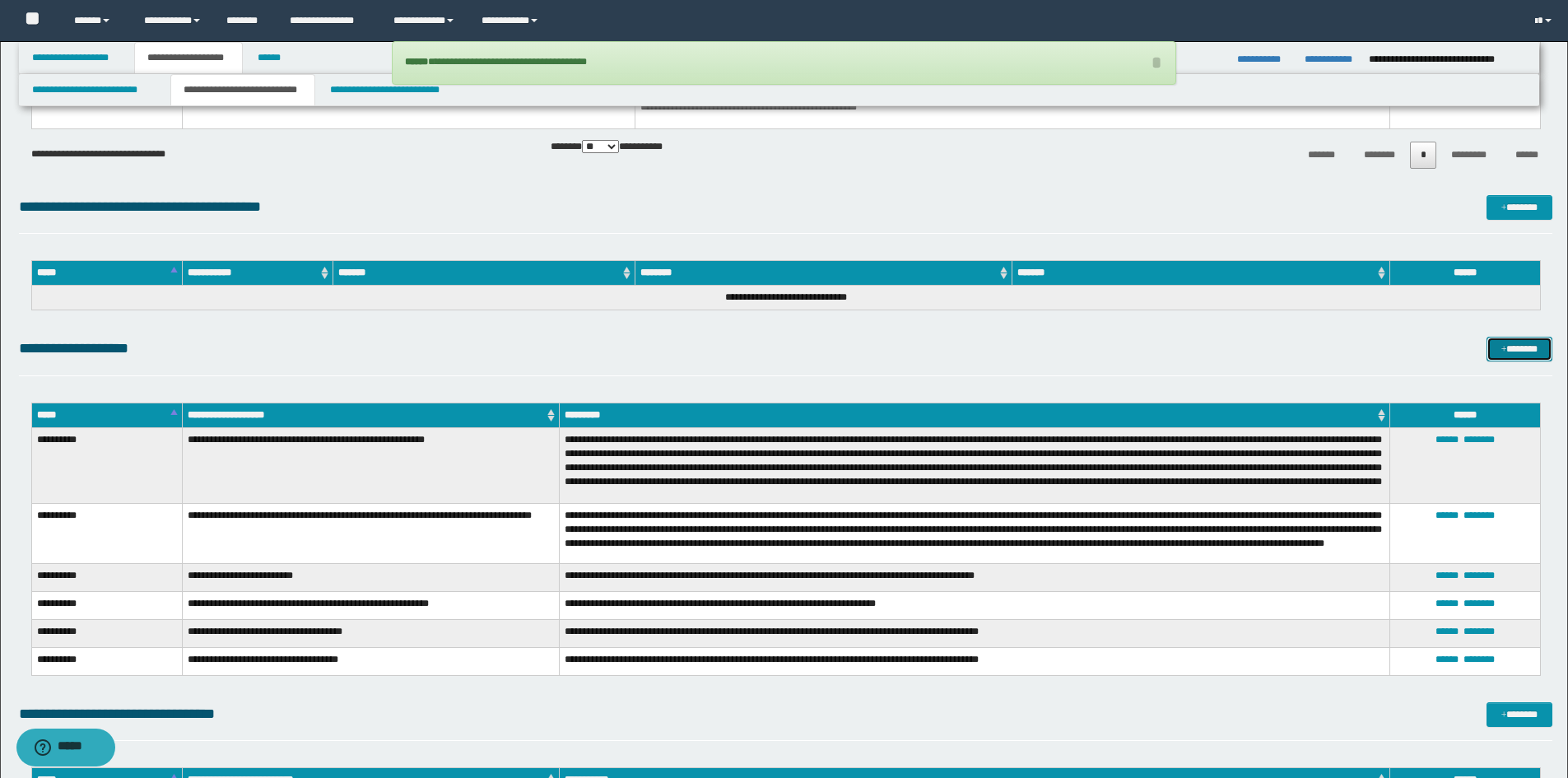 click on "*******" at bounding box center (1519, 349) 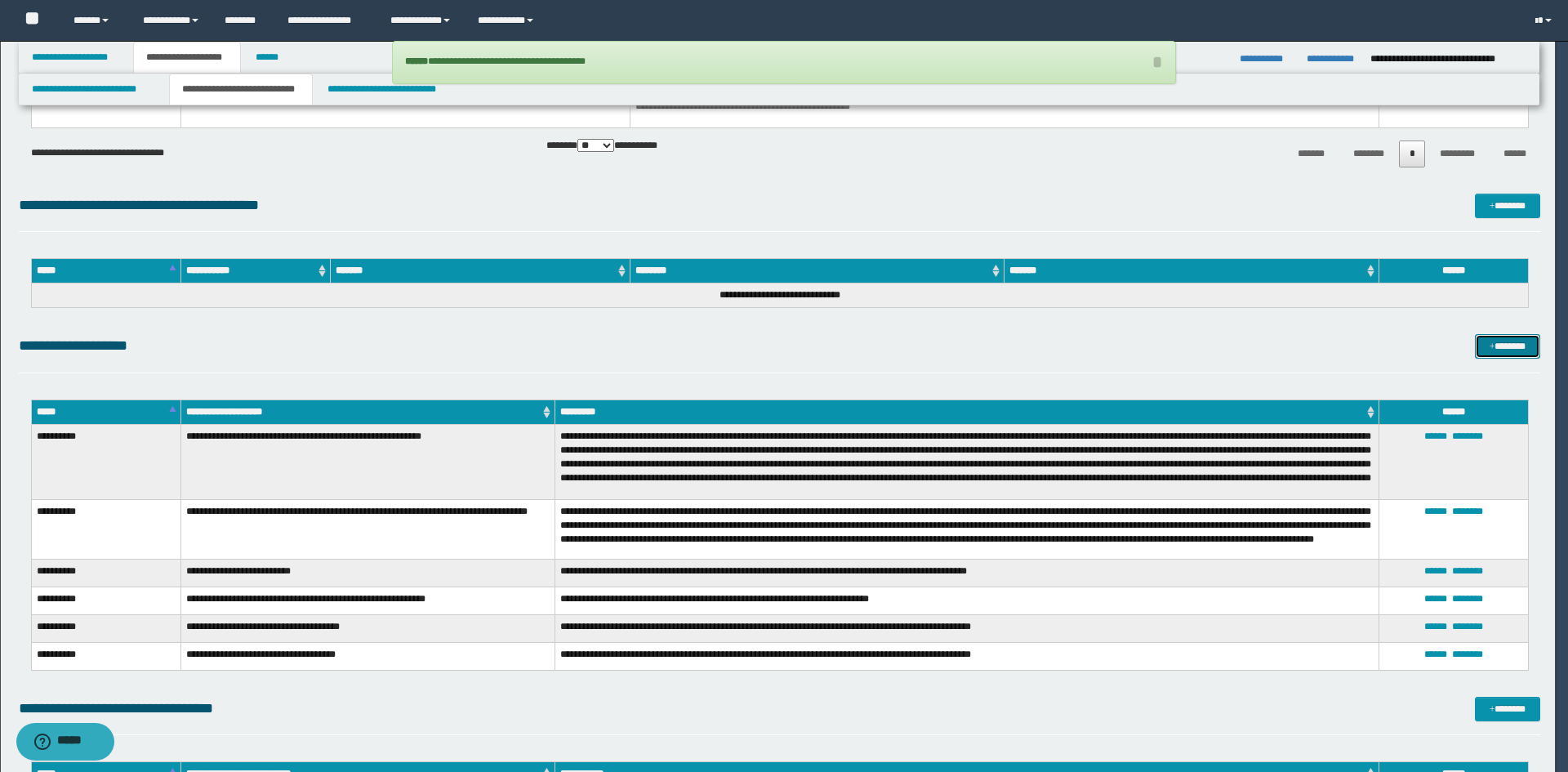 type 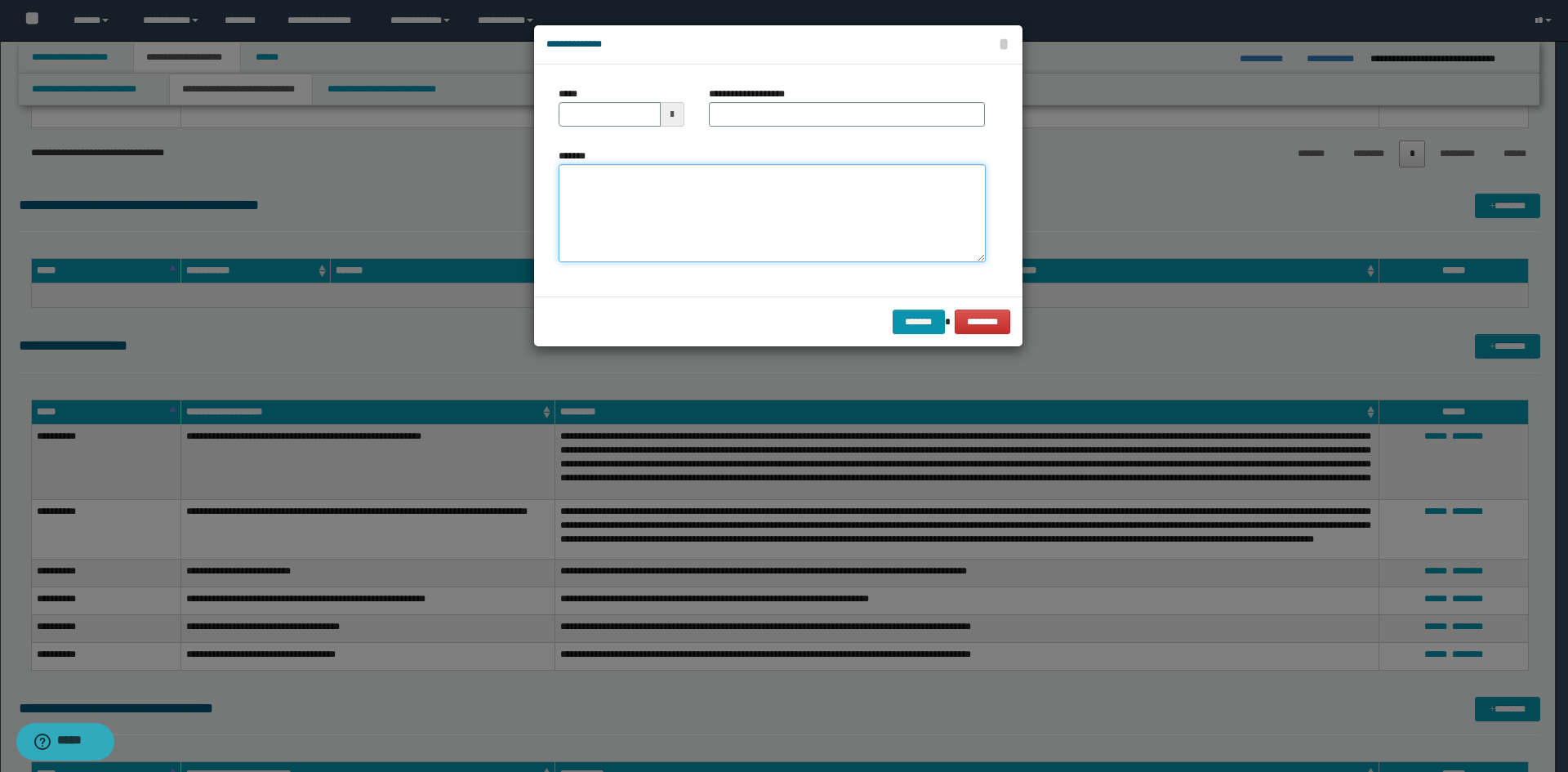 click on "*******" at bounding box center [772, 213] 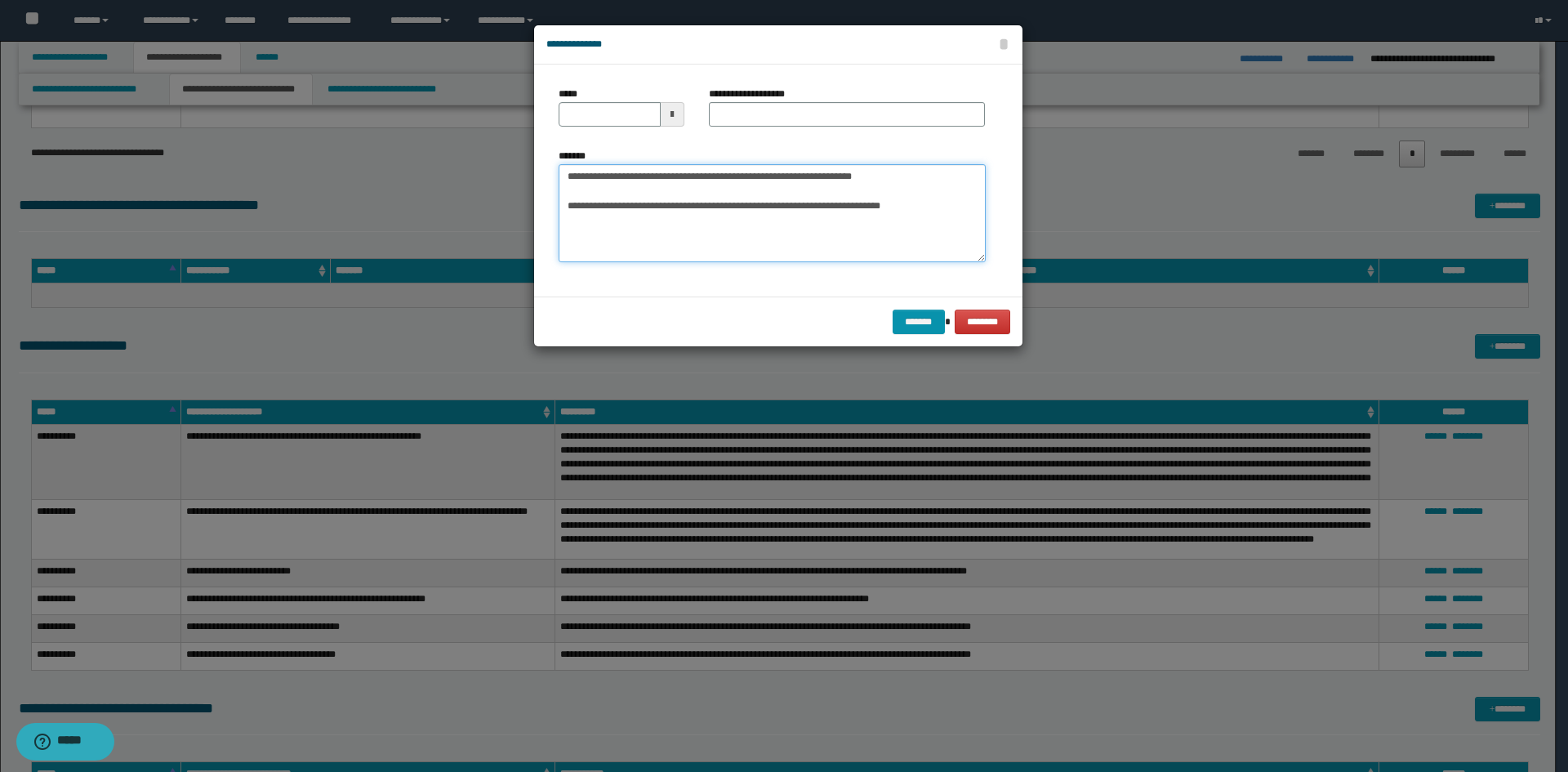 drag, startPoint x: 948, startPoint y: 177, endPoint x: 402, endPoint y: 158, distance: 546.33049 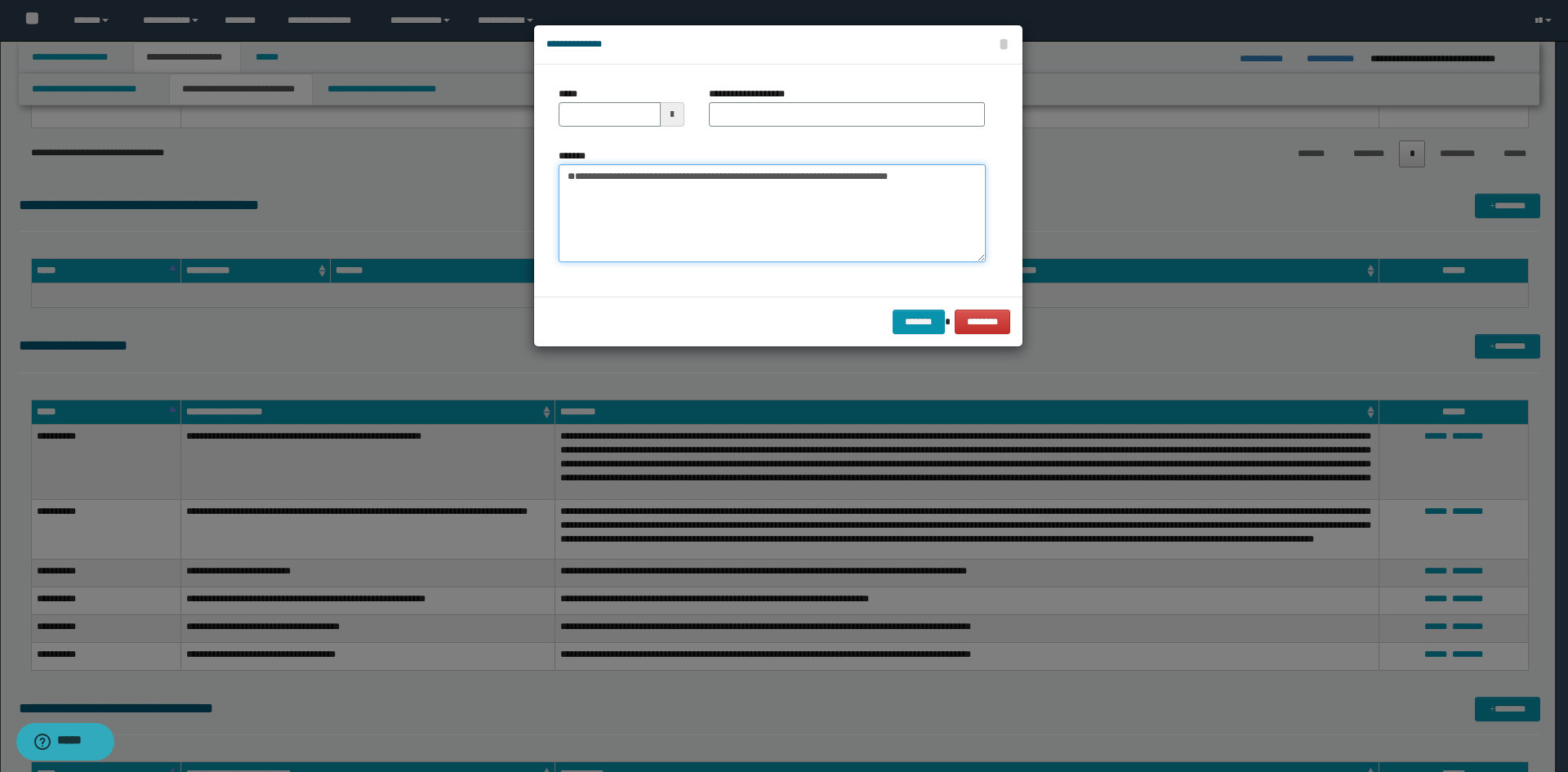 type 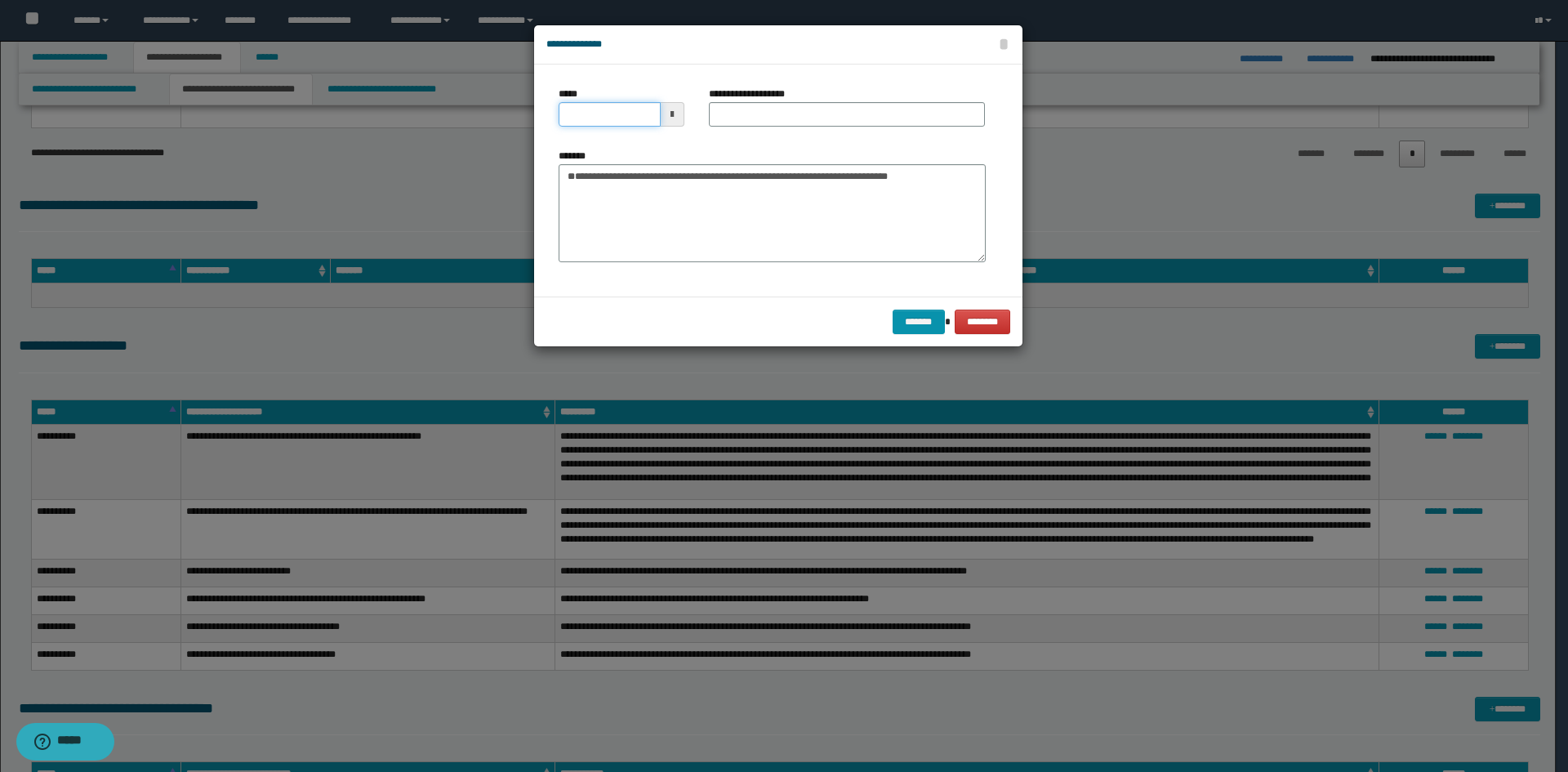 click on "*****" at bounding box center [609, 114] 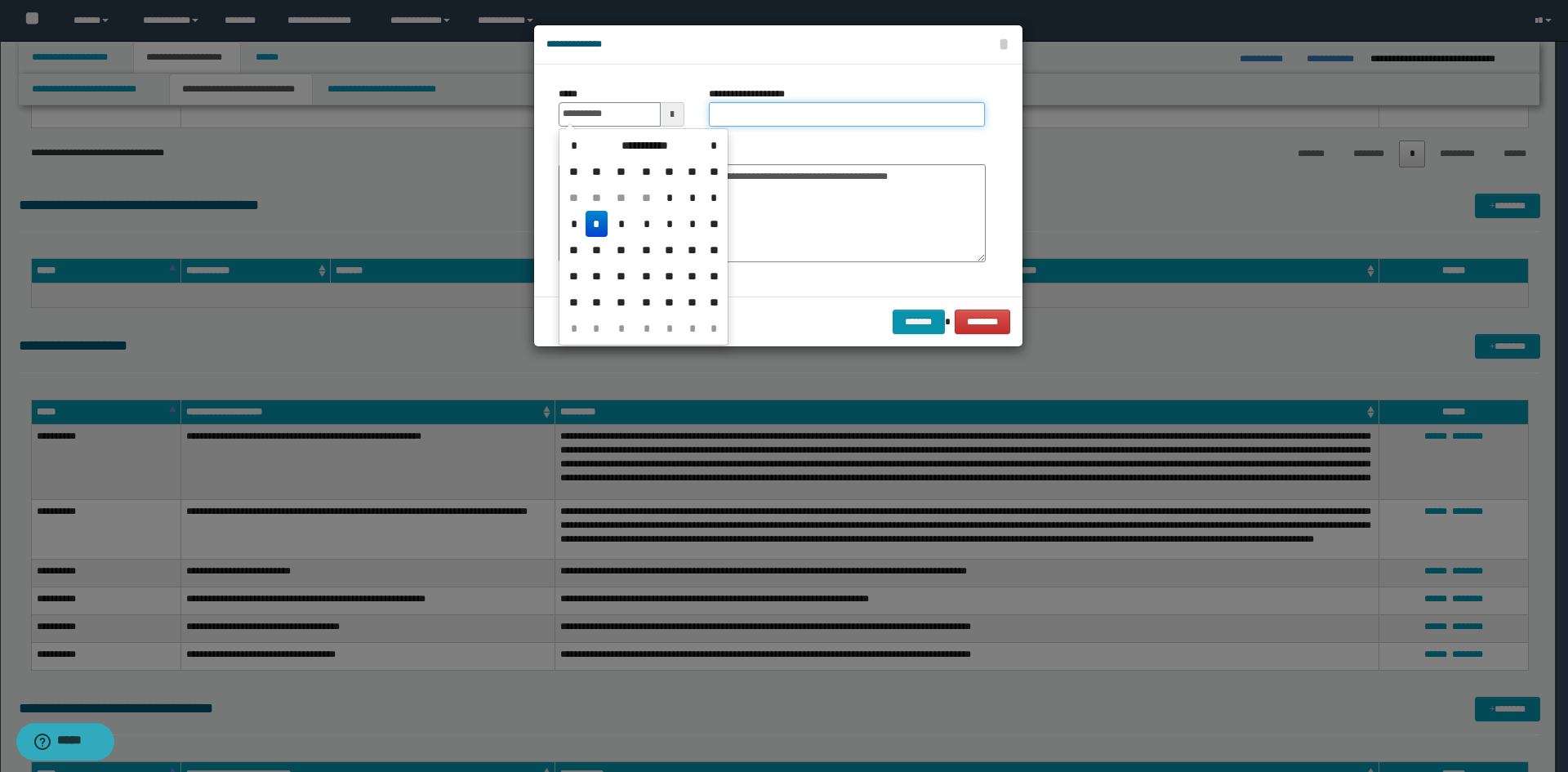 type on "**********" 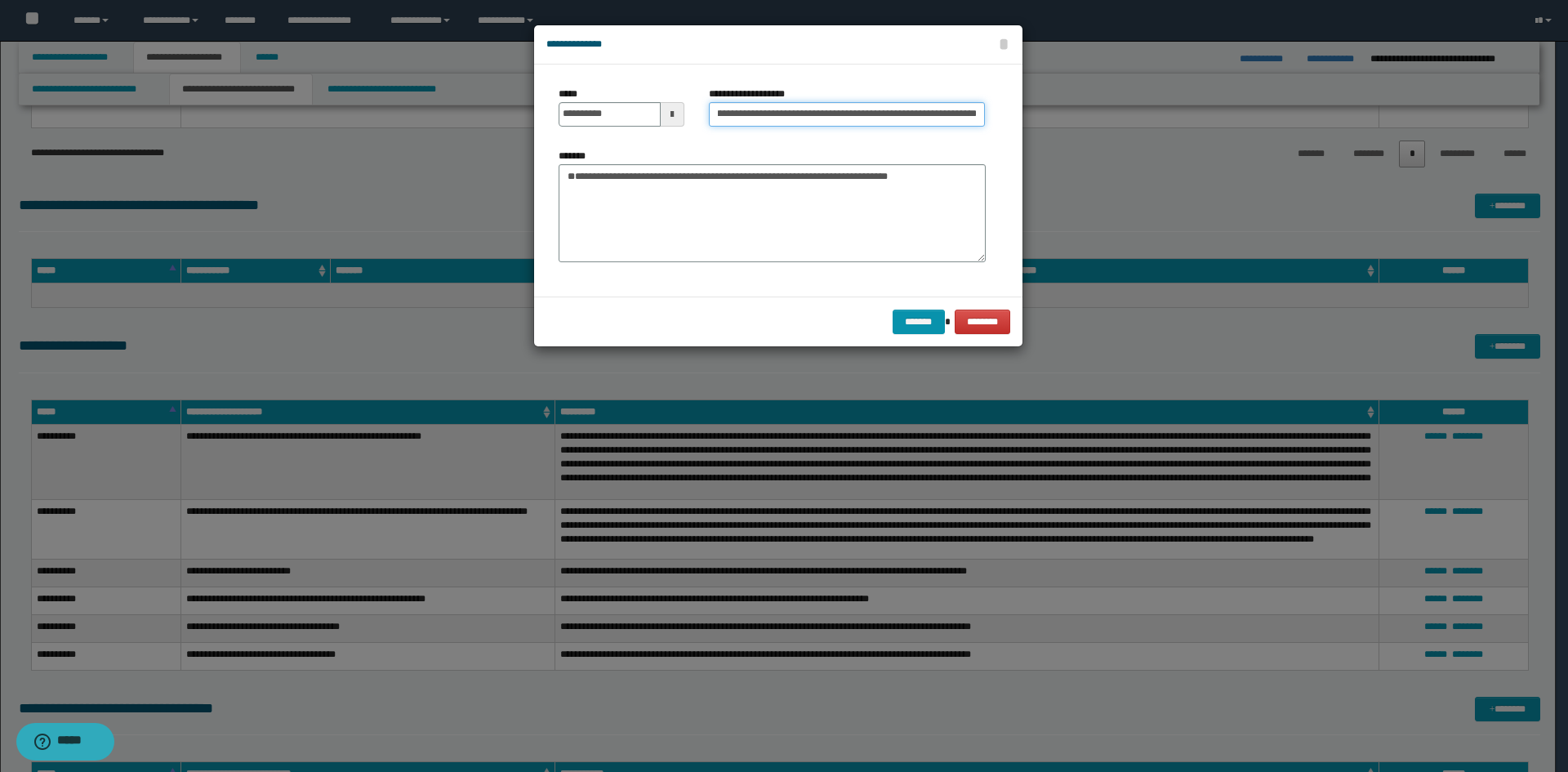 scroll, scrollTop: 0, scrollLeft: 0, axis: both 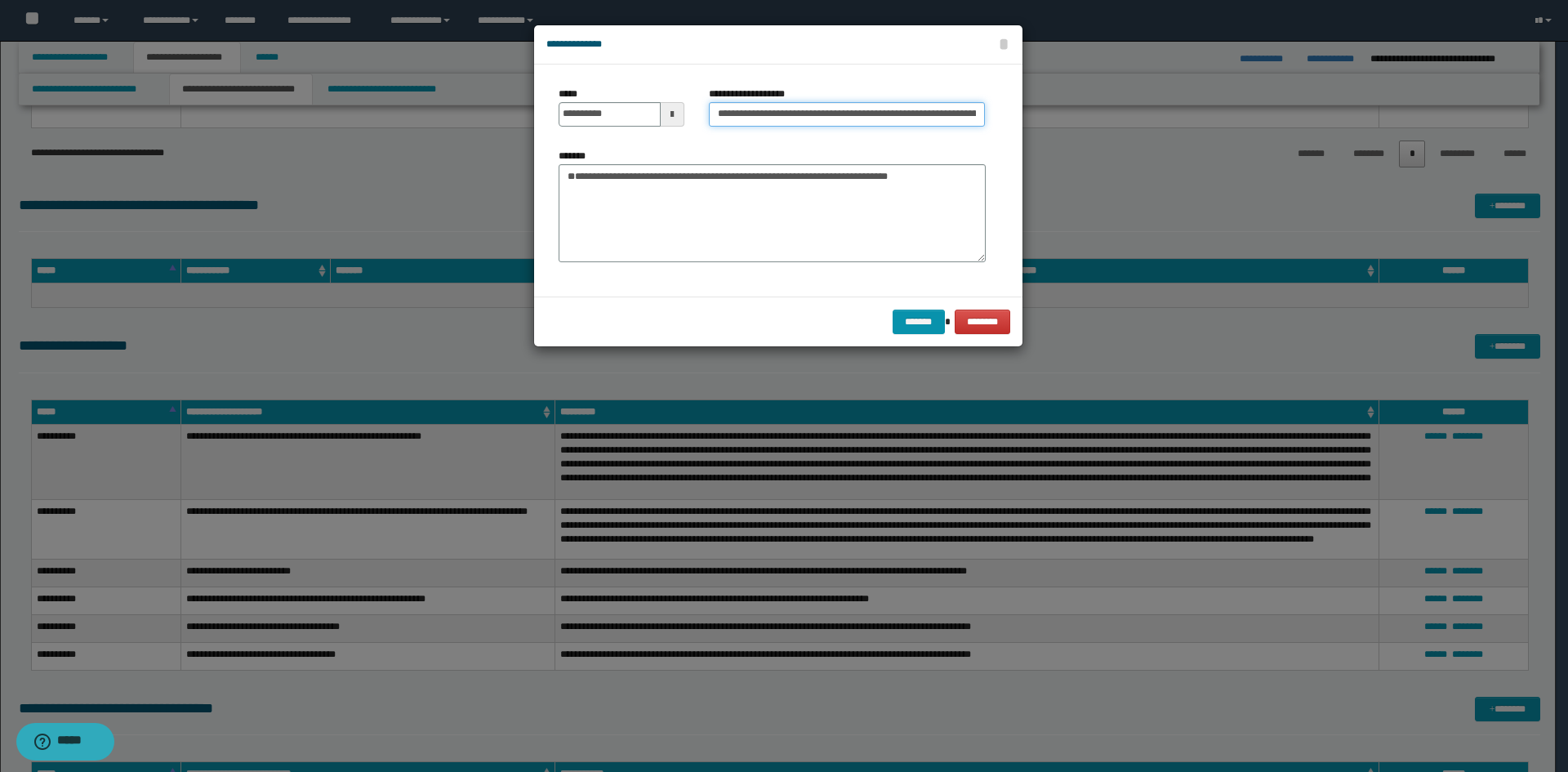drag, startPoint x: 755, startPoint y: 118, endPoint x: 514, endPoint y: 112, distance: 241.07468 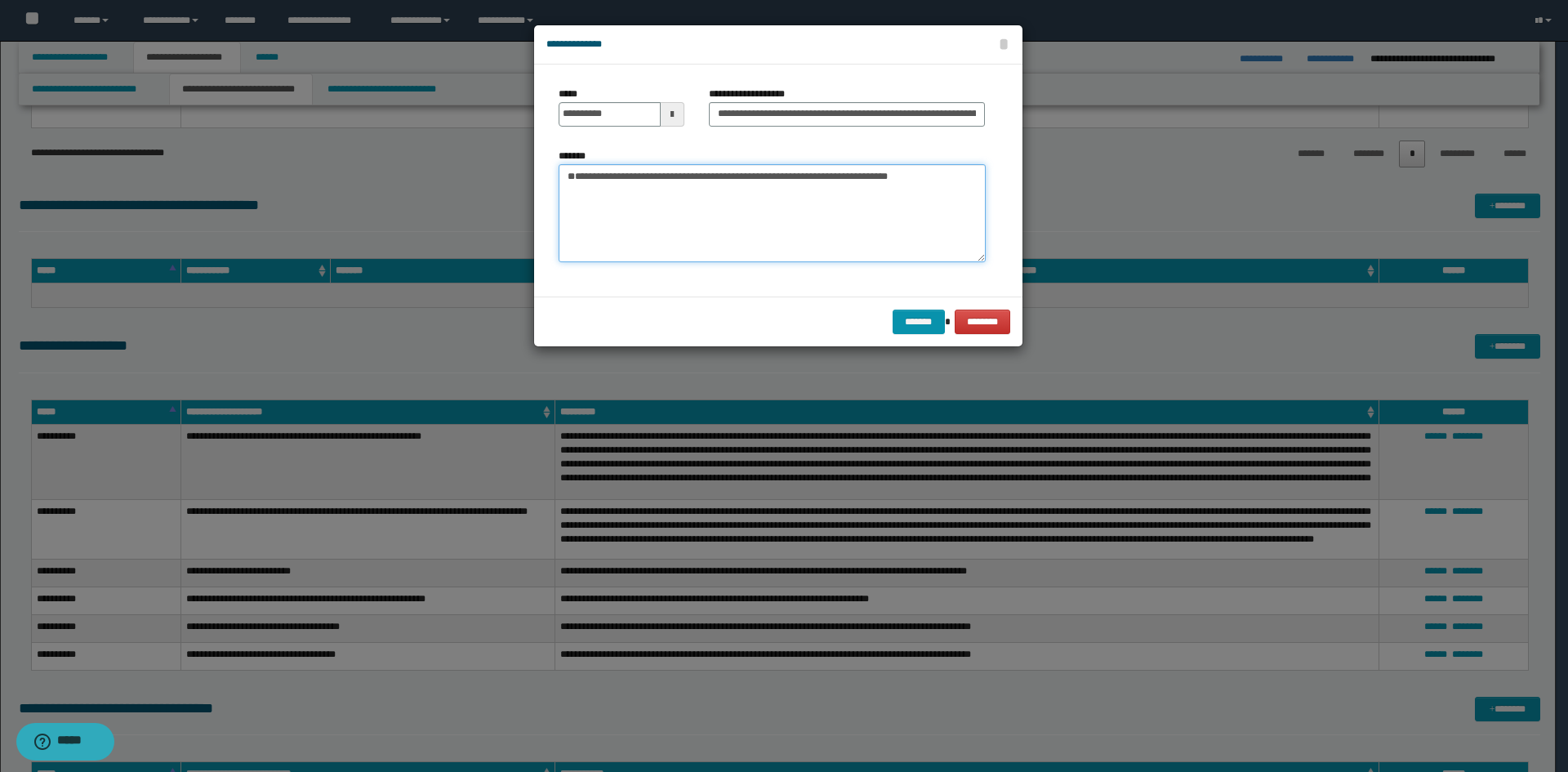 click on "**********" at bounding box center [772, 213] 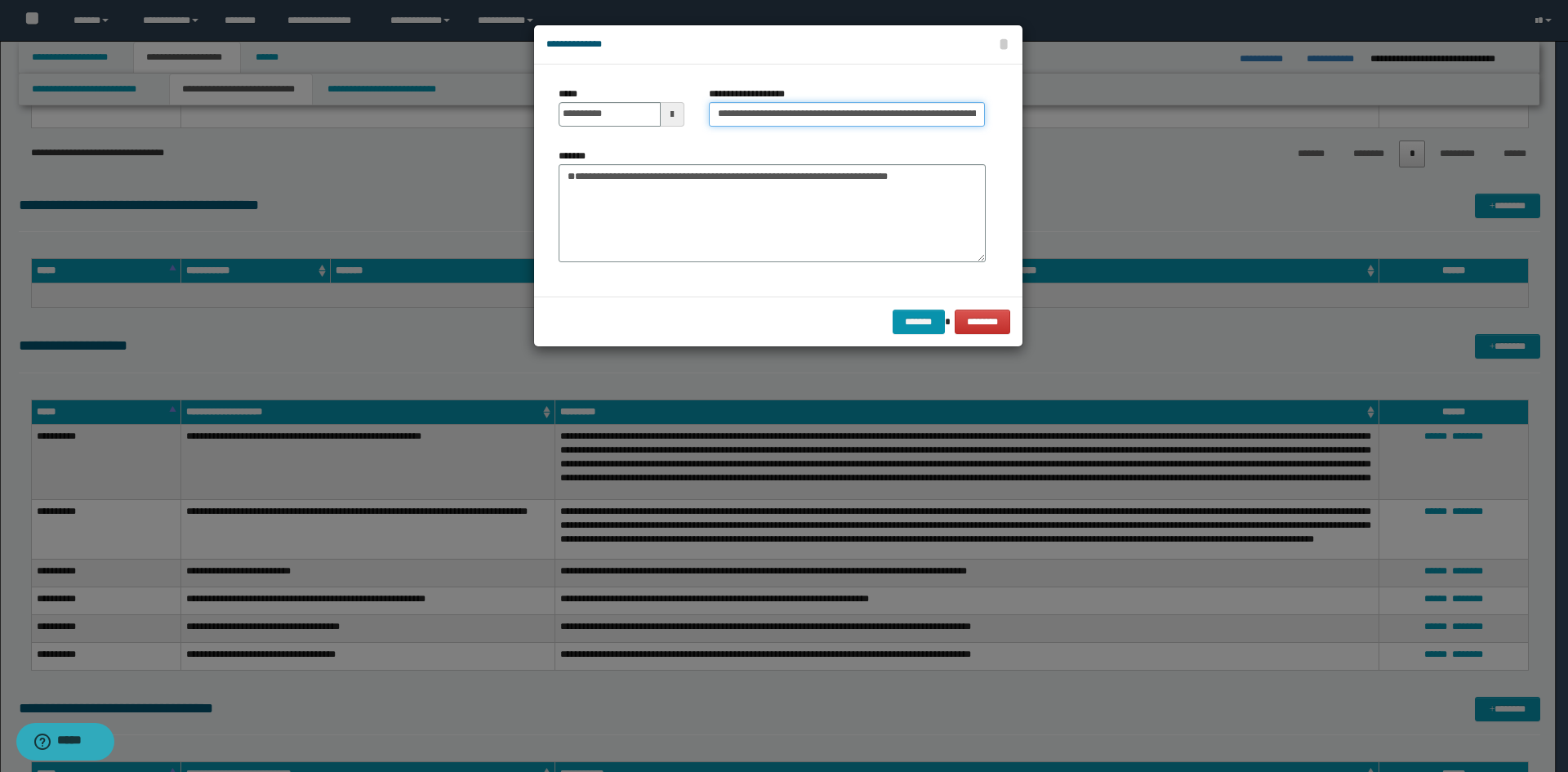 drag, startPoint x: 770, startPoint y: 120, endPoint x: 612, endPoint y: 90, distance: 160.82288 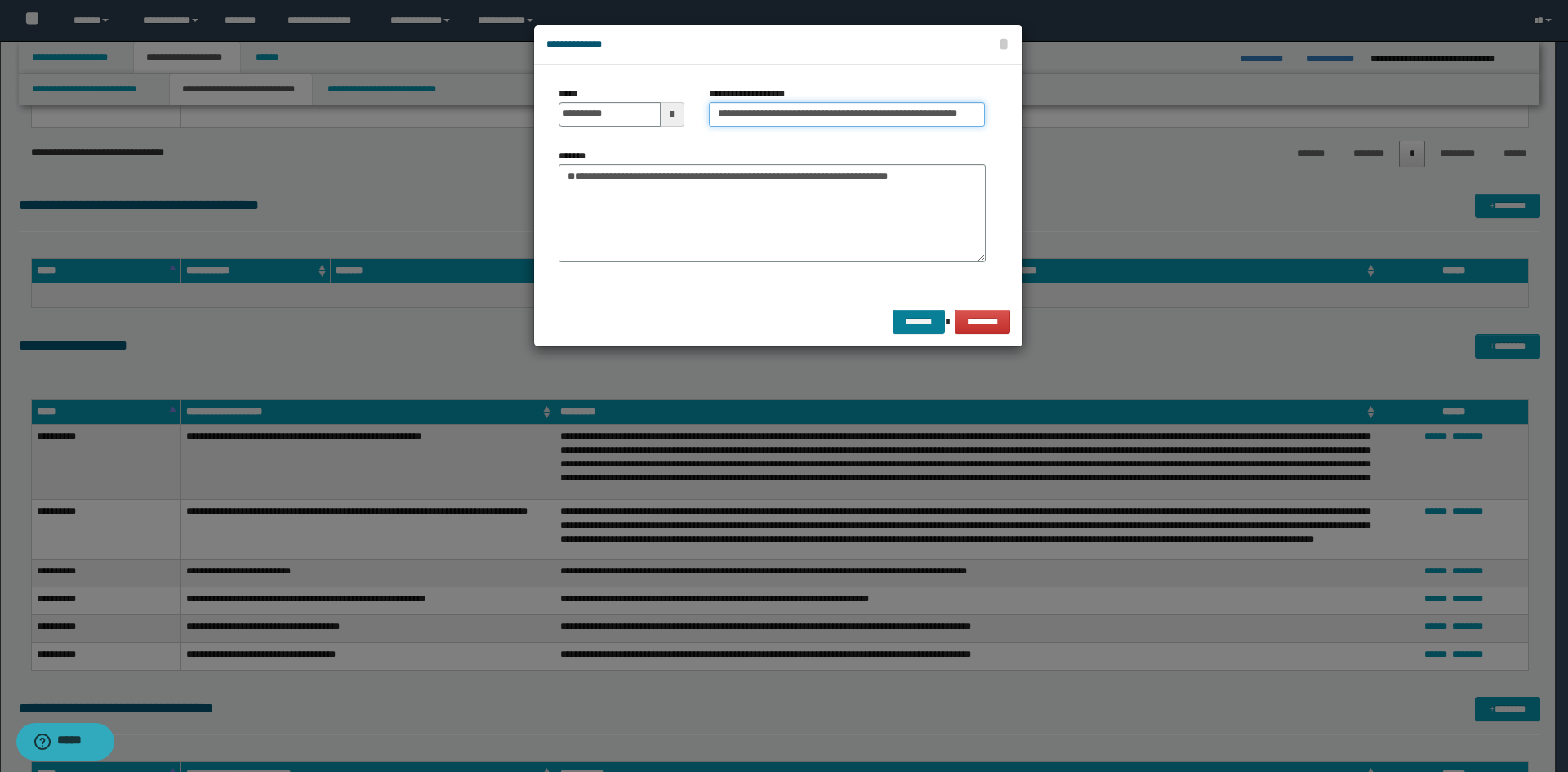 type on "**********" 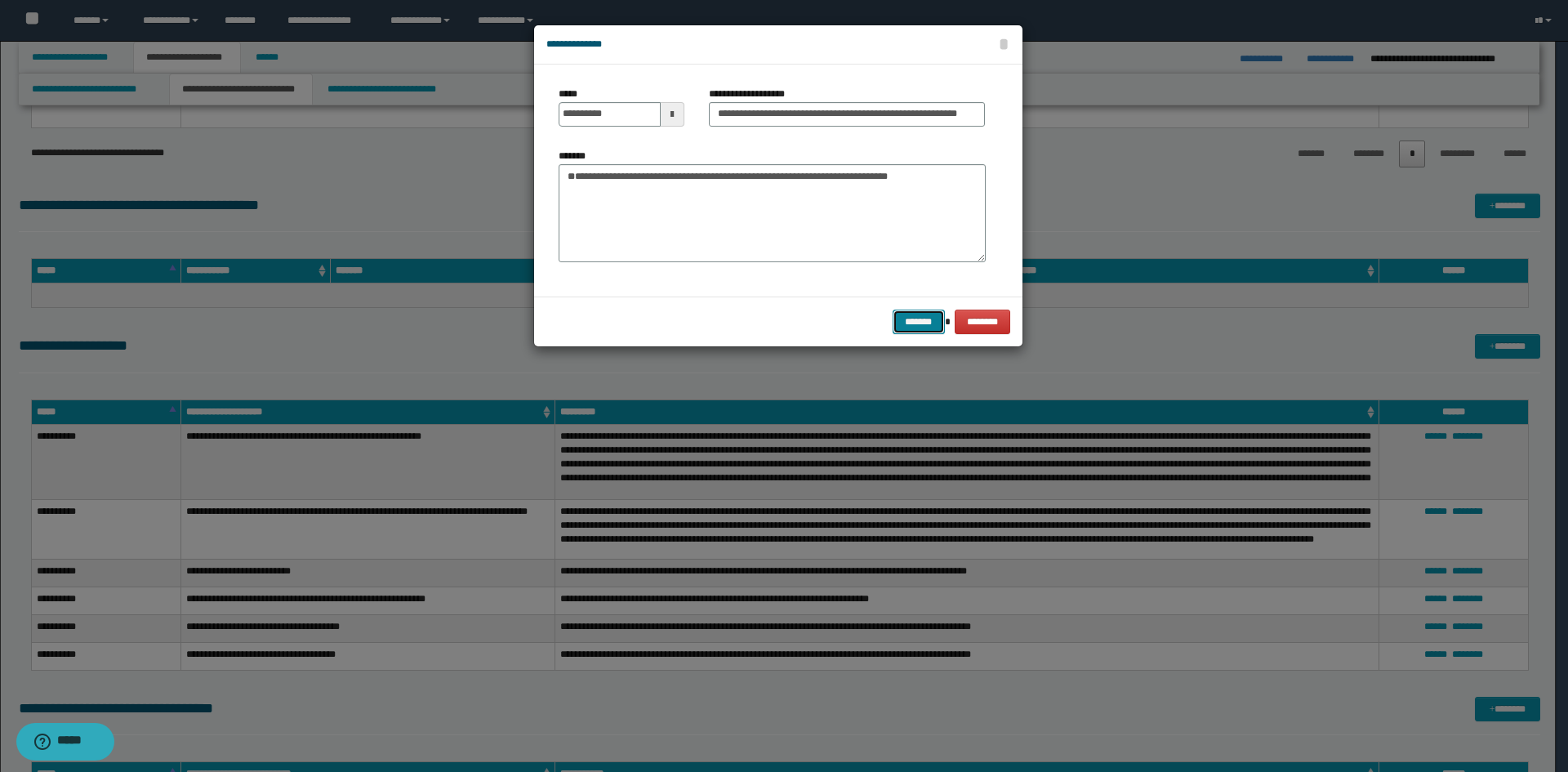 click on "*******" at bounding box center [919, 322] 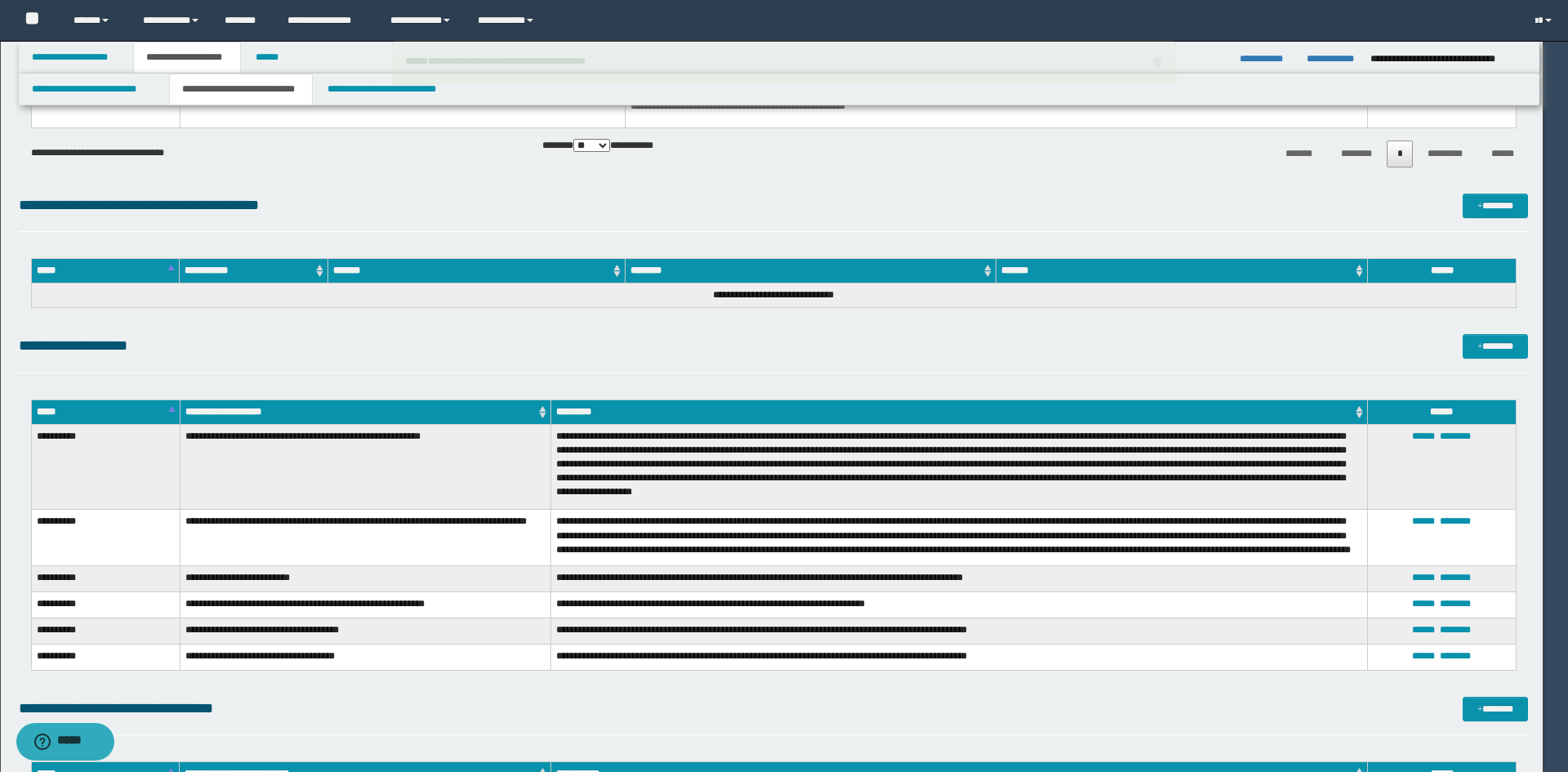 type 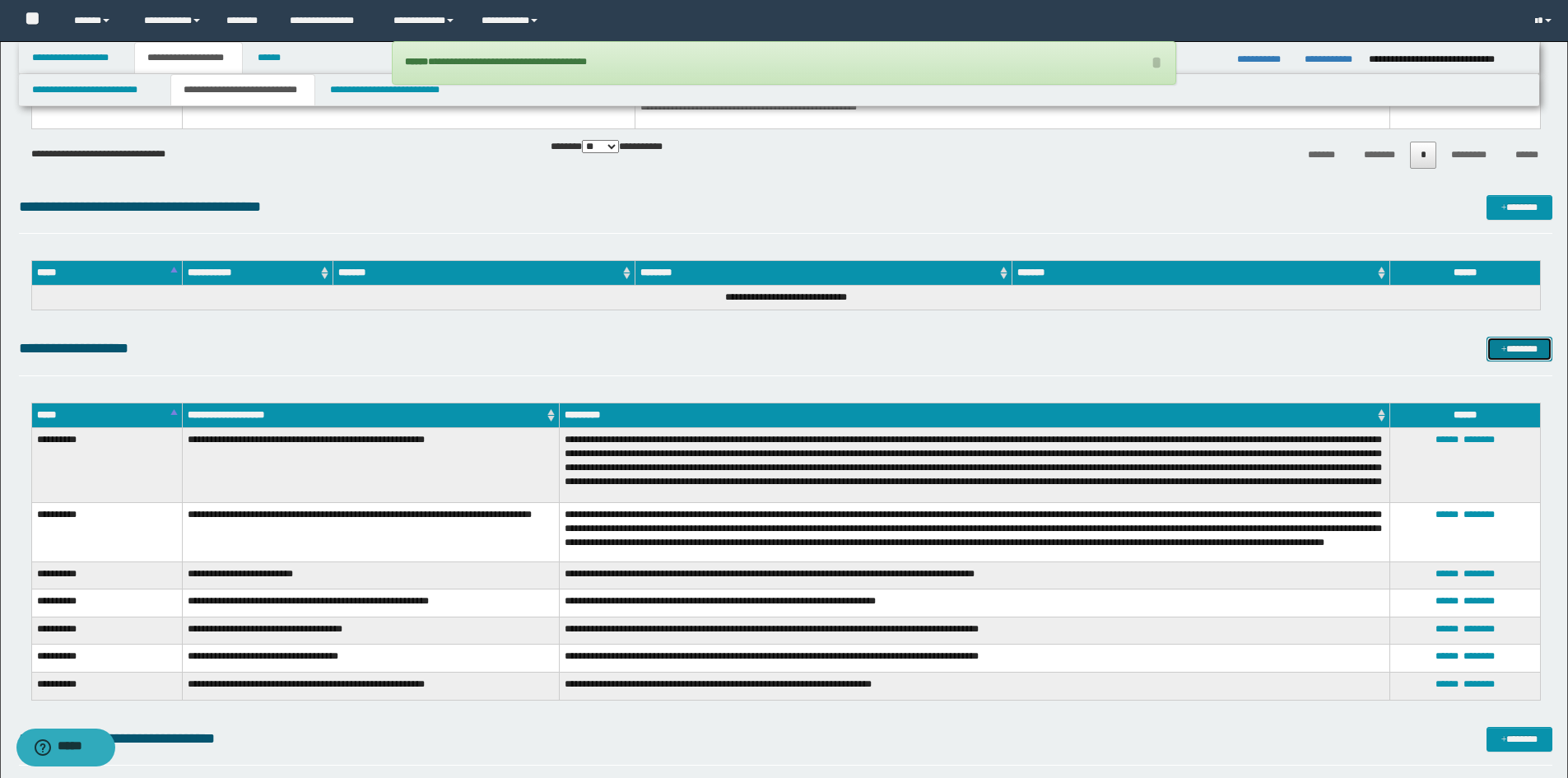 click on "*******" at bounding box center (1519, 349) 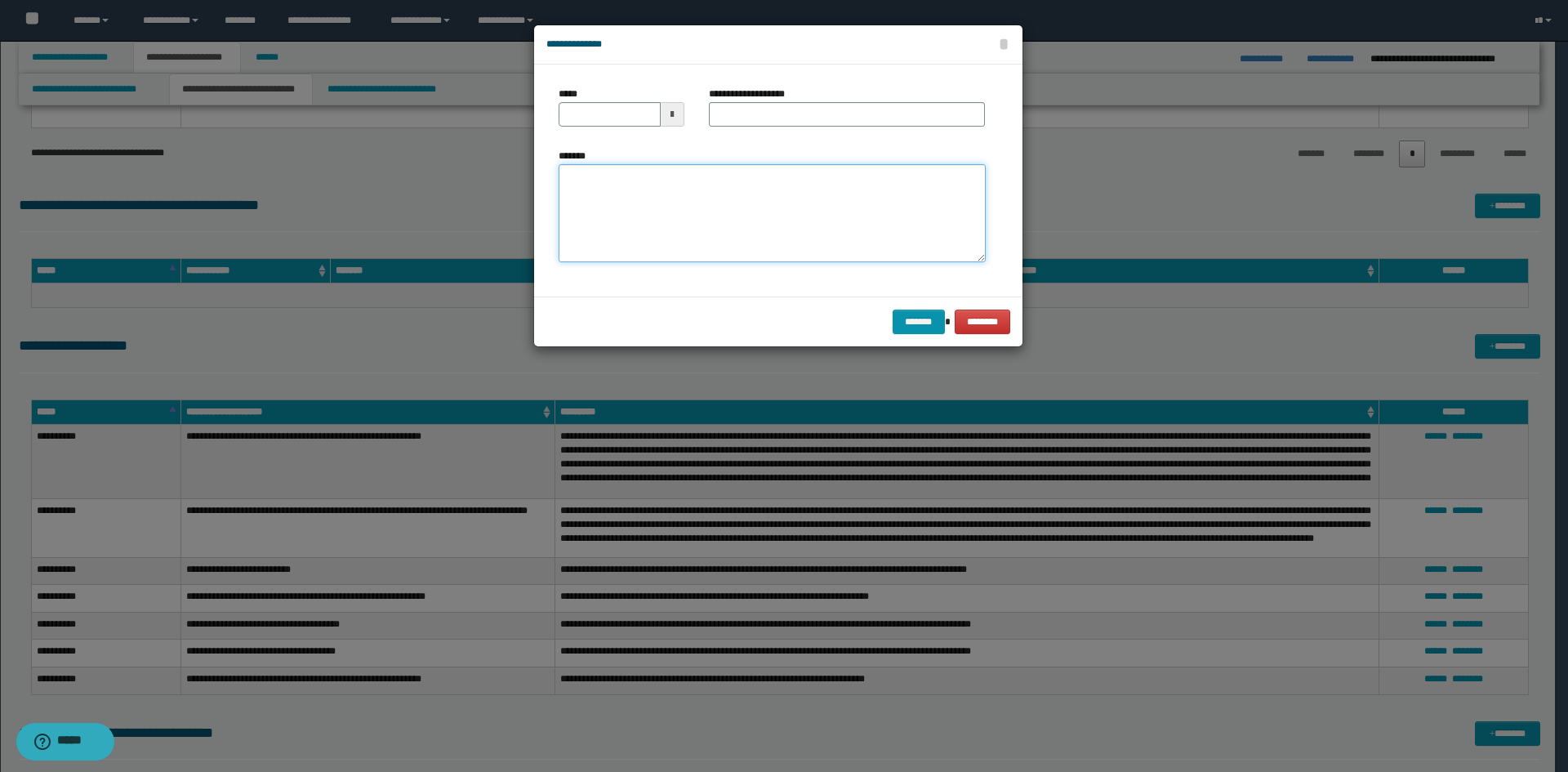 click on "*******" at bounding box center (772, 213) 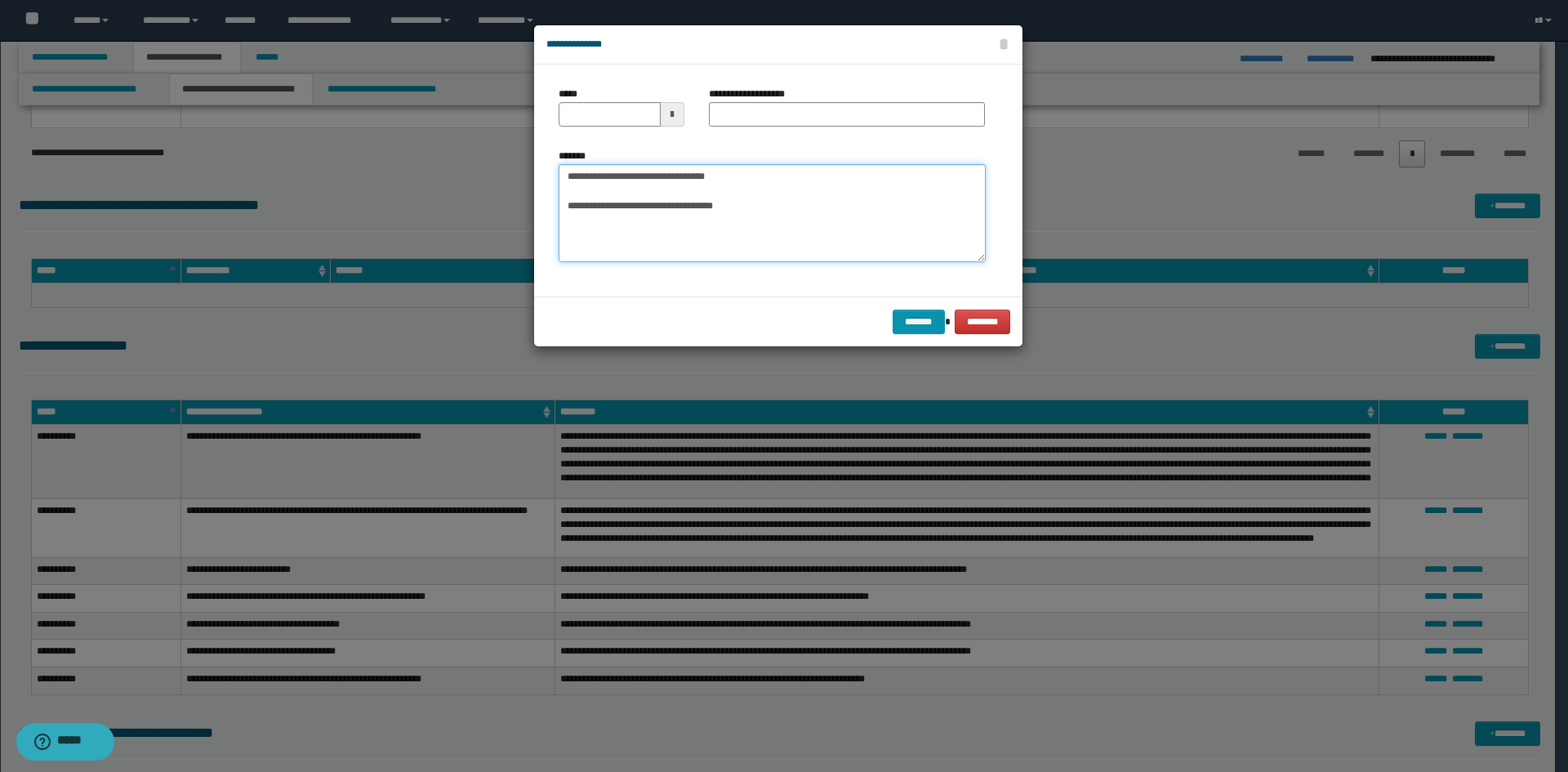 drag, startPoint x: 751, startPoint y: 176, endPoint x: 415, endPoint y: 102, distance: 344.05232 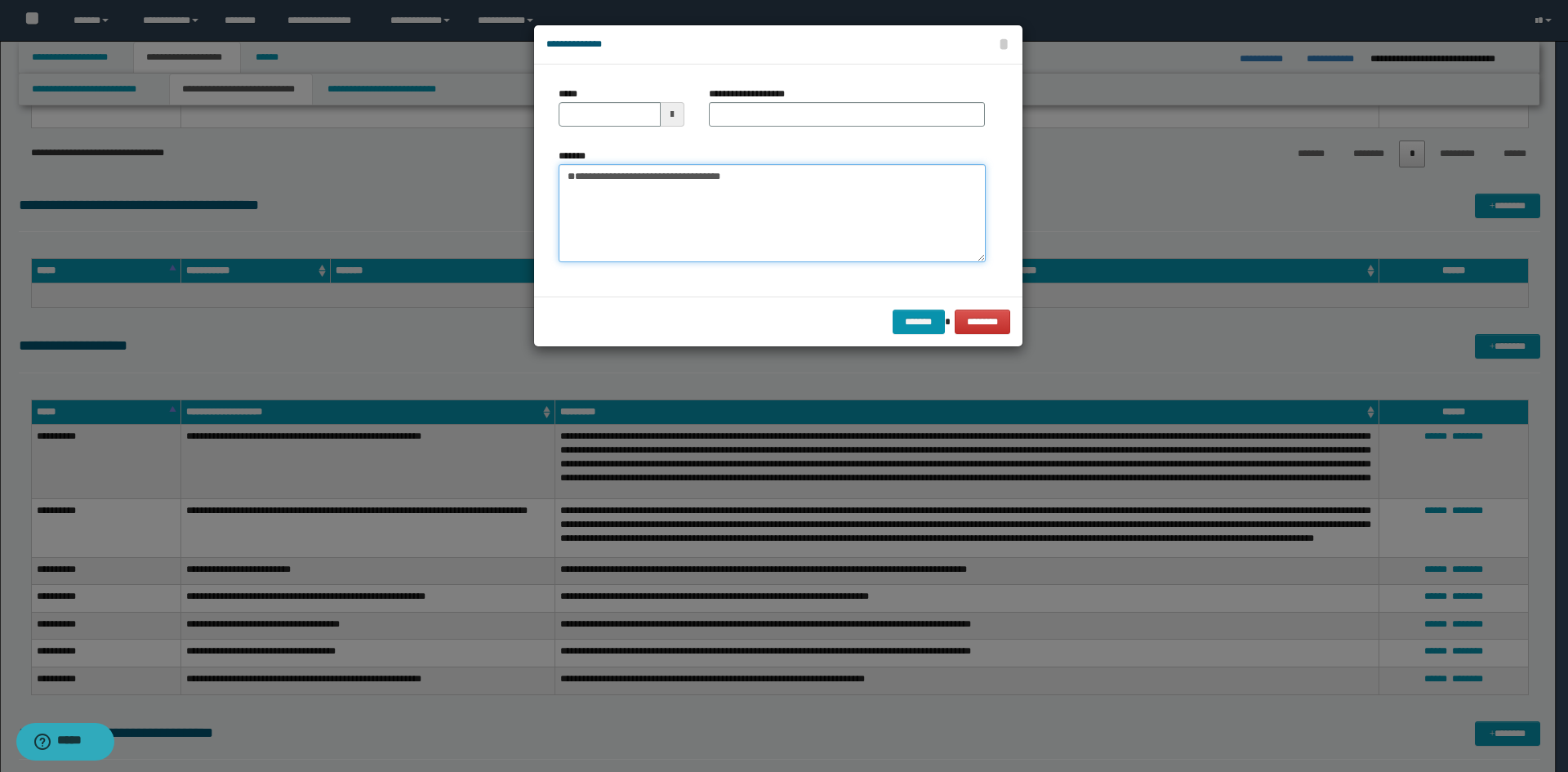 type 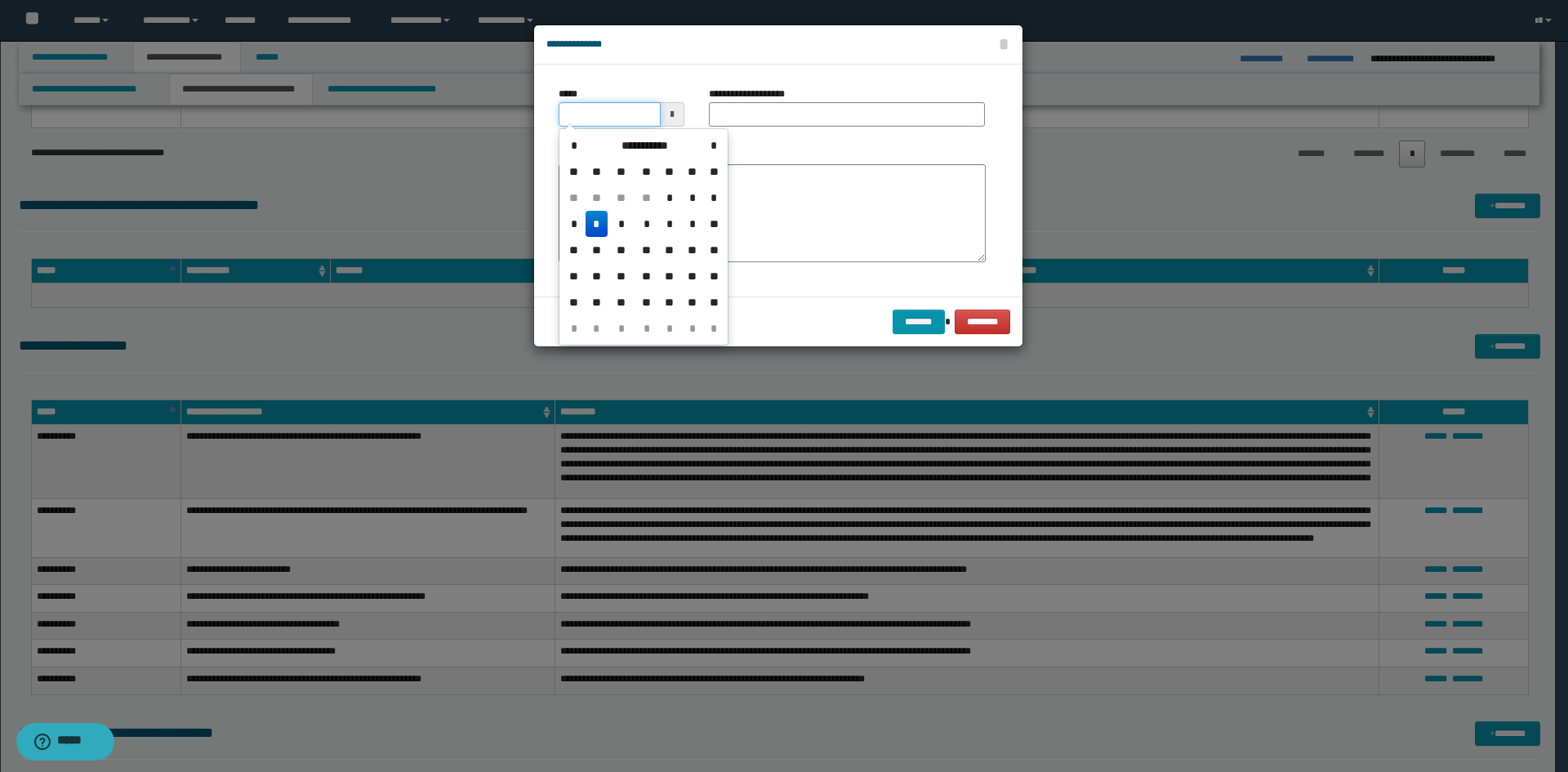 click on "*****" at bounding box center [609, 114] 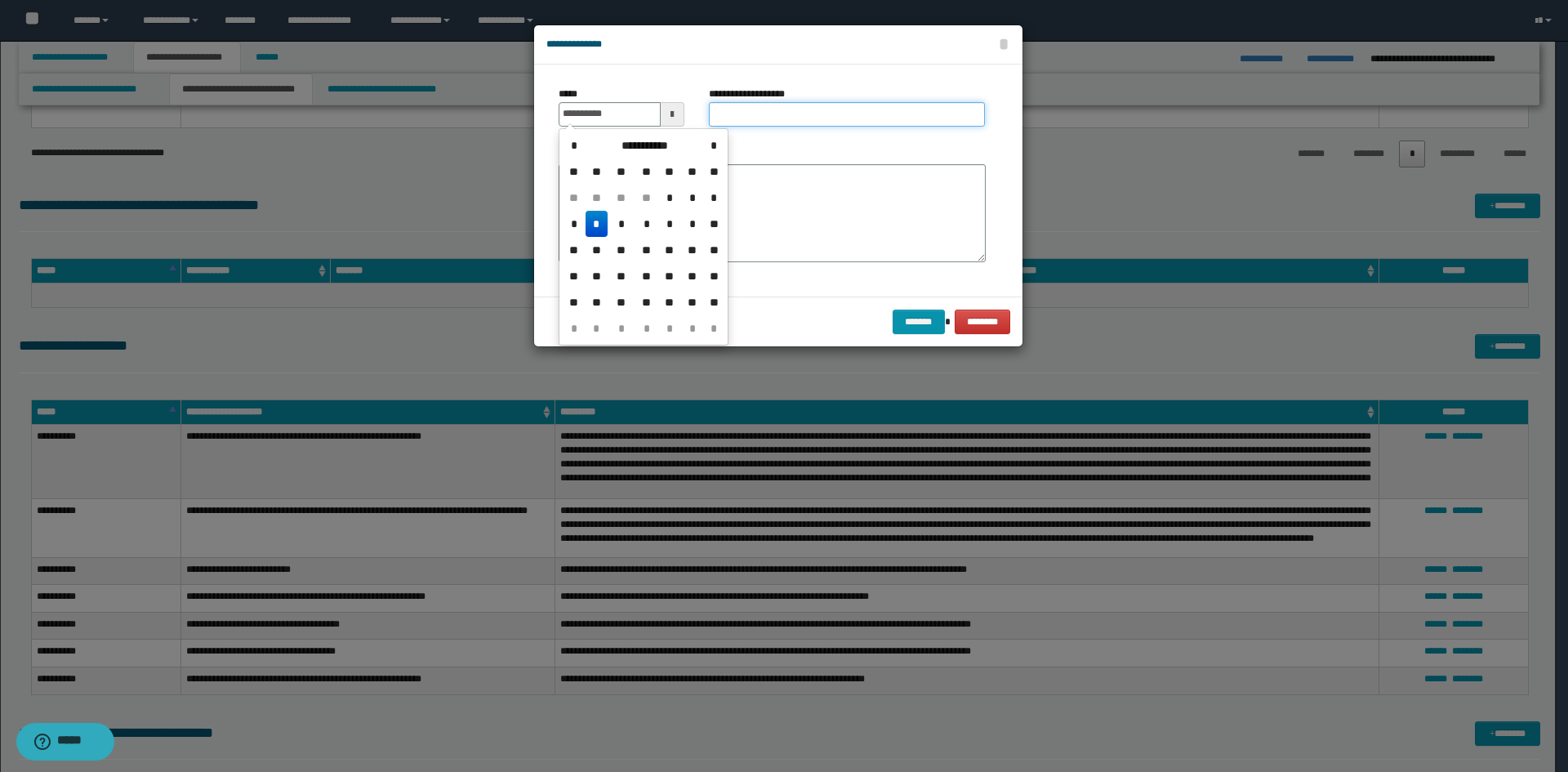 type on "**********" 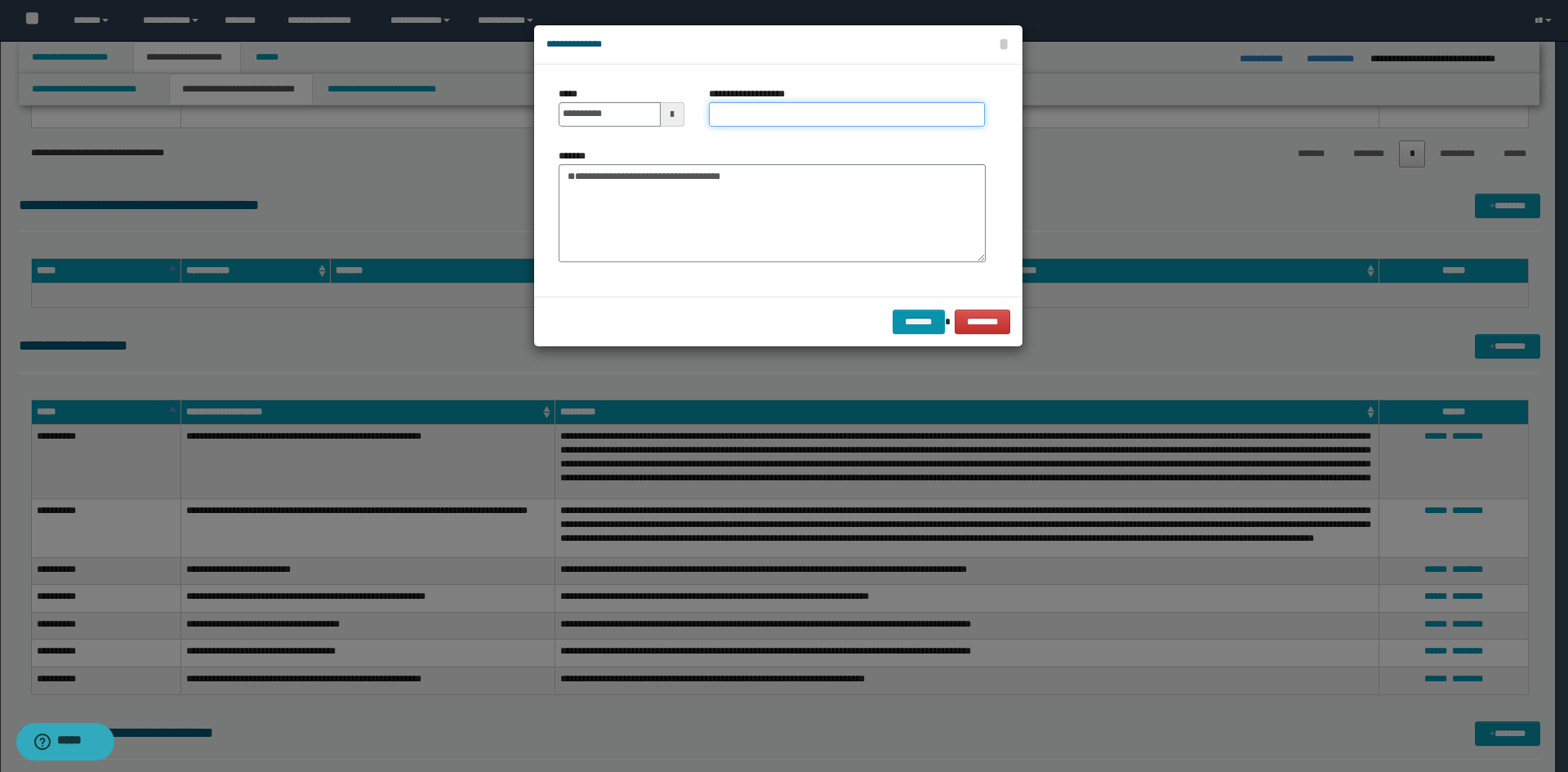 click on "**********" at bounding box center [847, 114] 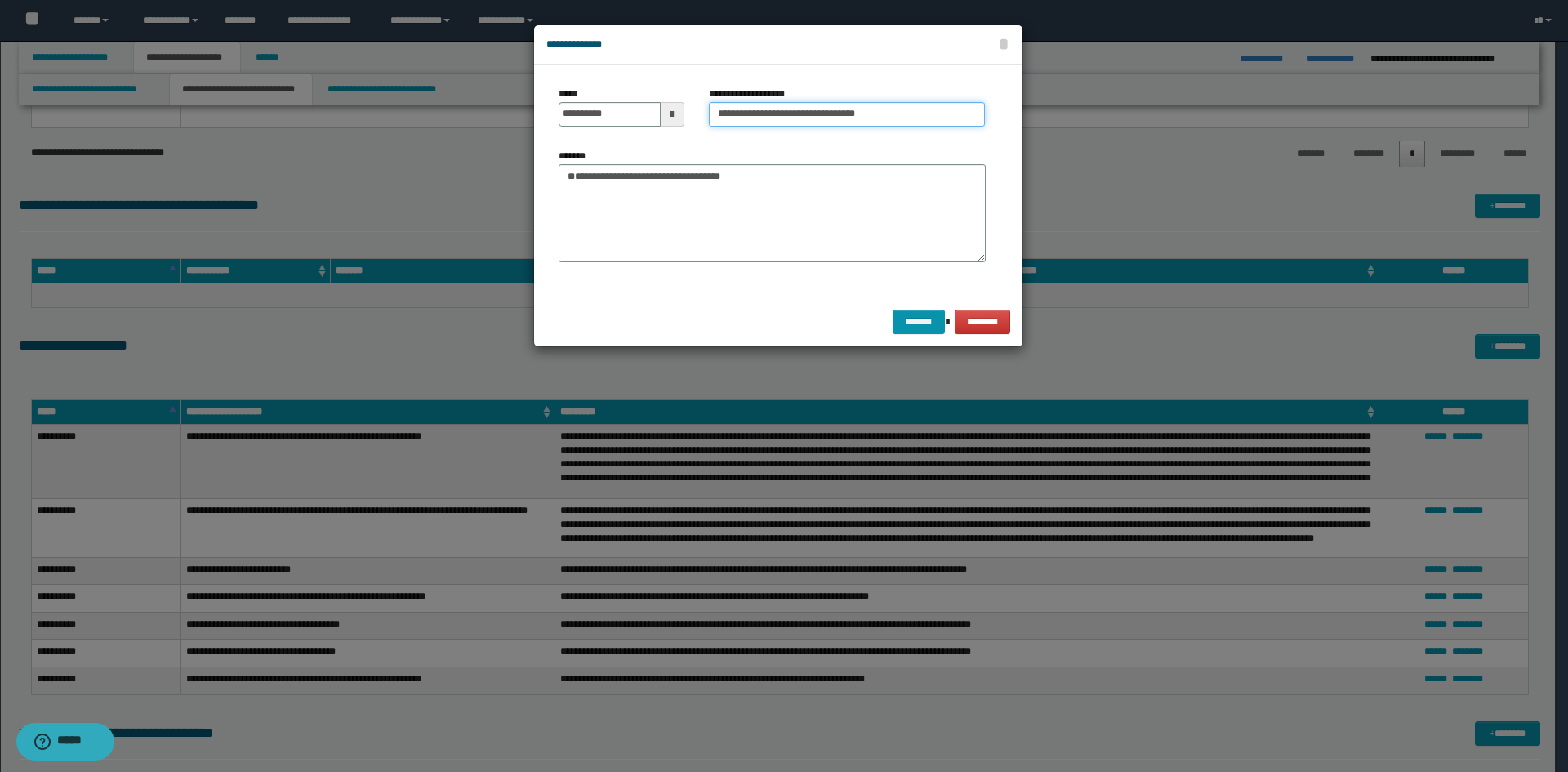 drag, startPoint x: 768, startPoint y: 114, endPoint x: 545, endPoint y: 74, distance: 226.55904 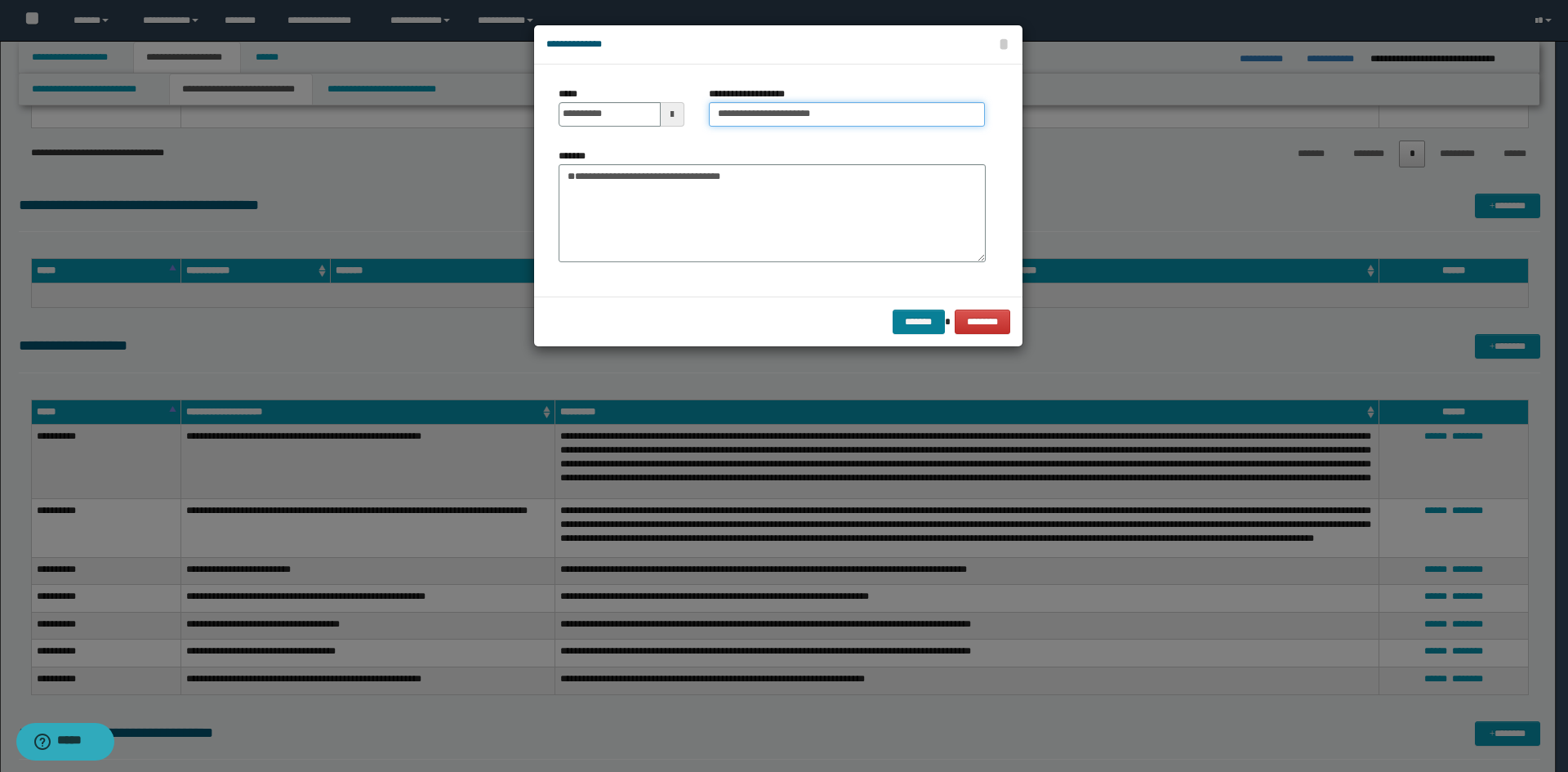 type on "**********" 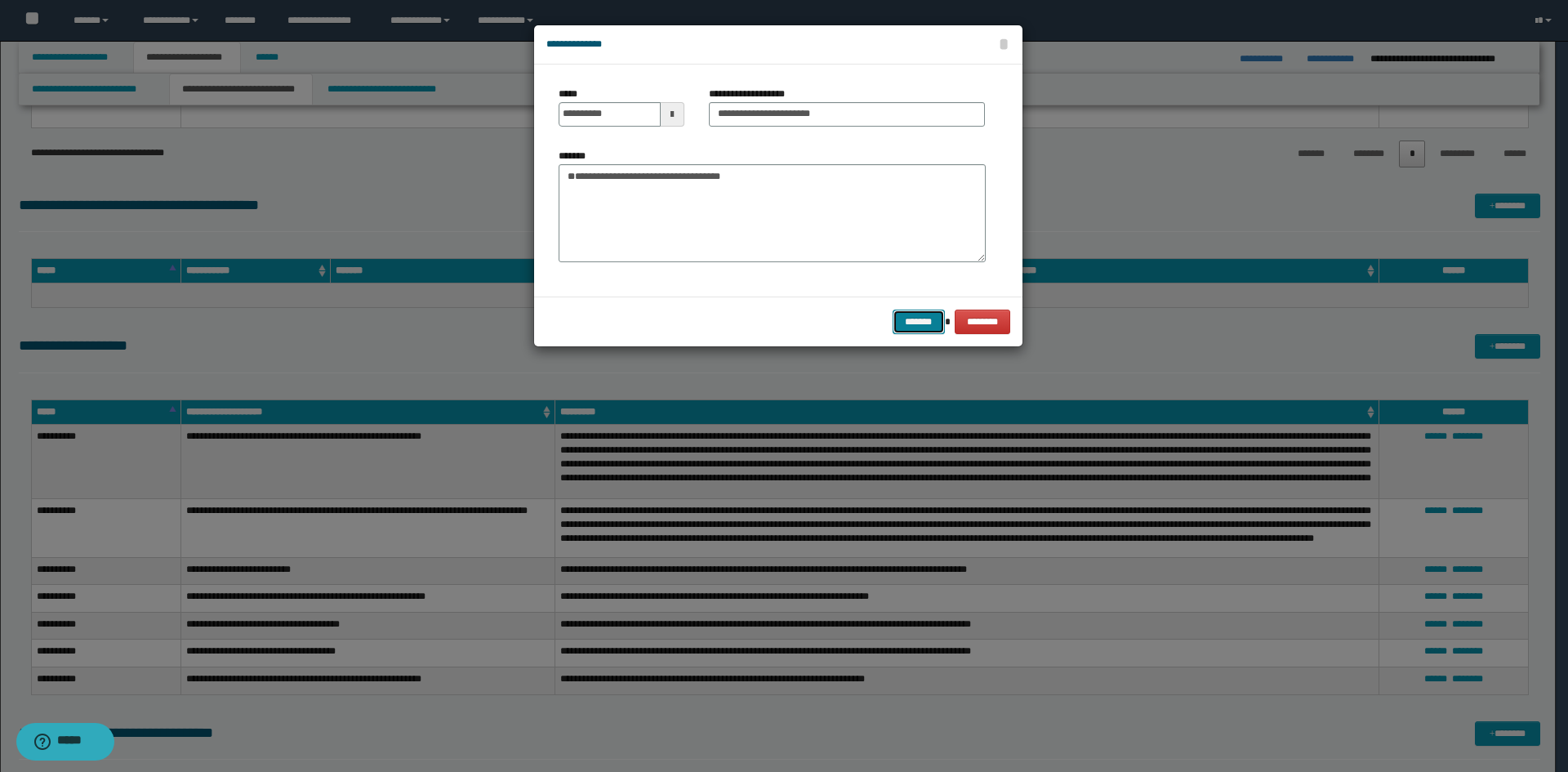 click on "*******" at bounding box center [919, 322] 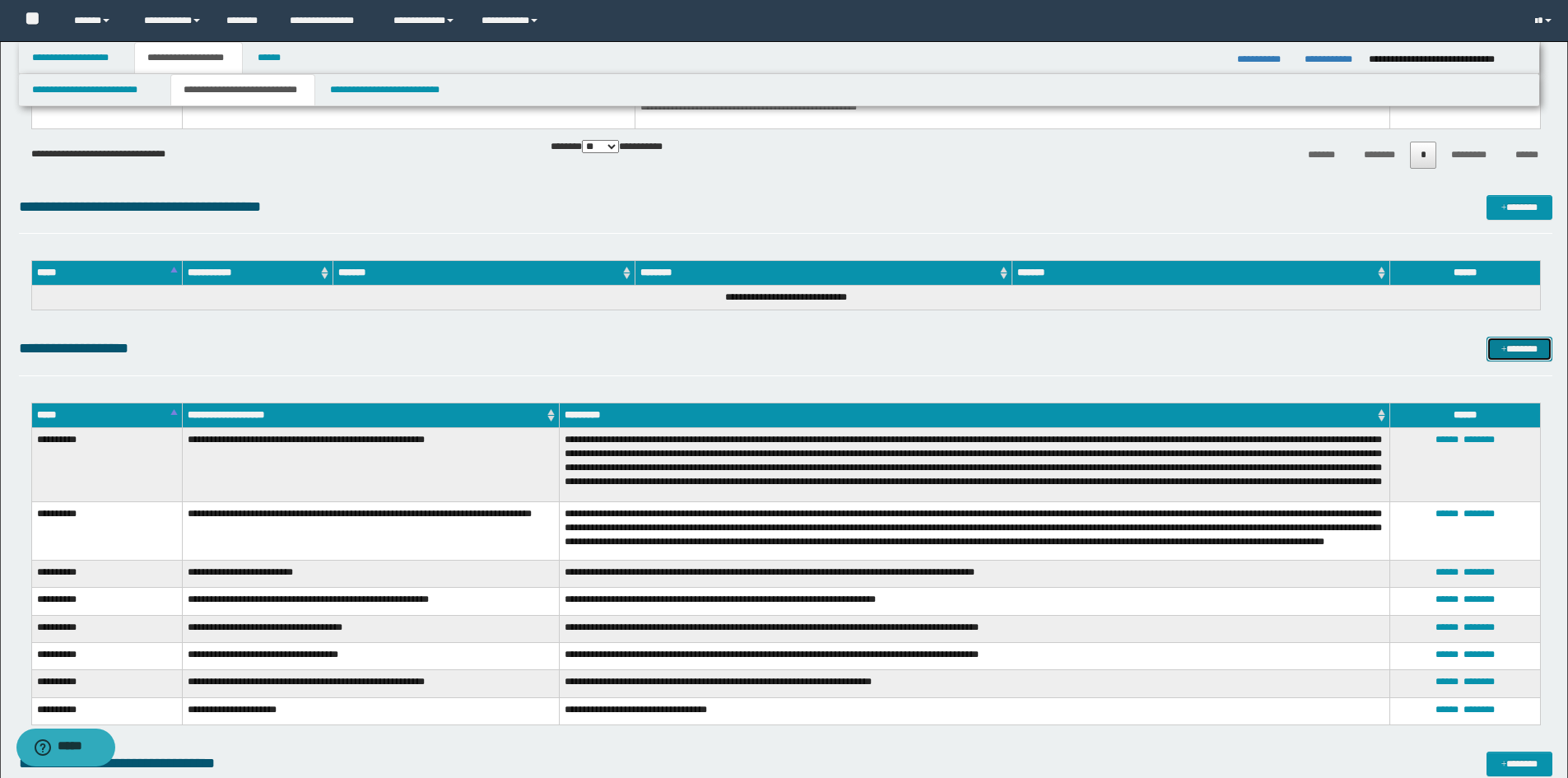 click on "*******" at bounding box center (1519, 349) 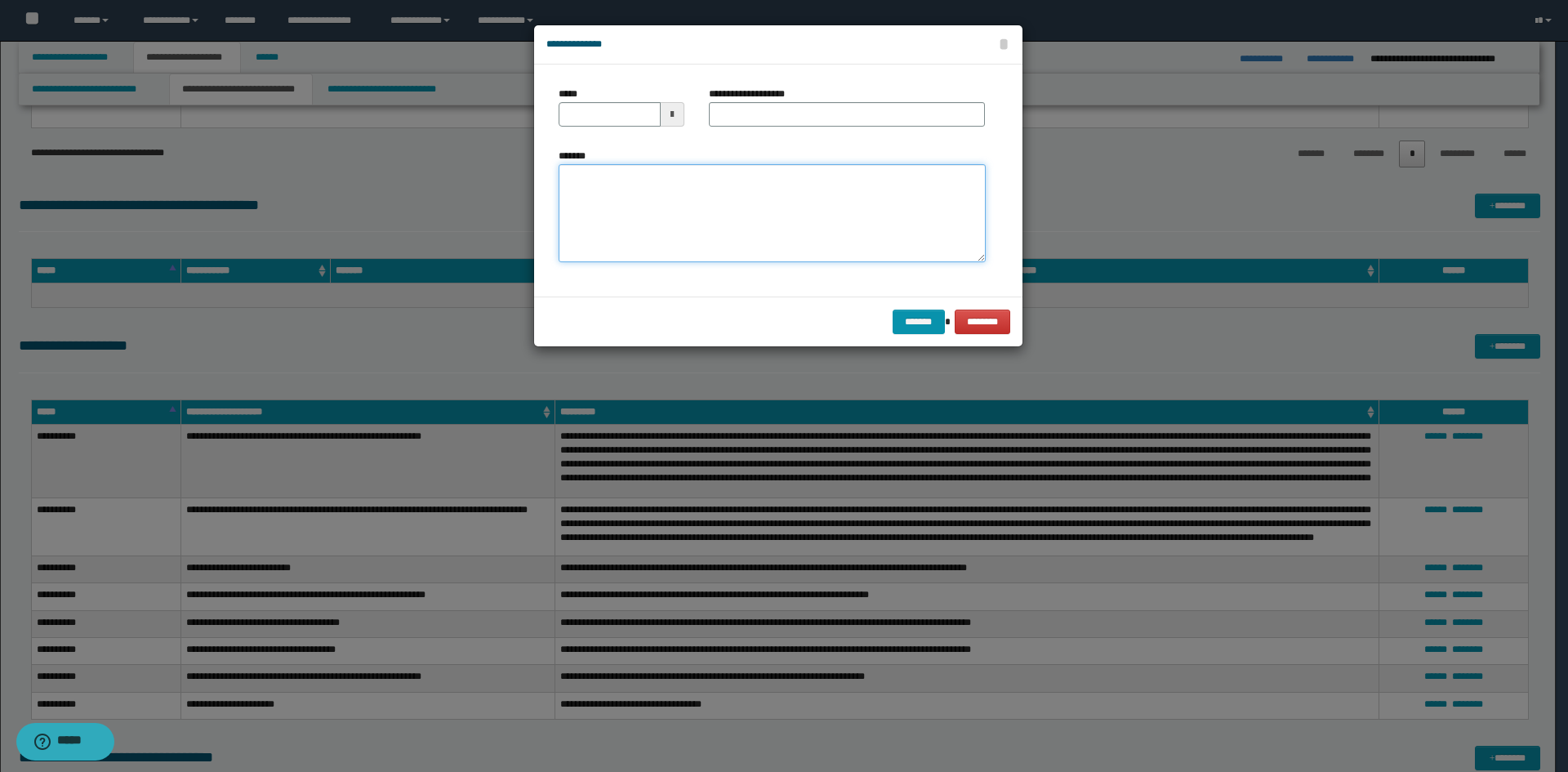 click on "*******" at bounding box center [772, 213] 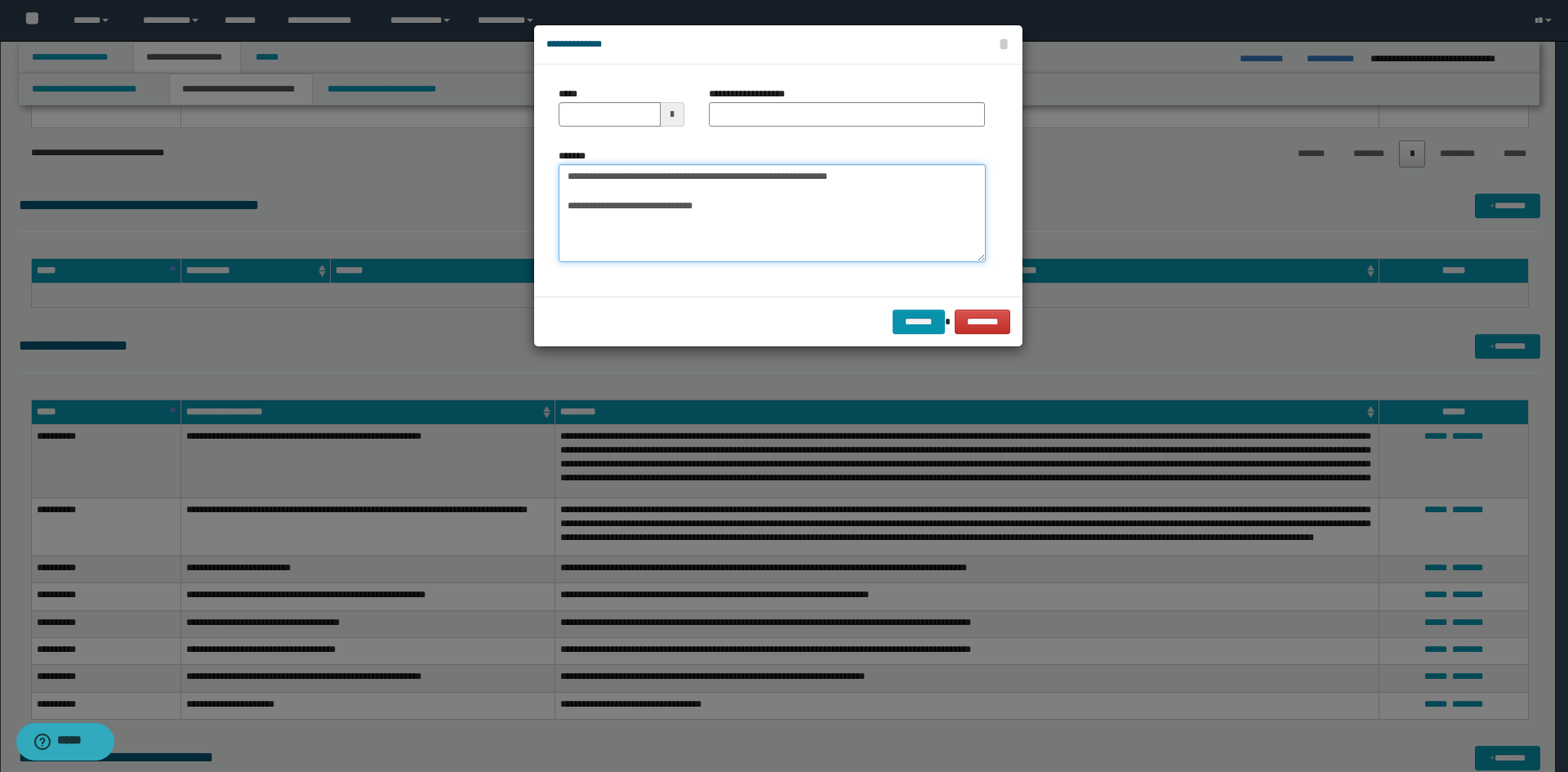 drag, startPoint x: 877, startPoint y: 178, endPoint x: 309, endPoint y: 156, distance: 568.4259 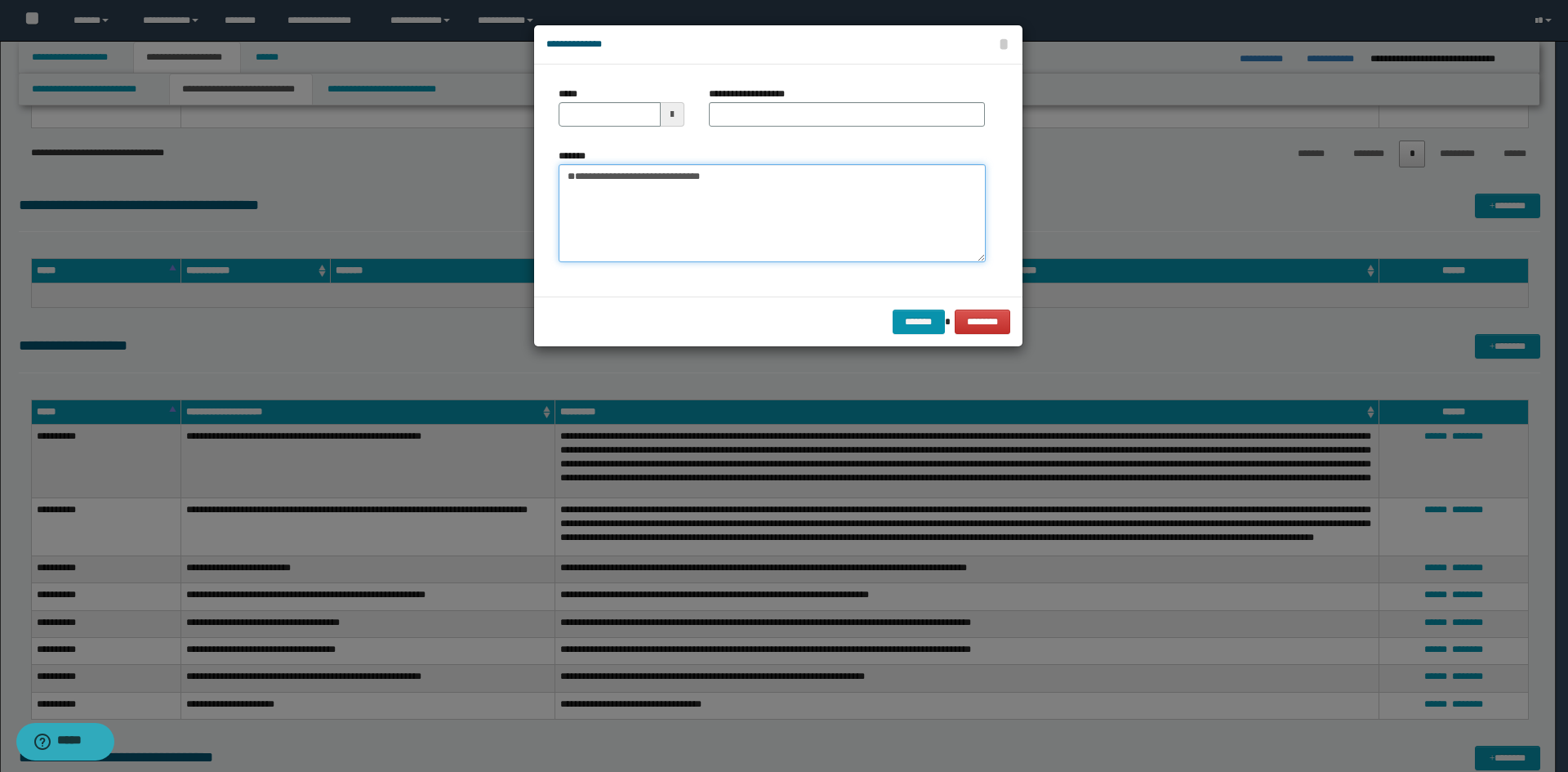 type 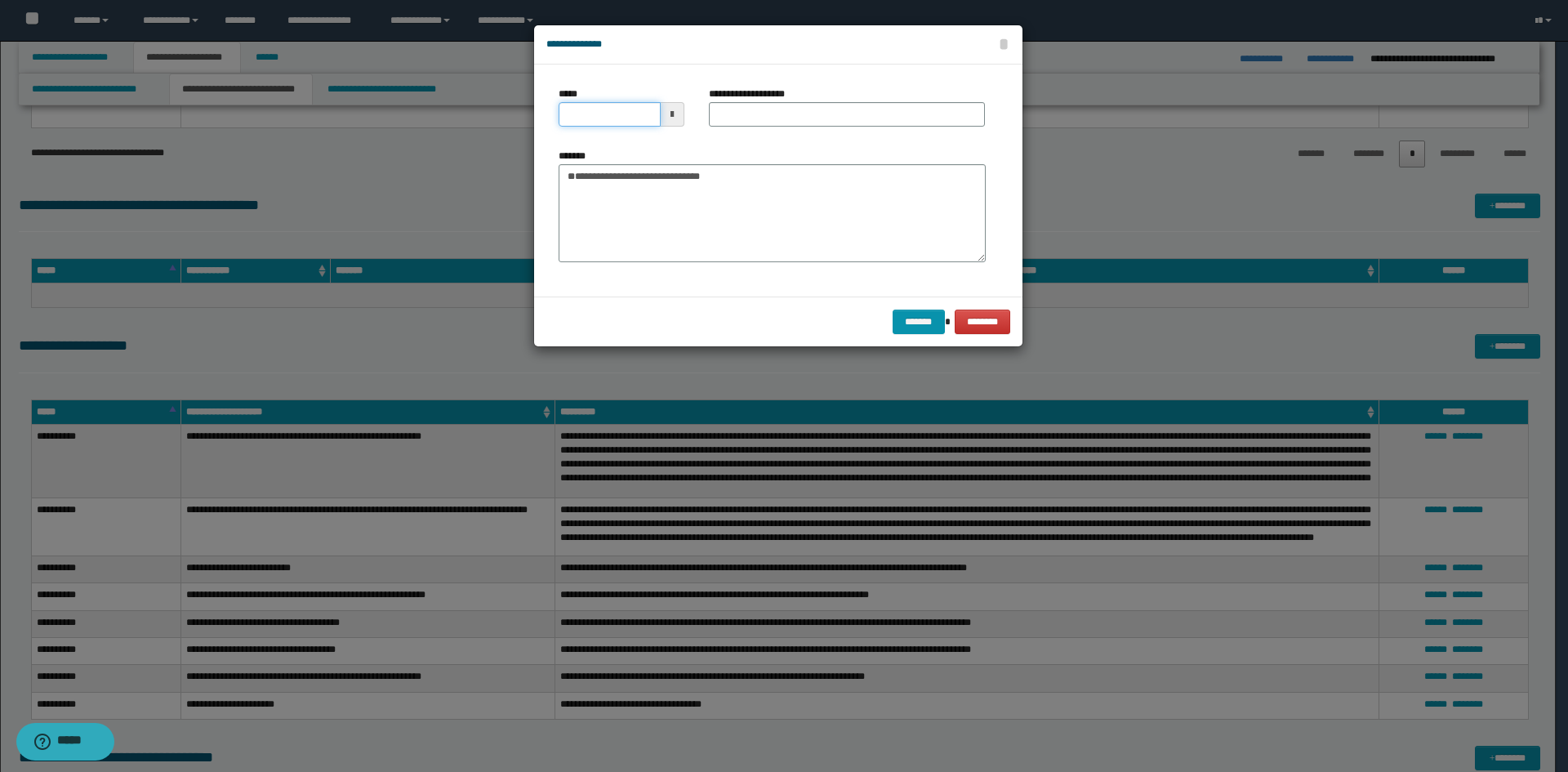 click on "*****" at bounding box center [609, 114] 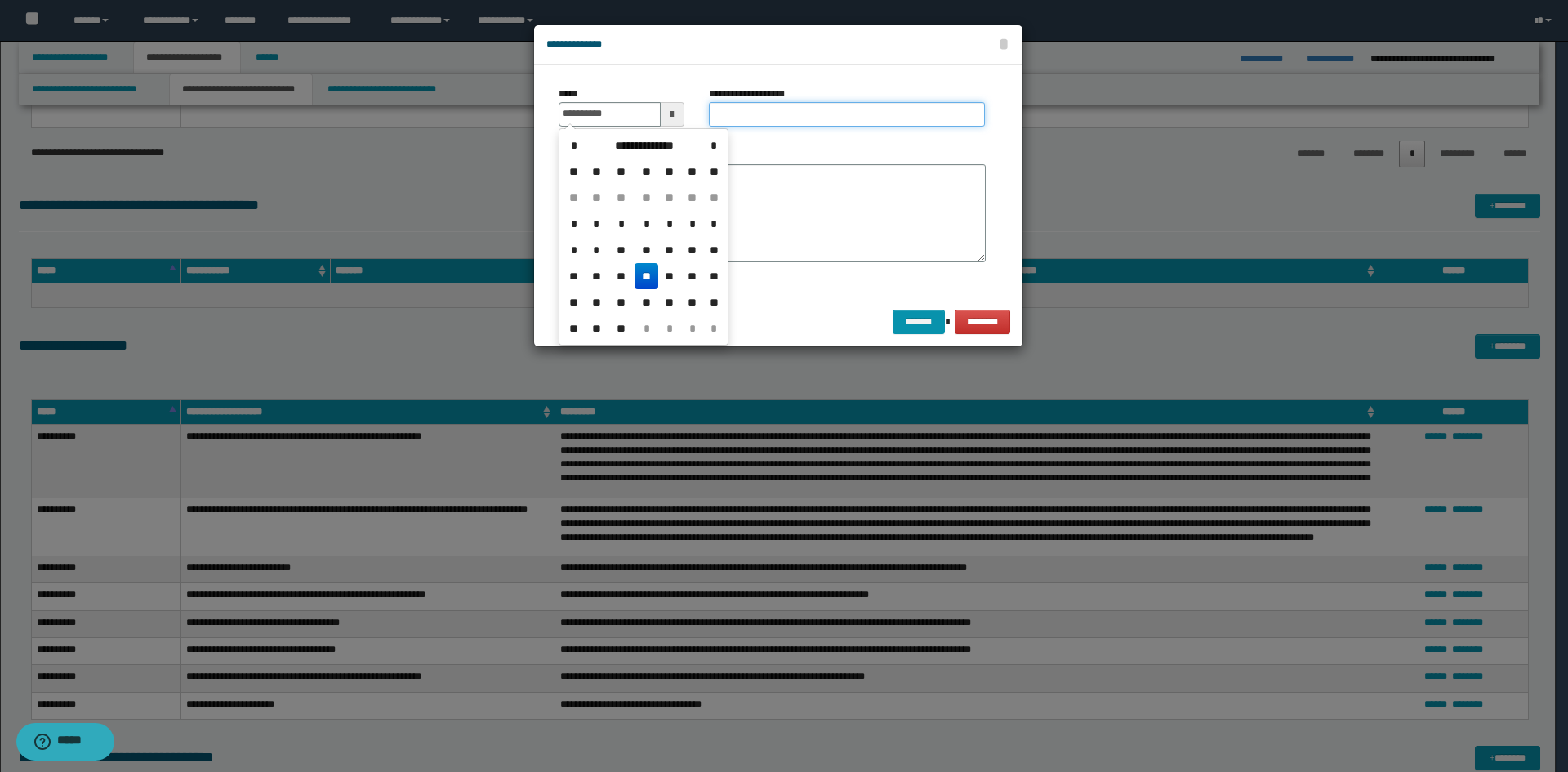 type on "**********" 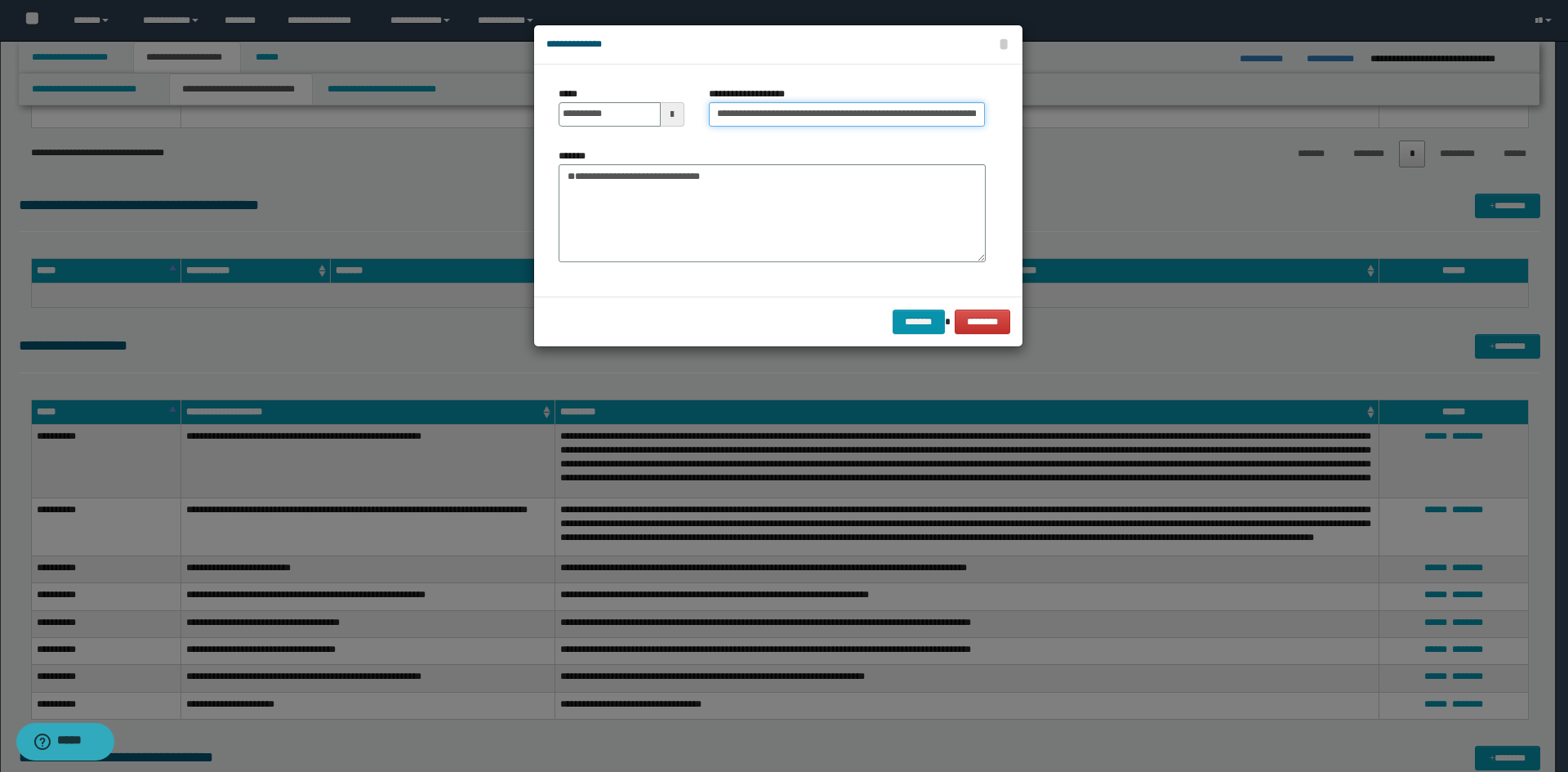 scroll, scrollTop: 0, scrollLeft: 0, axis: both 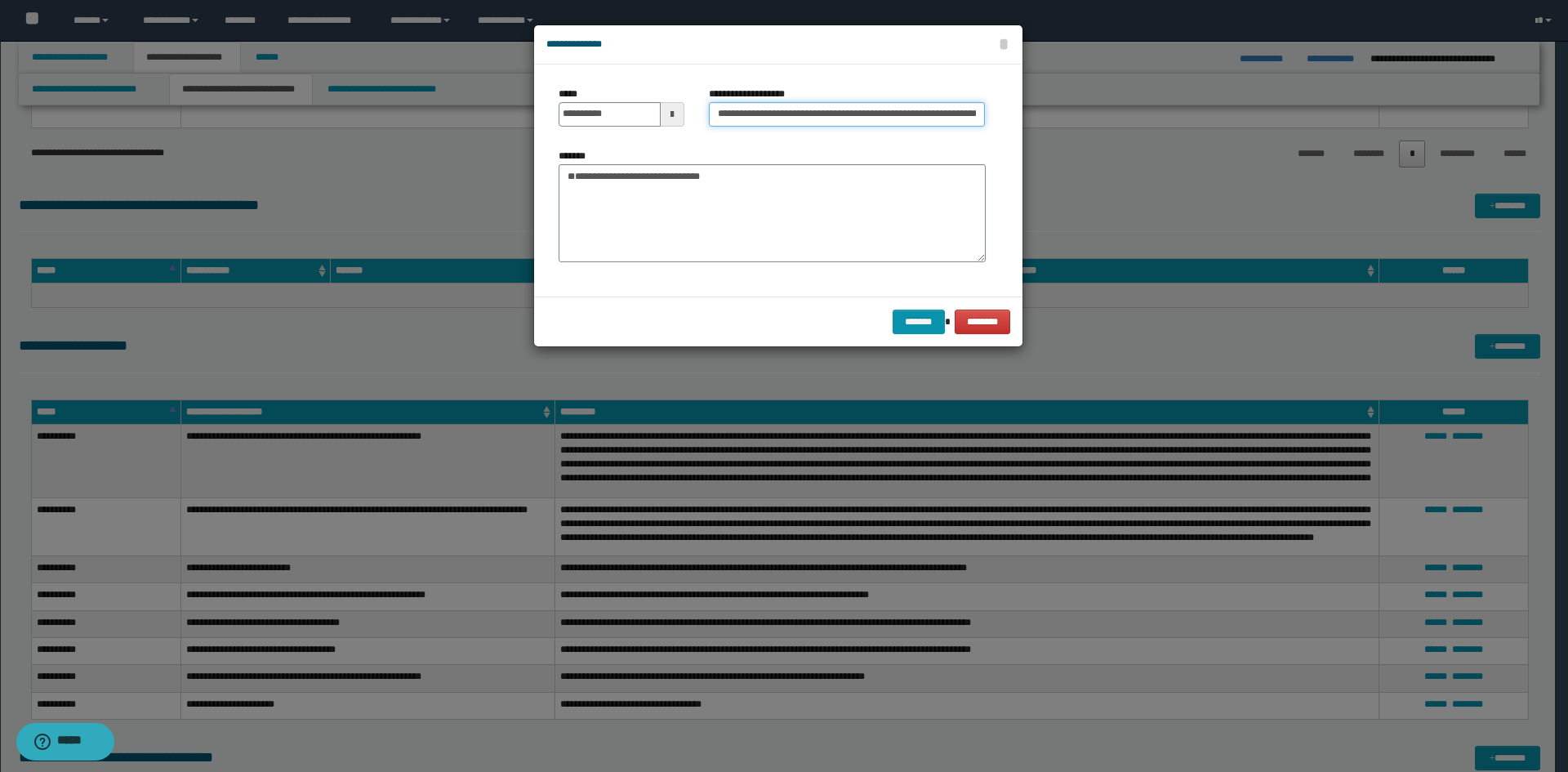 drag, startPoint x: 808, startPoint y: 122, endPoint x: 704, endPoint y: 109, distance: 104.80935 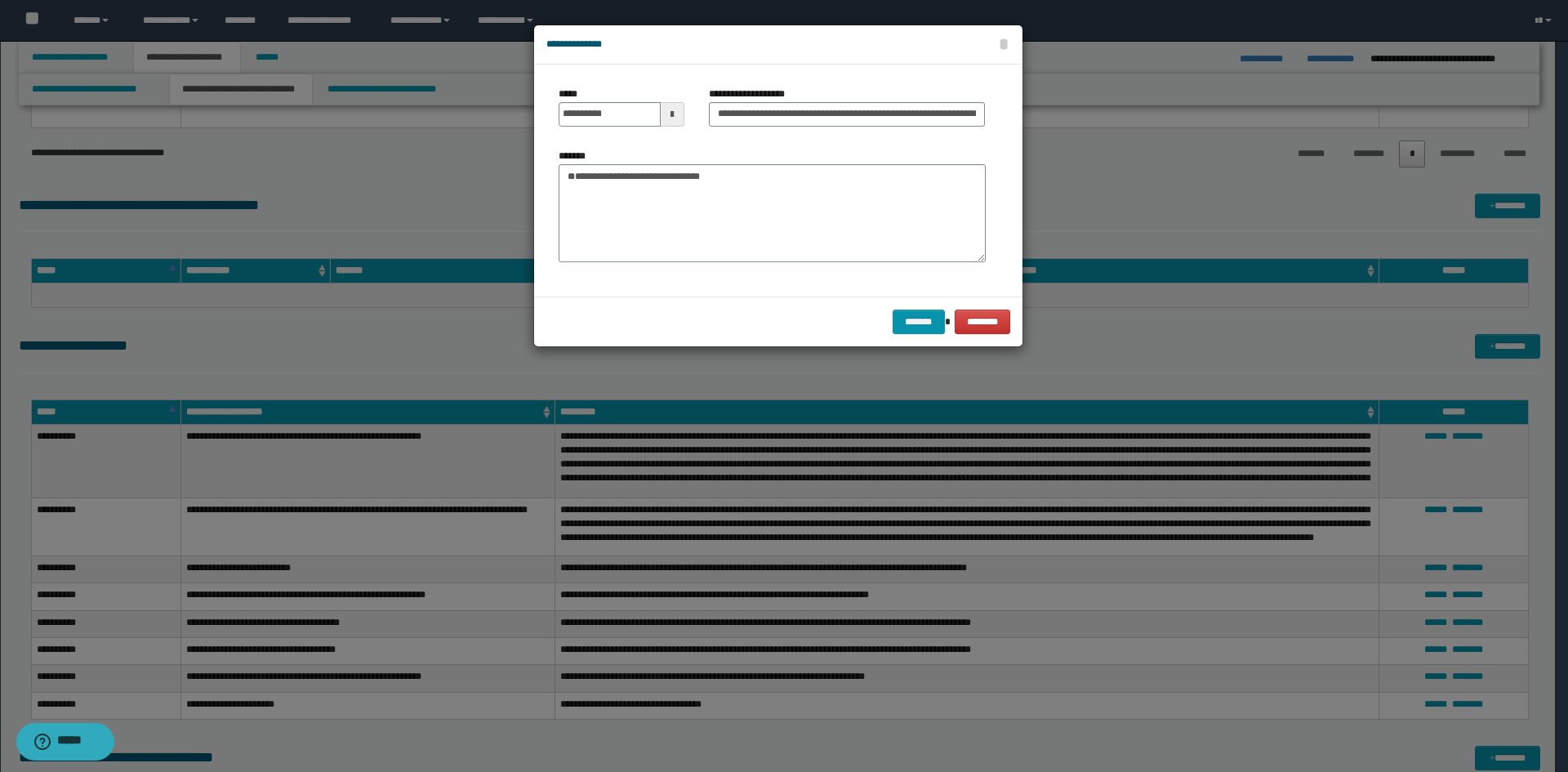 click on "**********" at bounding box center [772, 181] 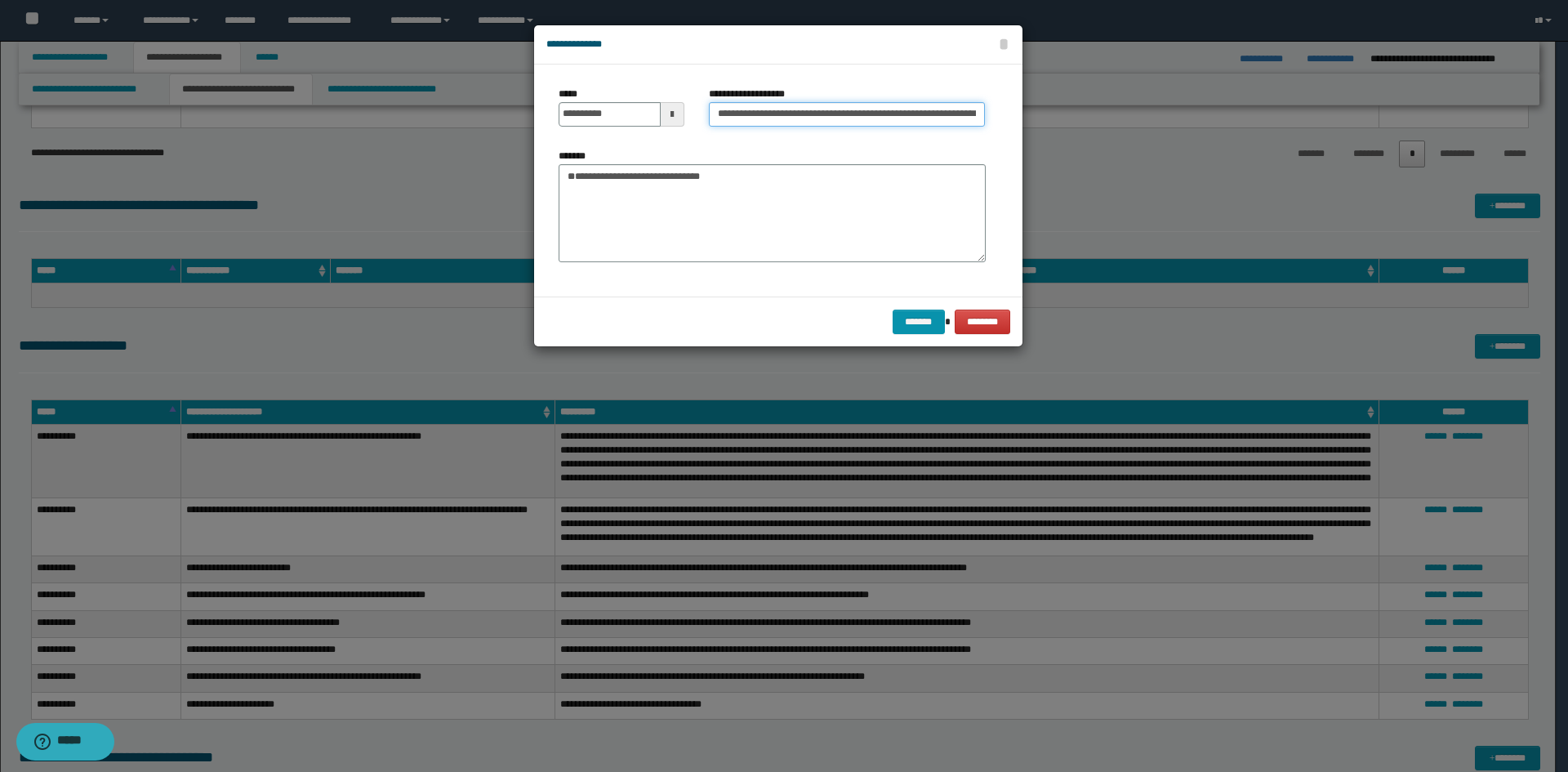 drag, startPoint x: 769, startPoint y: 113, endPoint x: 630, endPoint y: 100, distance: 139.60659 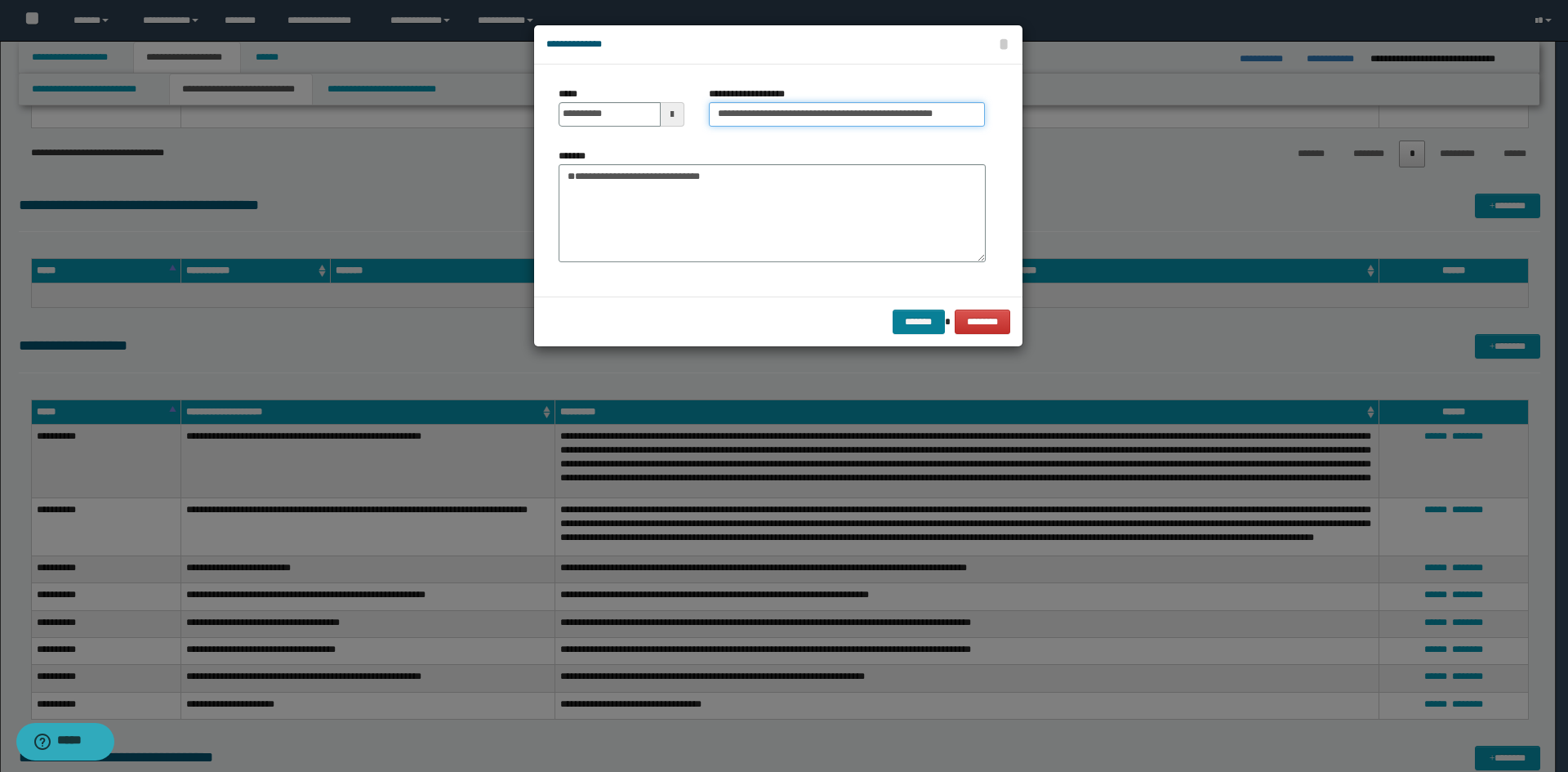 type on "**********" 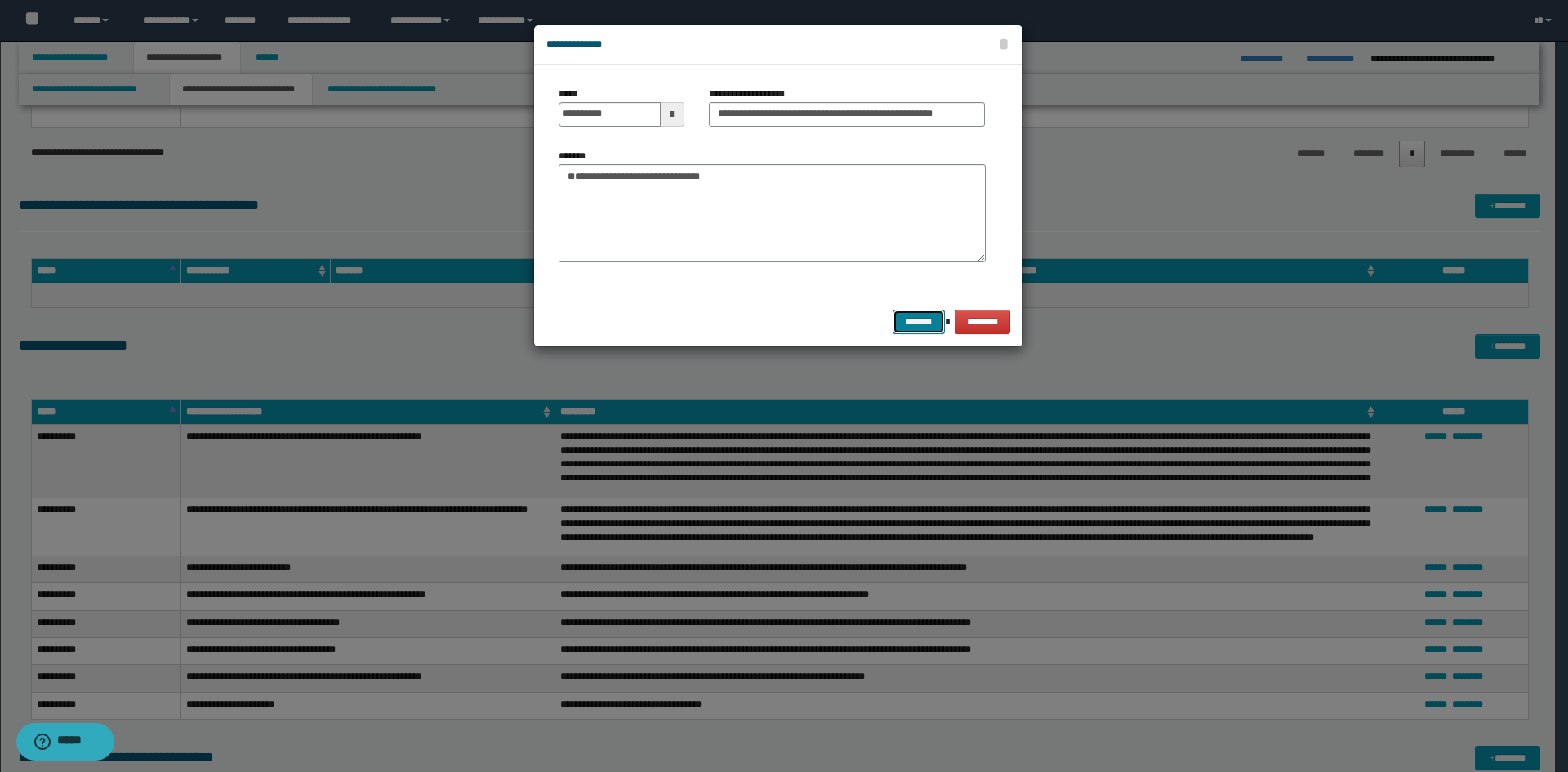 click on "*******" at bounding box center (919, 322) 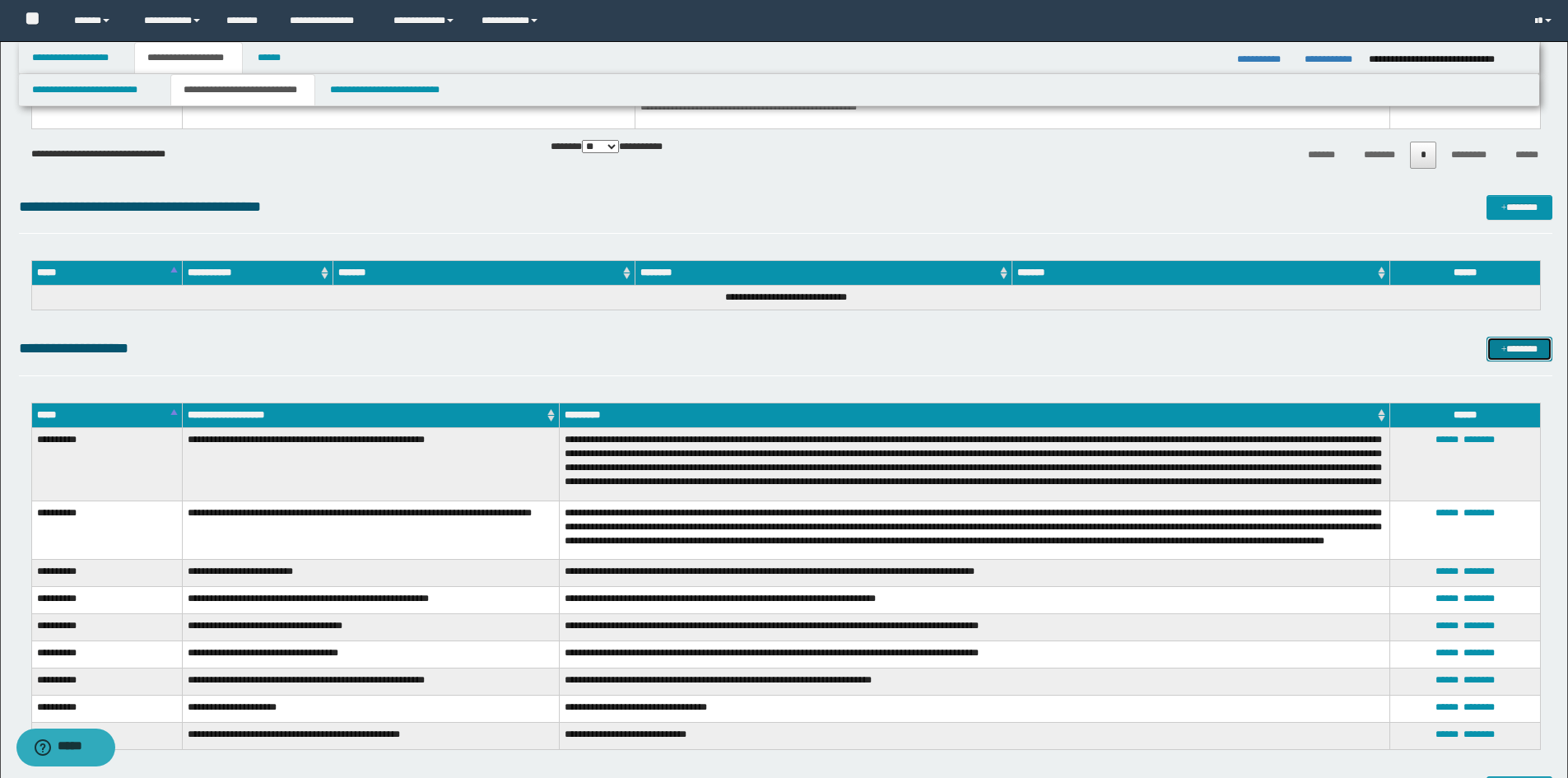 click at bounding box center [1504, 350] 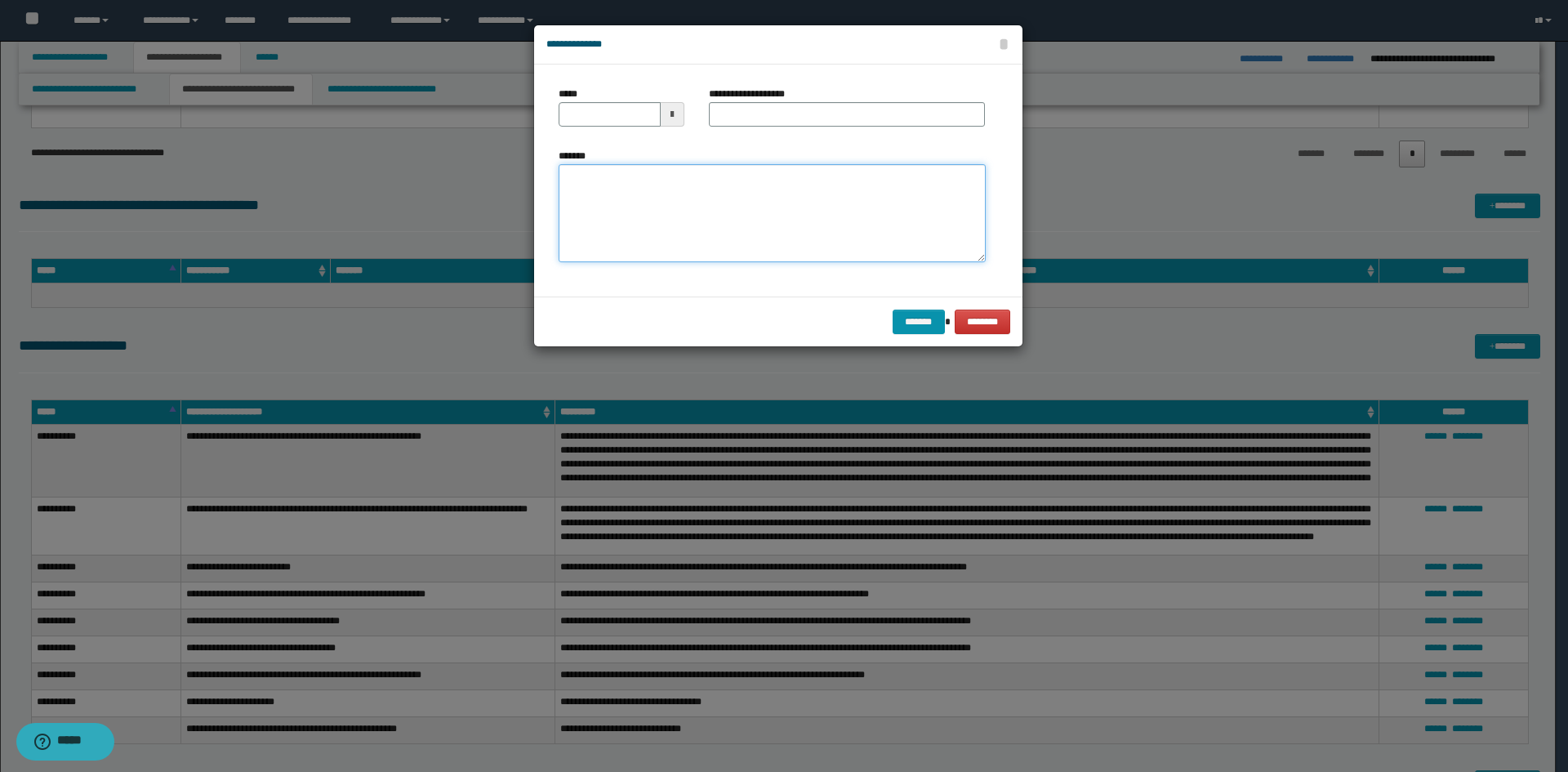 click on "*******" at bounding box center [772, 213] 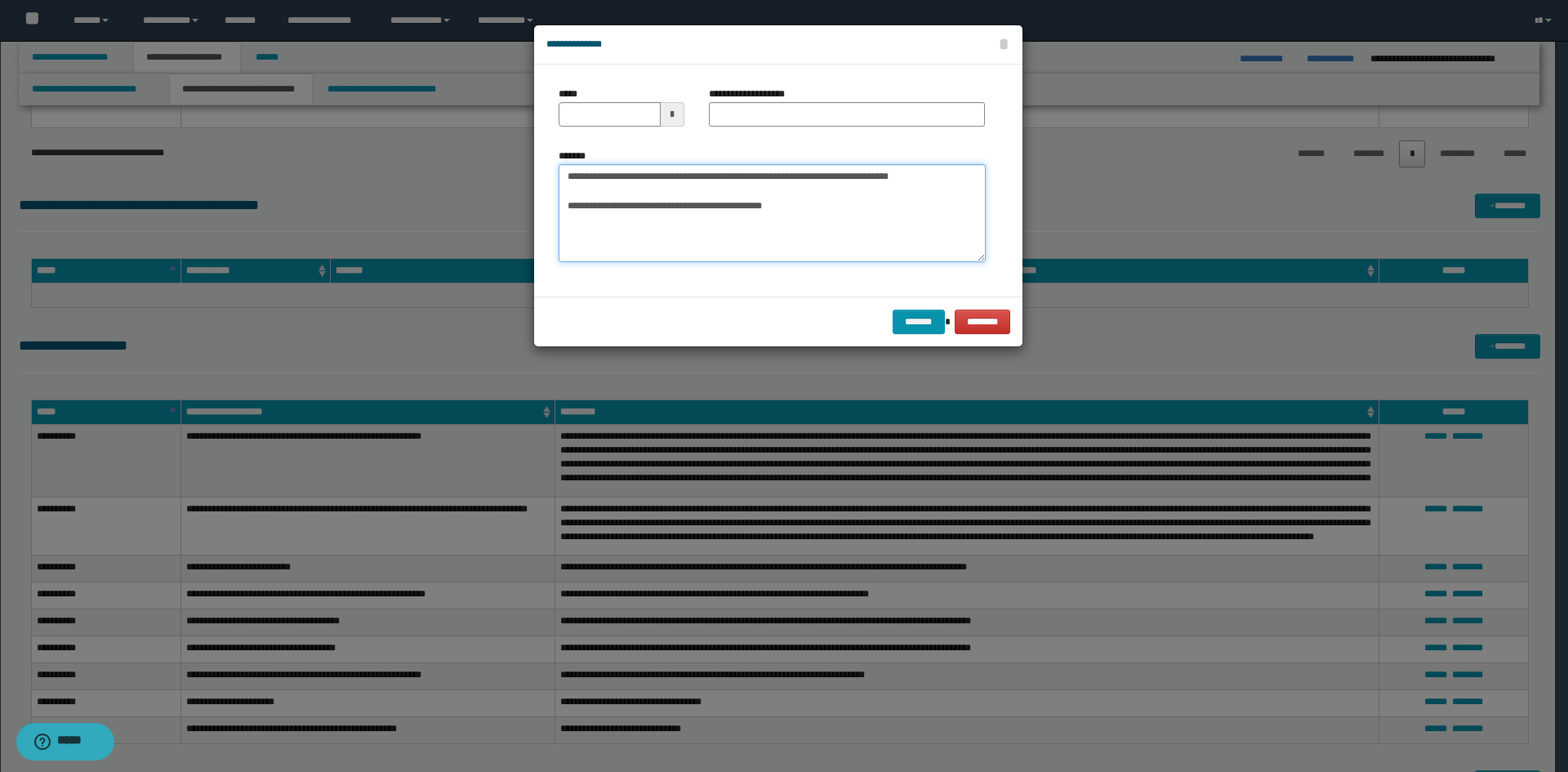 drag, startPoint x: 959, startPoint y: 183, endPoint x: 377, endPoint y: 143, distance: 583.373 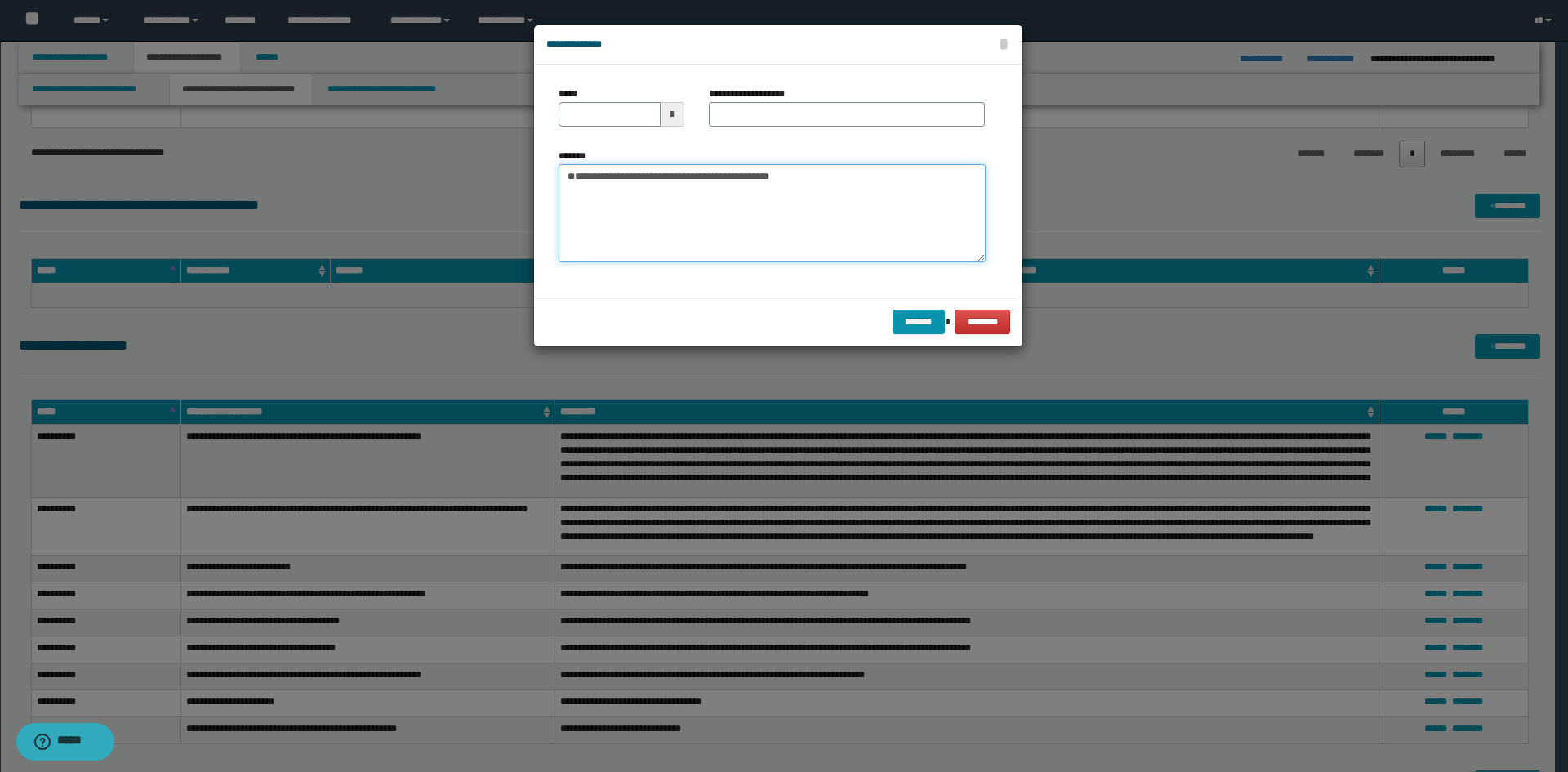 type 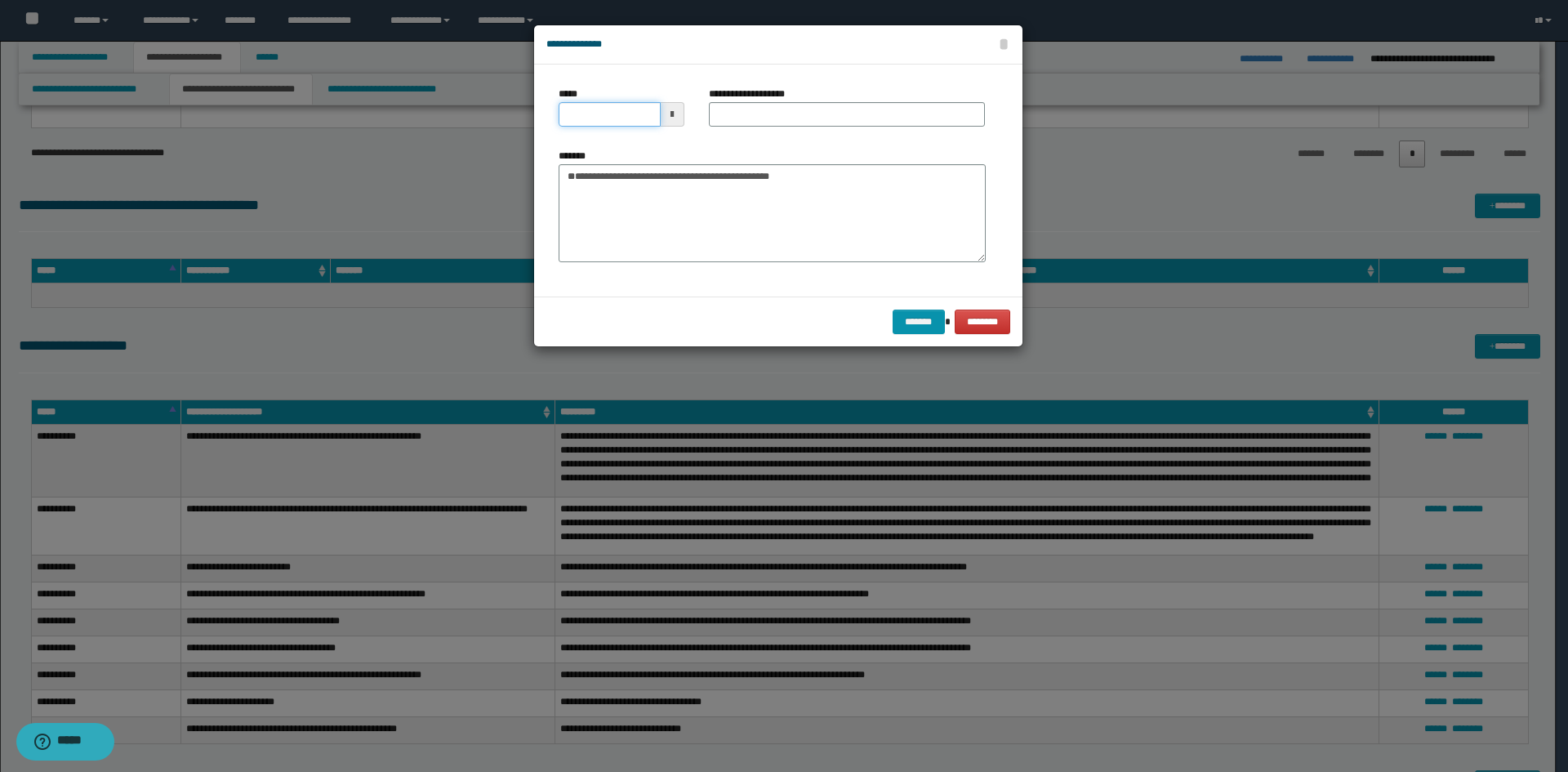 click on "*****" at bounding box center (609, 114) 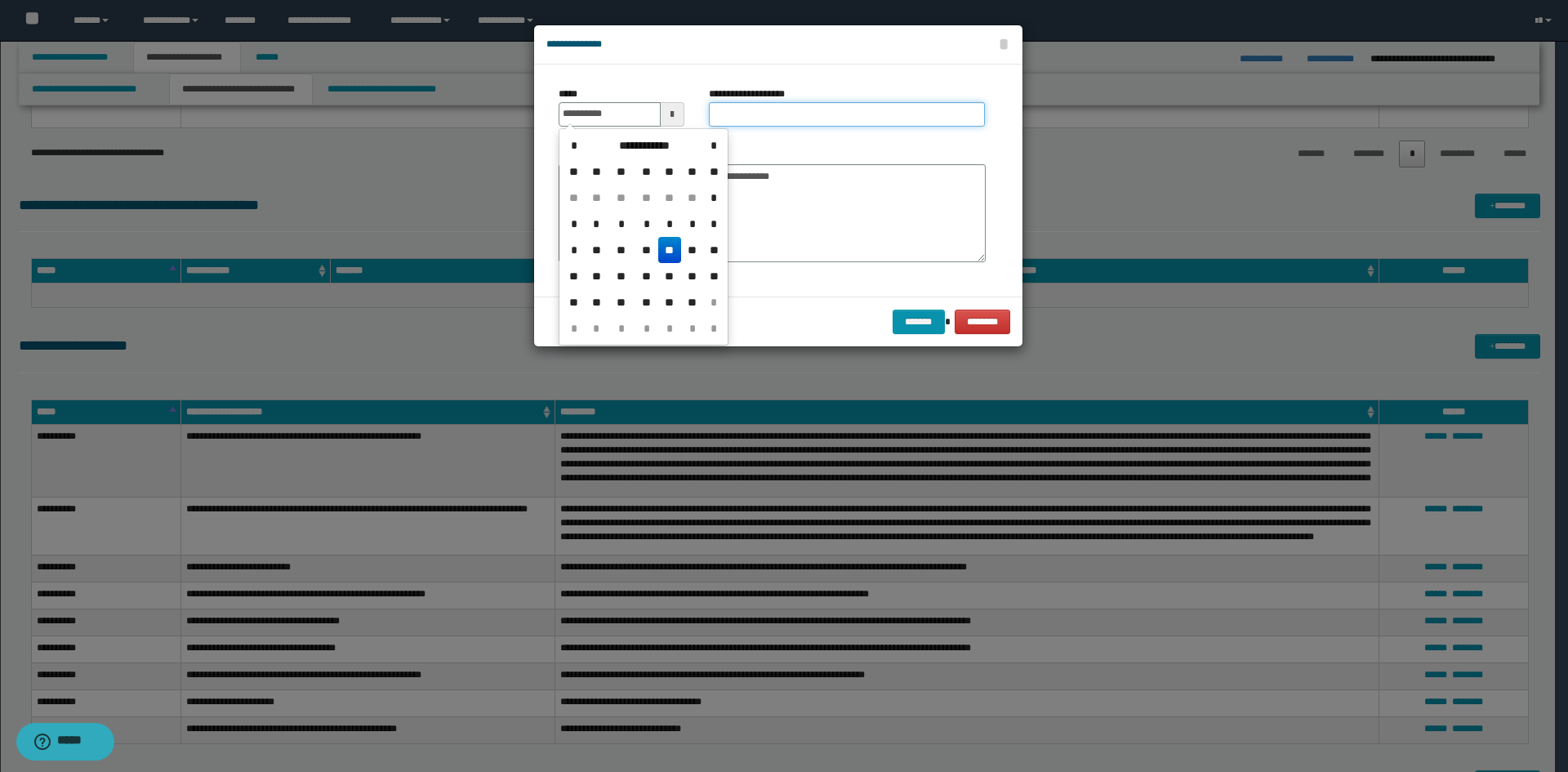 type on "**********" 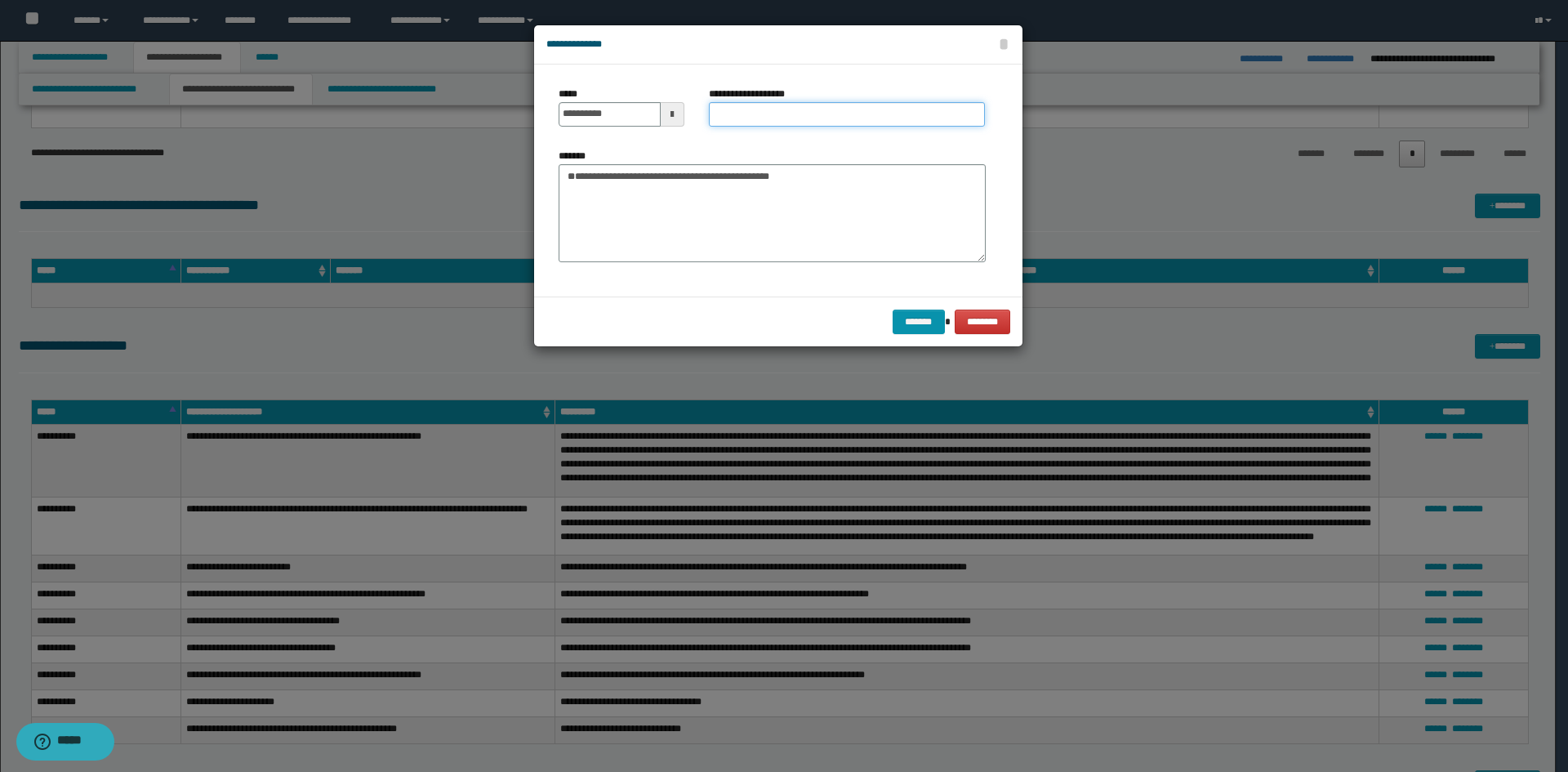 click on "**********" at bounding box center (847, 114) 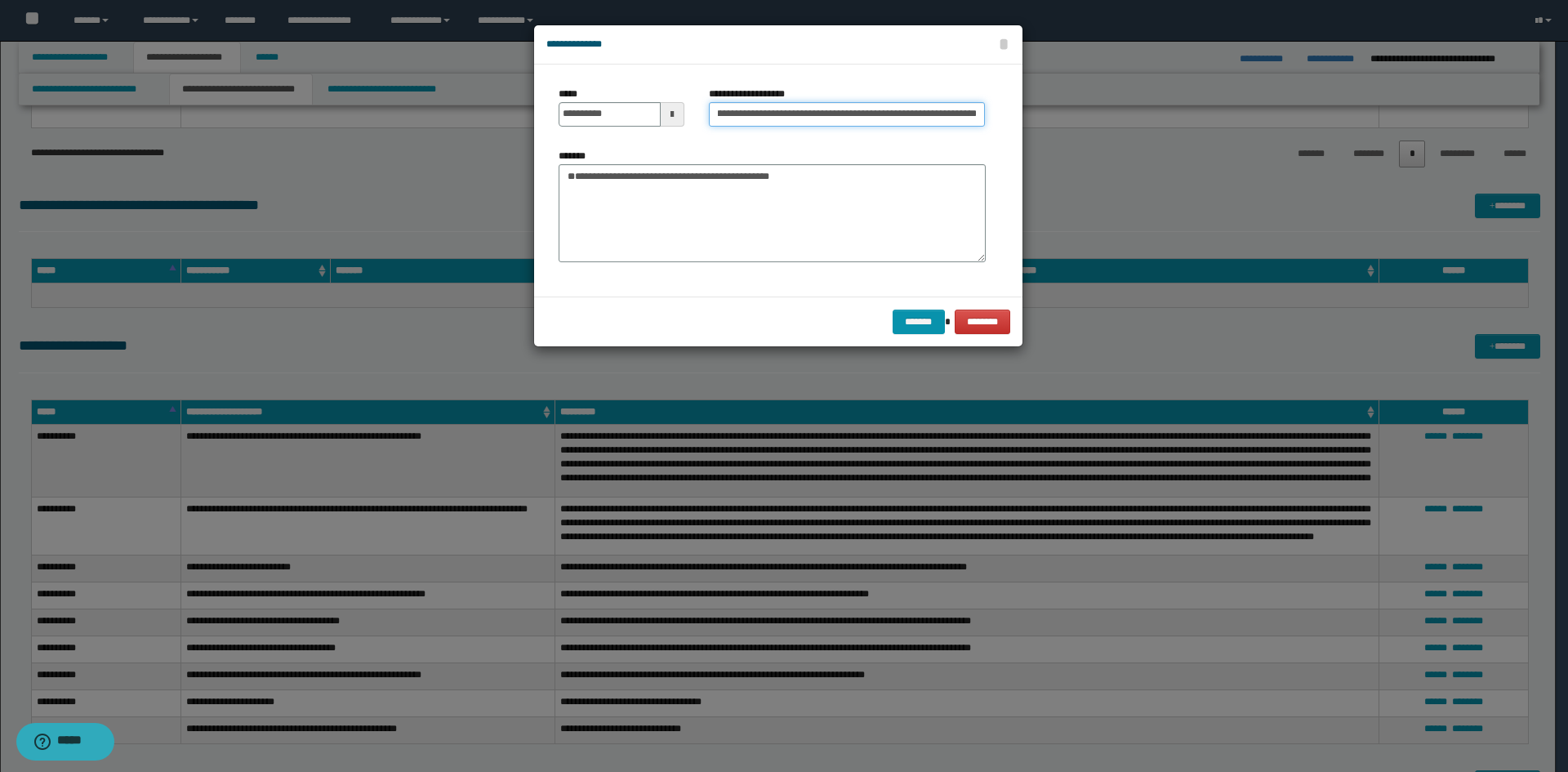 scroll, scrollTop: 0, scrollLeft: 0, axis: both 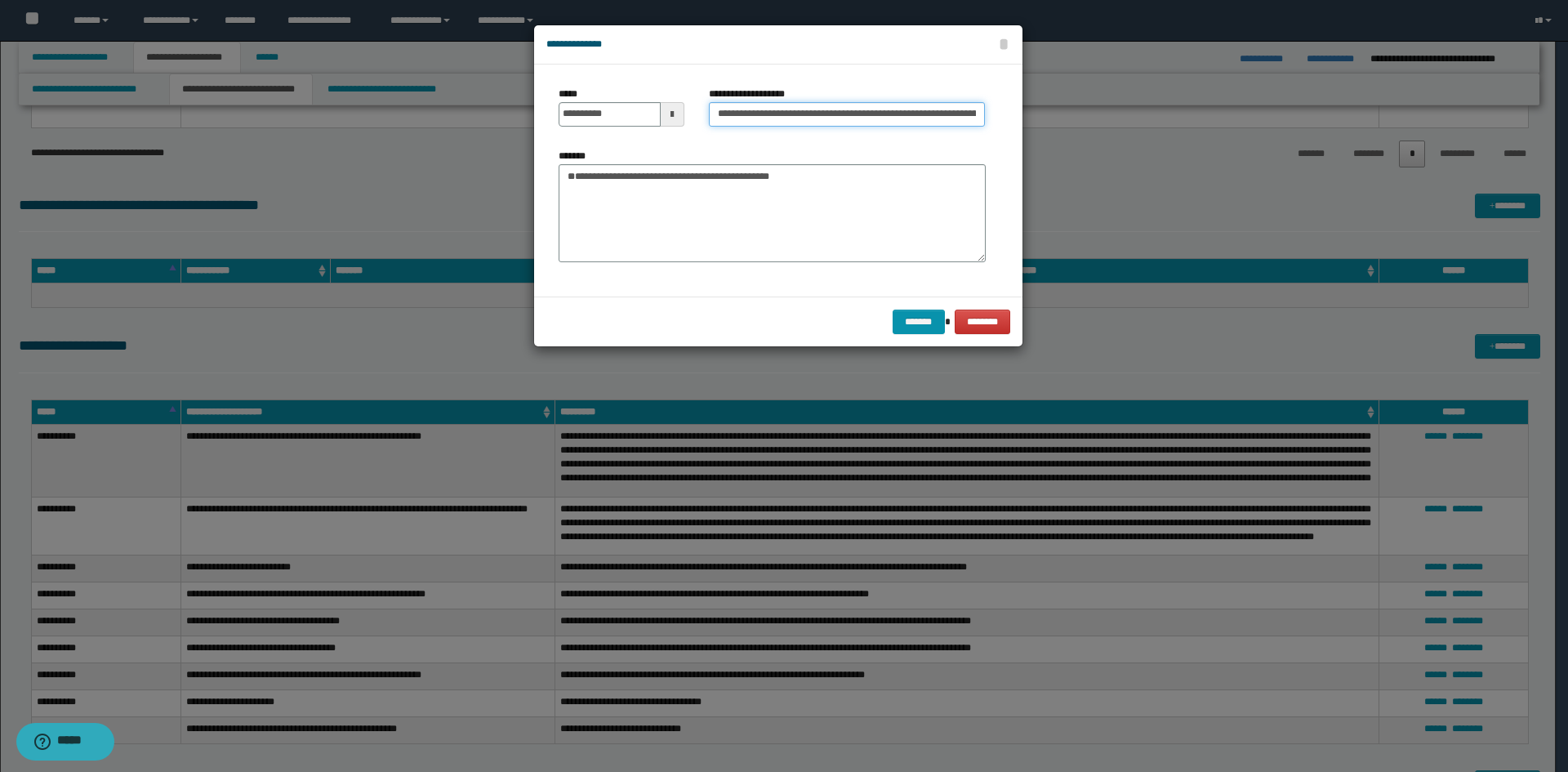 drag, startPoint x: 786, startPoint y: 118, endPoint x: 667, endPoint y: 121, distance: 119.03781 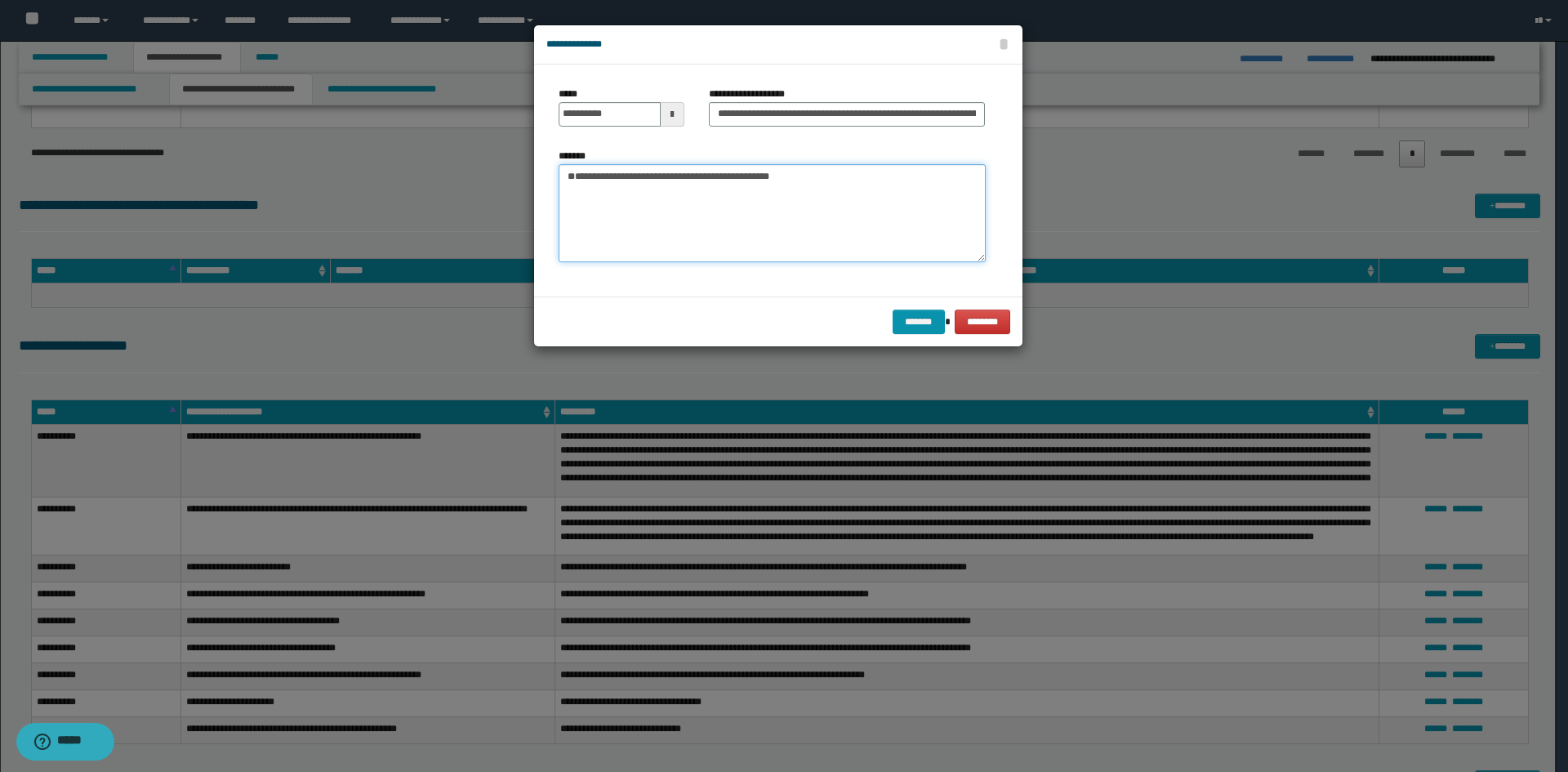 click on "**********" at bounding box center (772, 213) 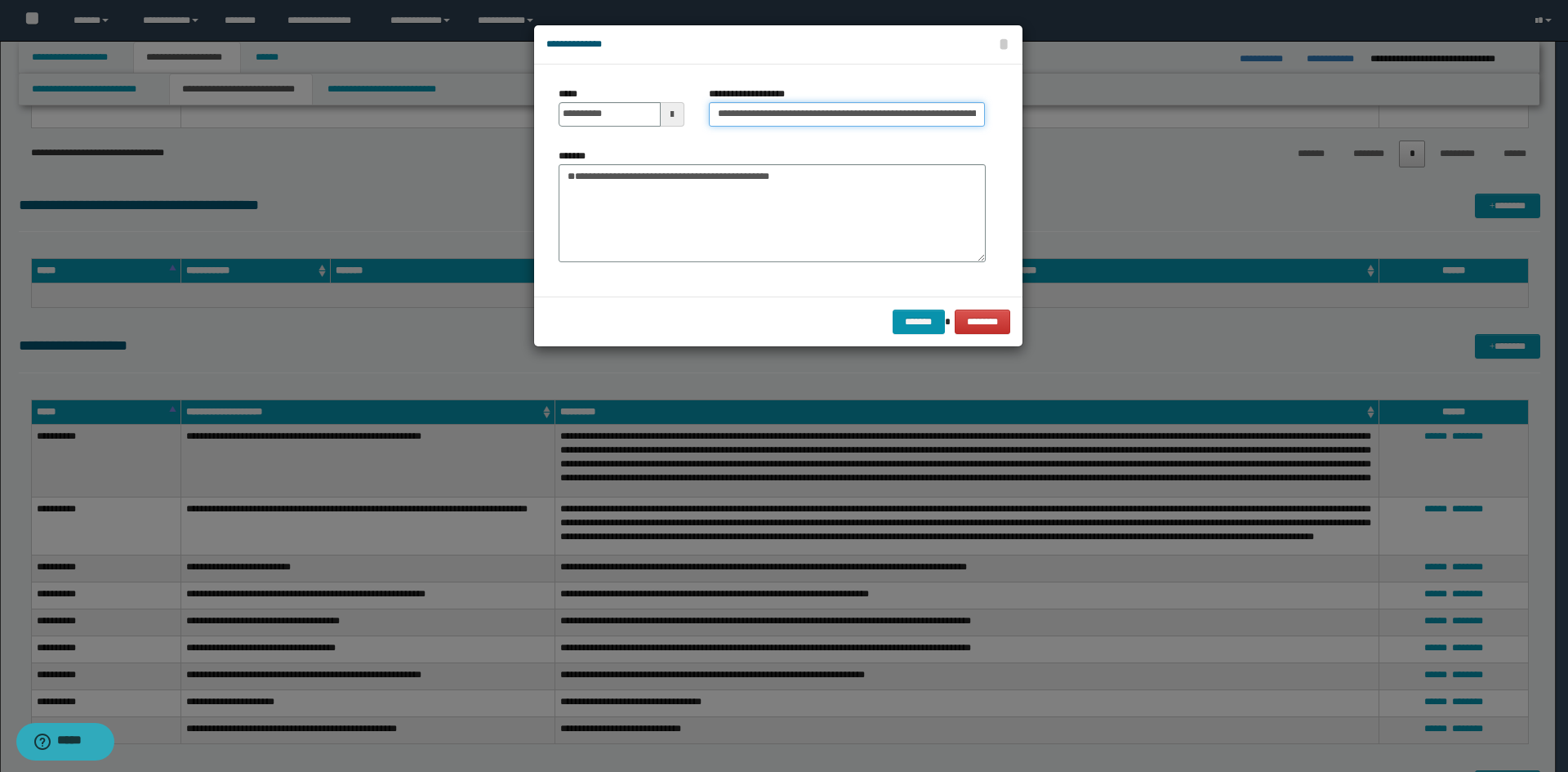 drag, startPoint x: 767, startPoint y: 117, endPoint x: 562, endPoint y: 116, distance: 205.002 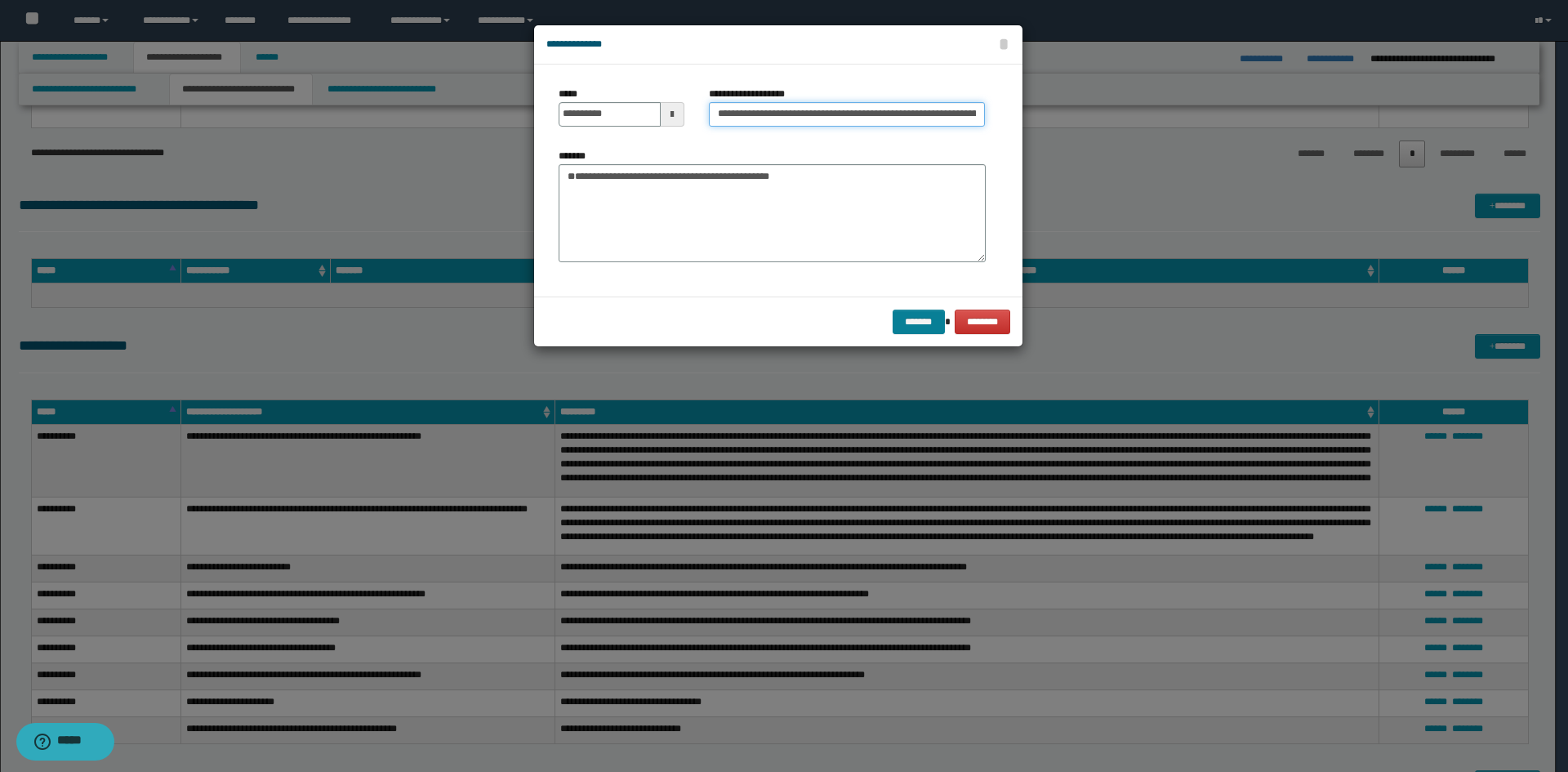 type on "**********" 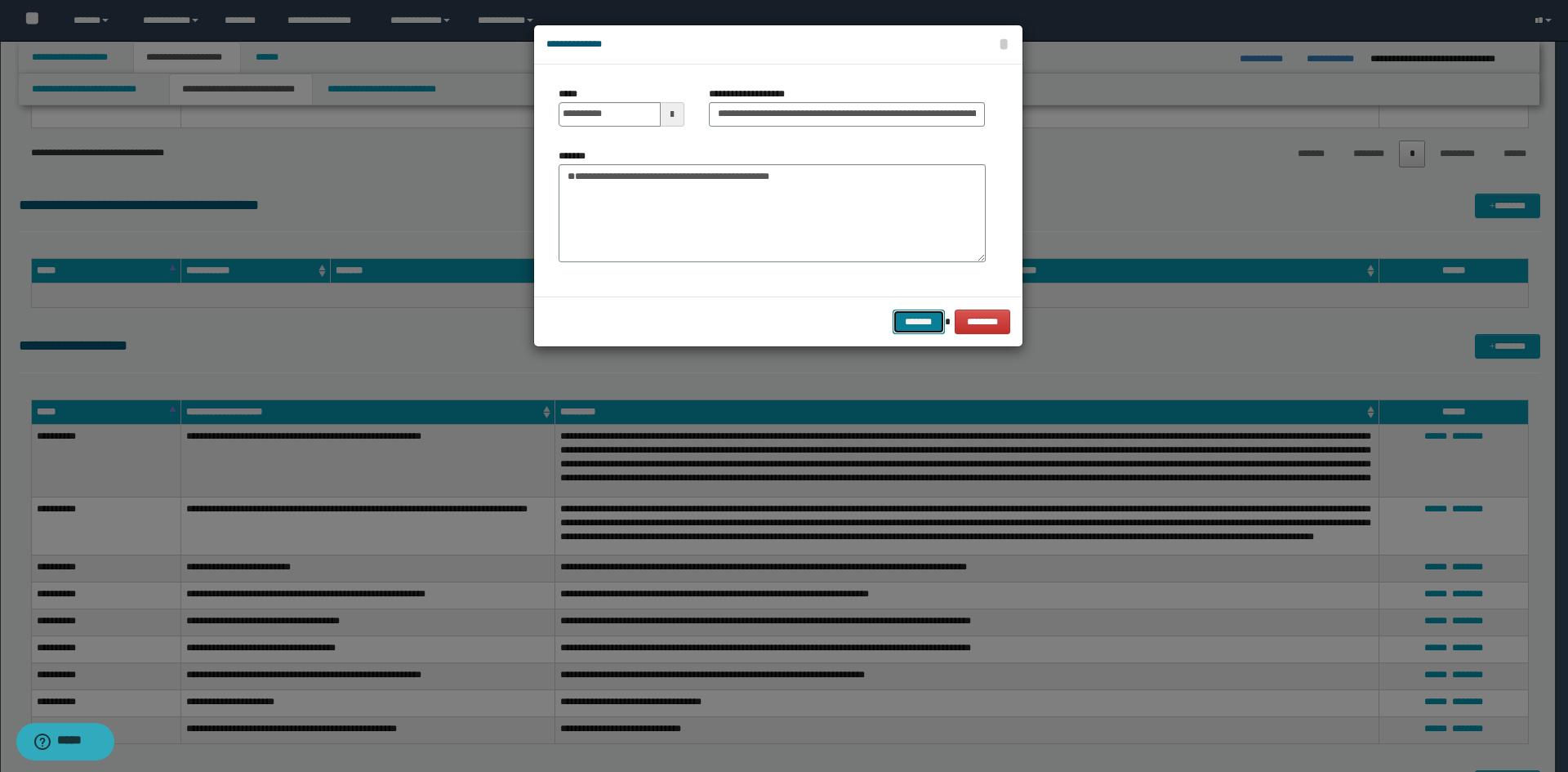 click on "*******" at bounding box center (919, 322) 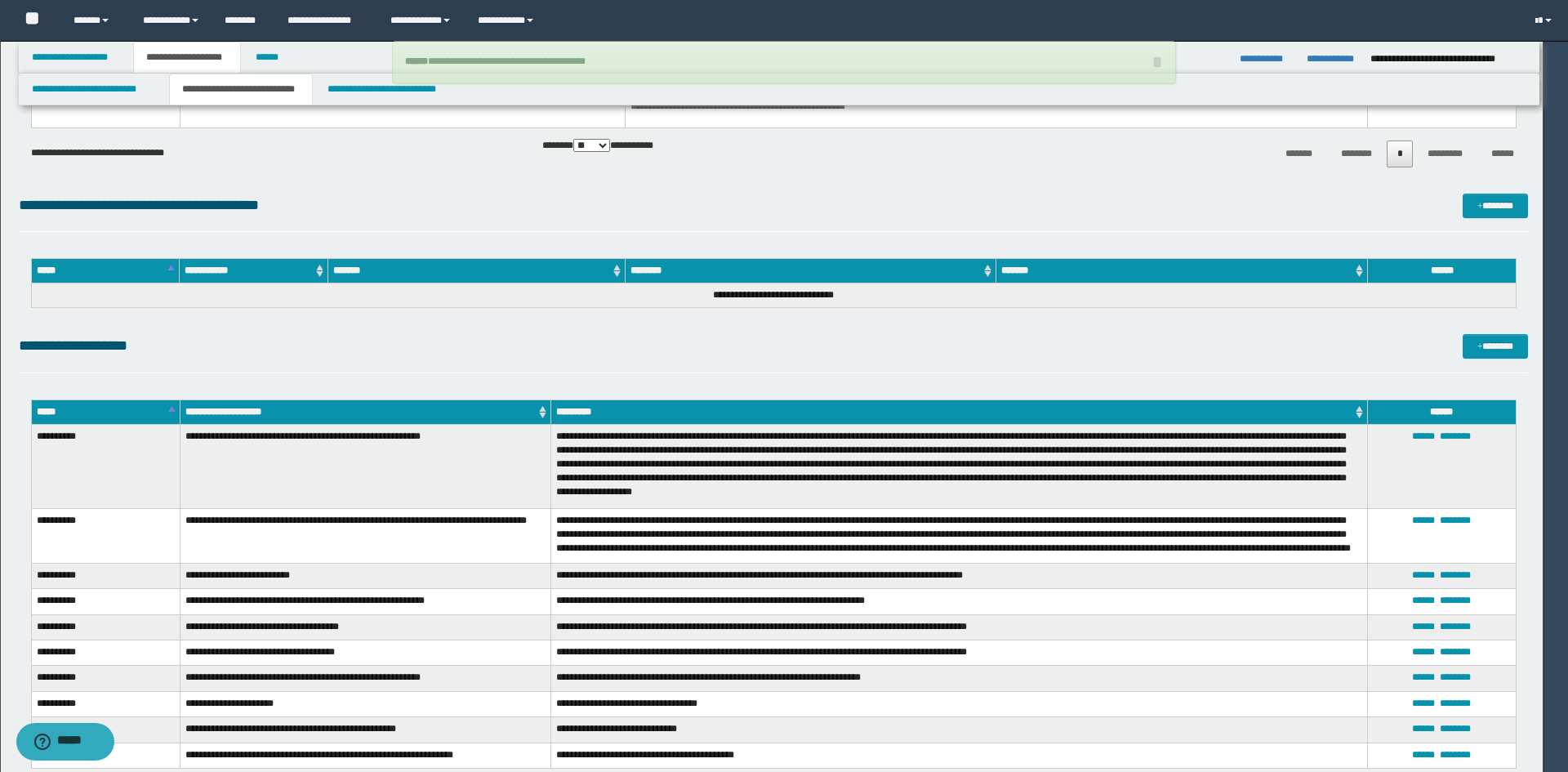 type 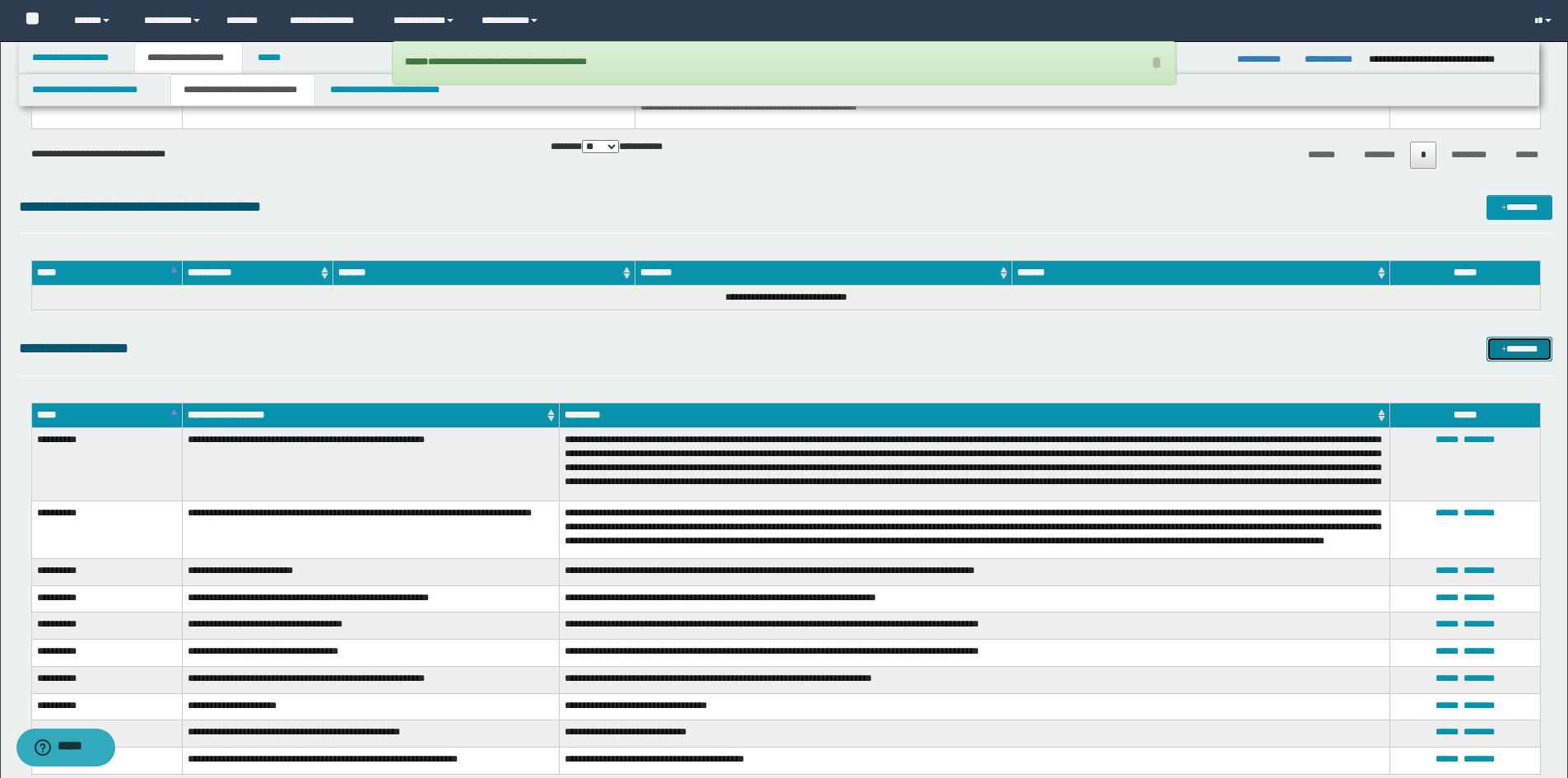 click on "*******" at bounding box center [1519, 349] 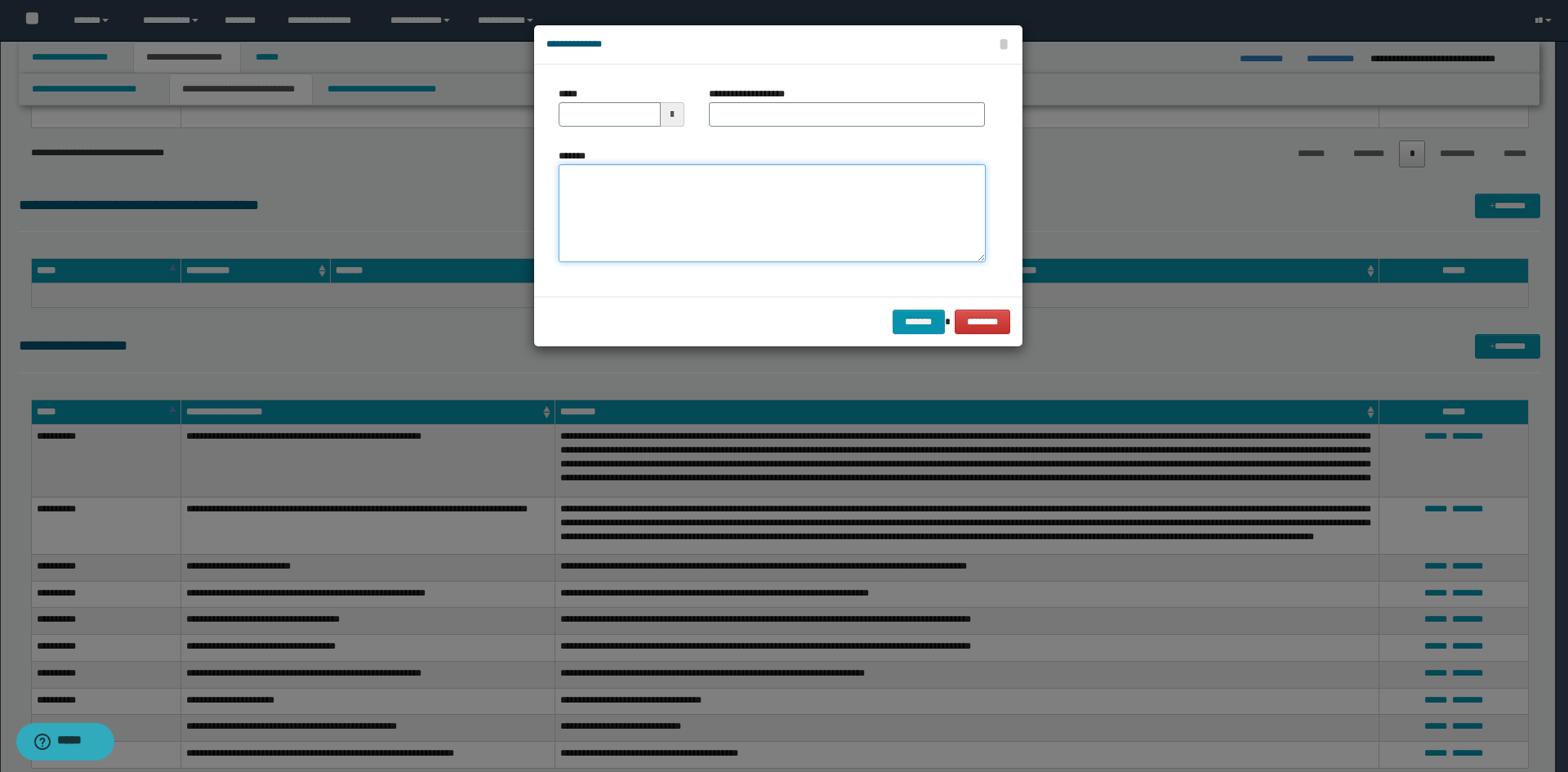 click on "*******" at bounding box center [772, 213] 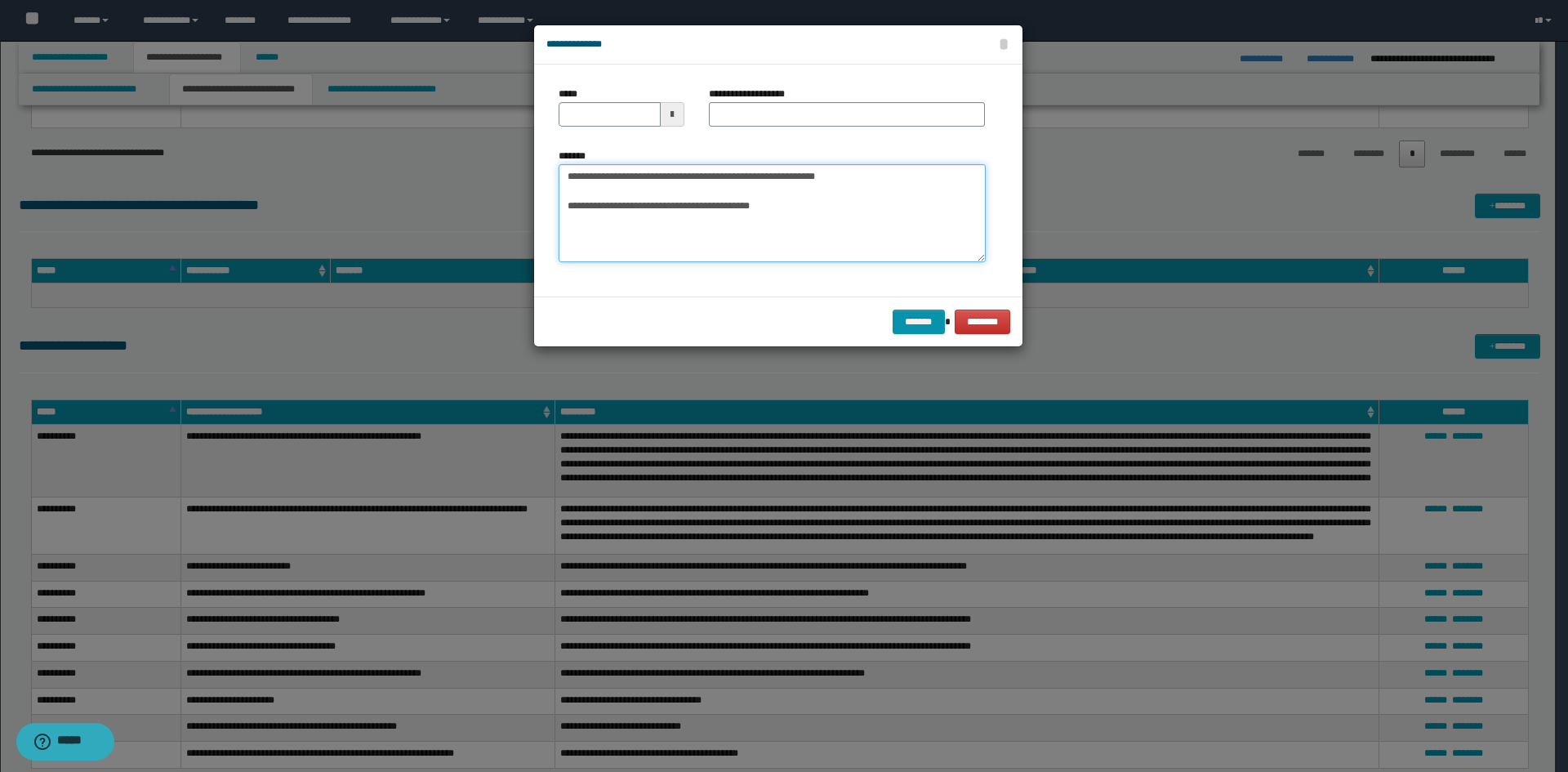 drag, startPoint x: 854, startPoint y: 179, endPoint x: 457, endPoint y: 148, distance: 398.20849 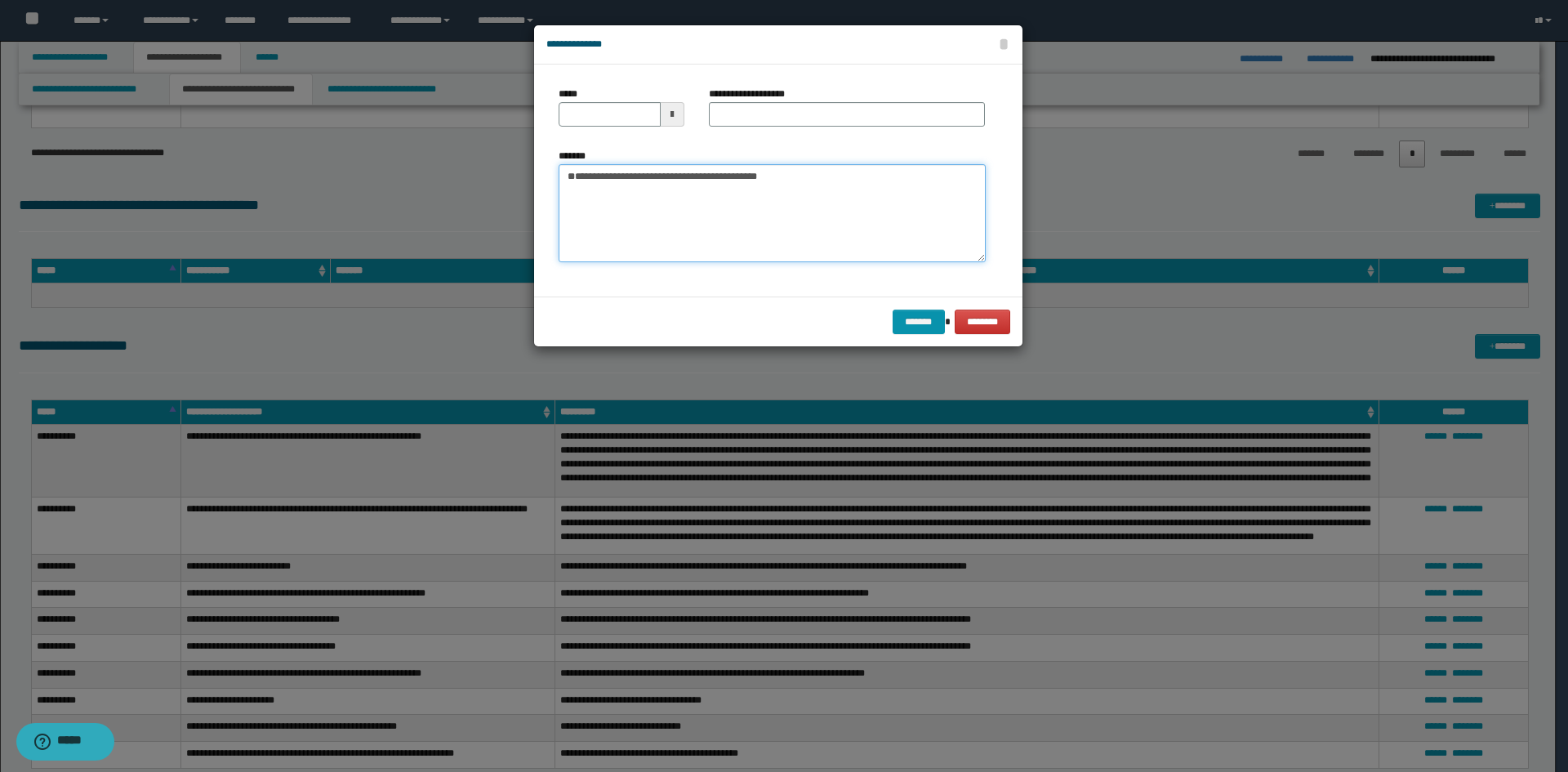 type 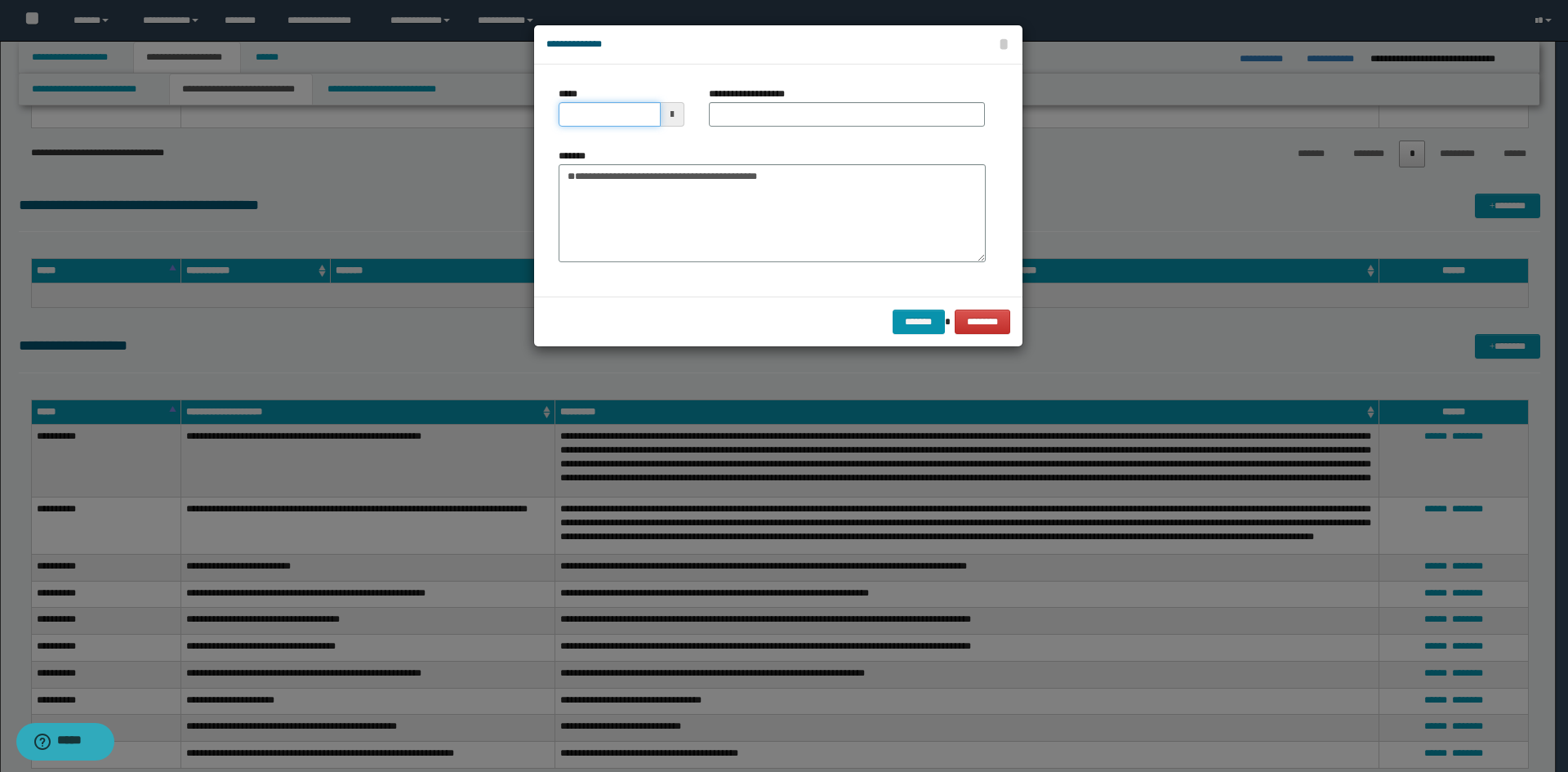 click on "*****" at bounding box center [609, 114] 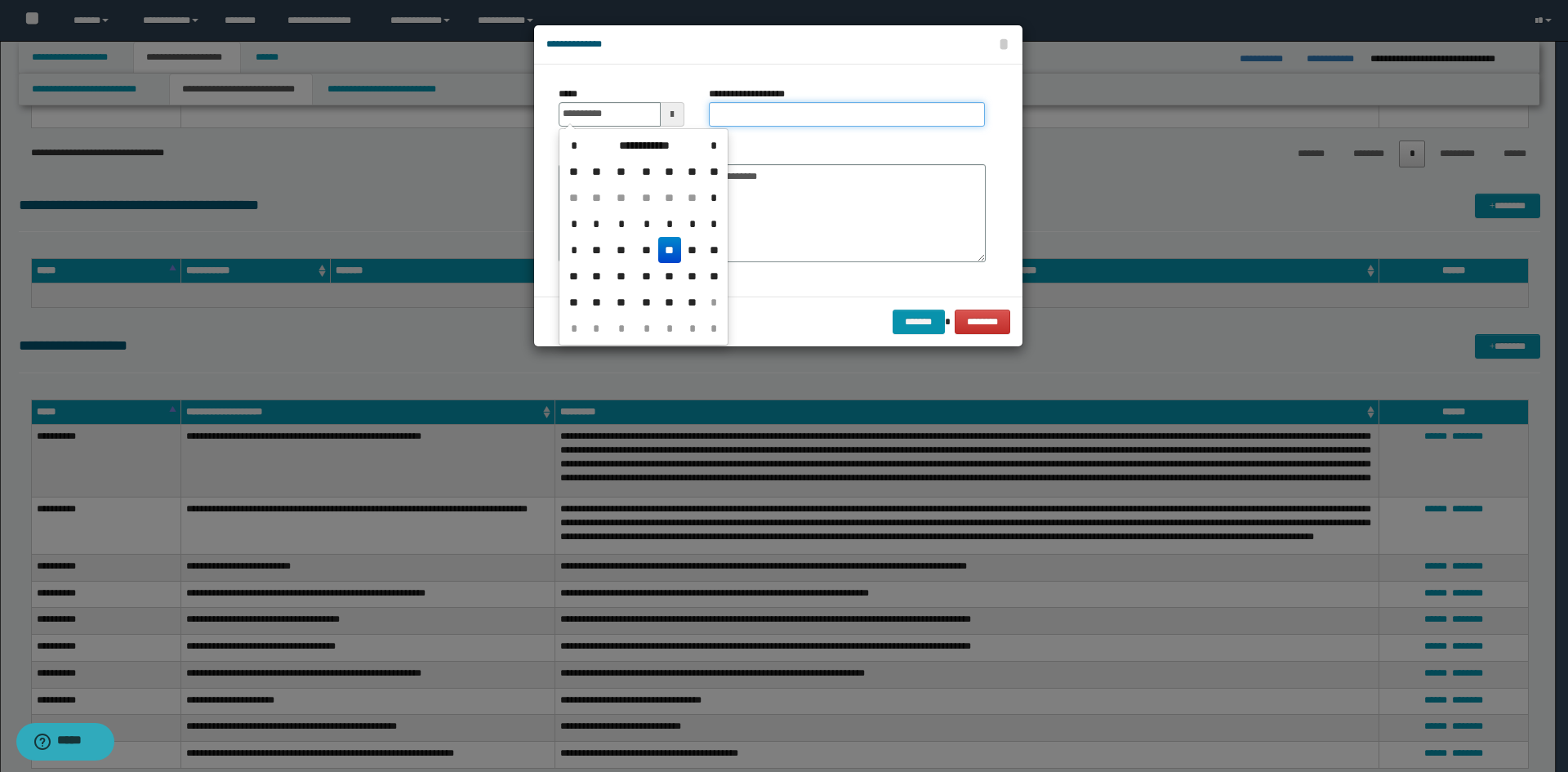 type on "**********" 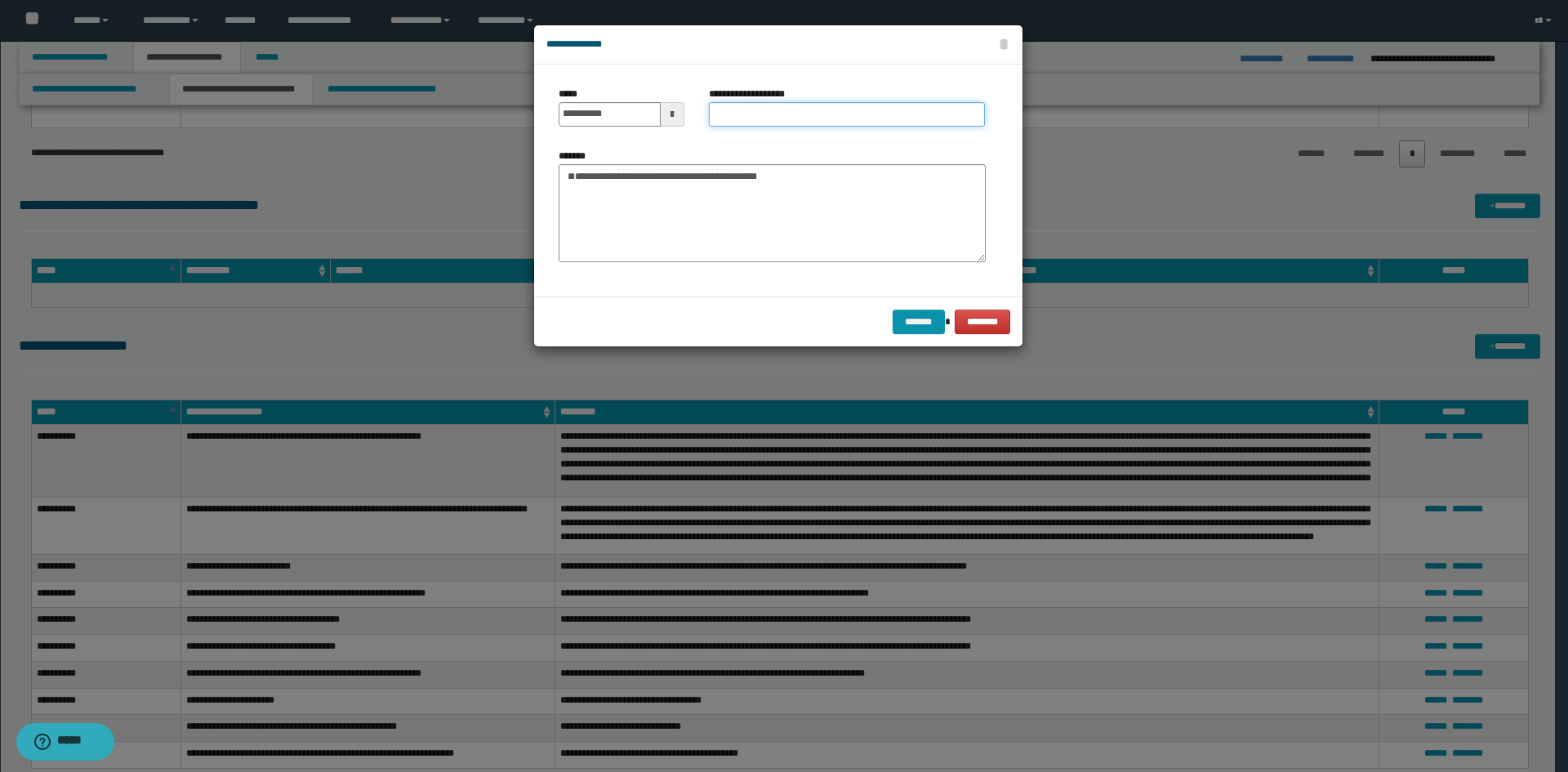 click on "**********" at bounding box center [847, 114] 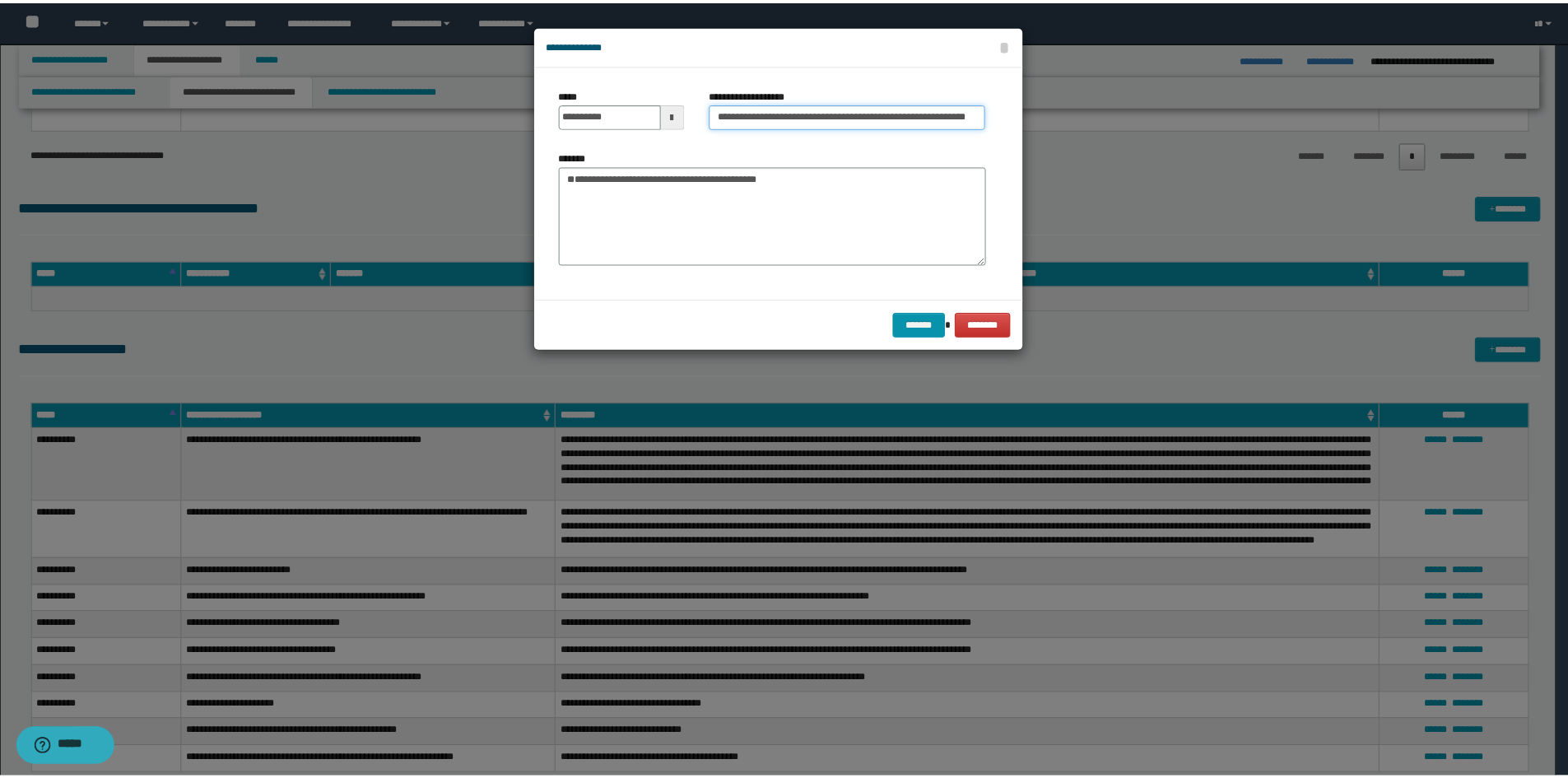 scroll, scrollTop: 0, scrollLeft: 0, axis: both 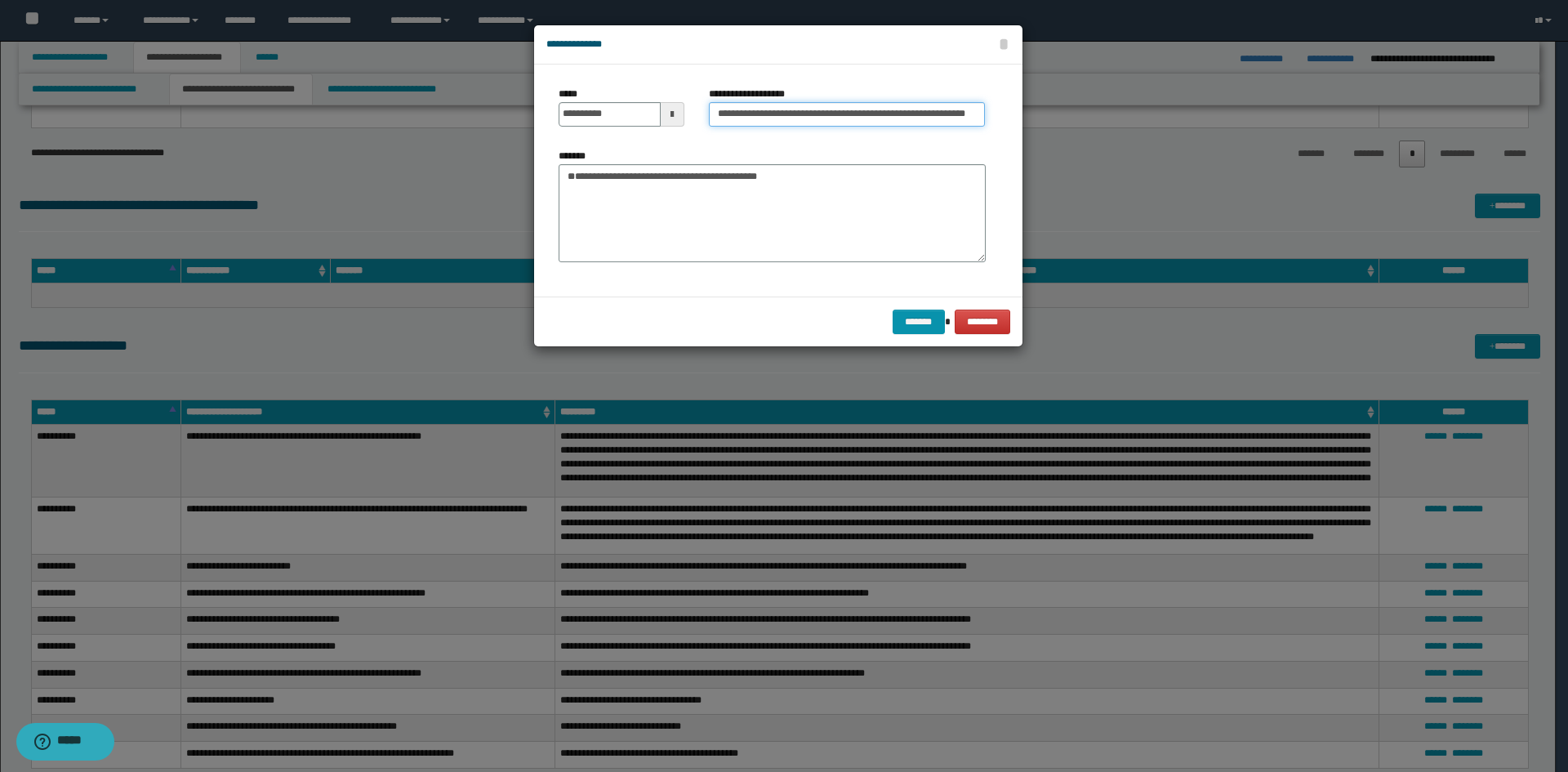 drag, startPoint x: 758, startPoint y: 116, endPoint x: 491, endPoint y: 118, distance: 267.00749 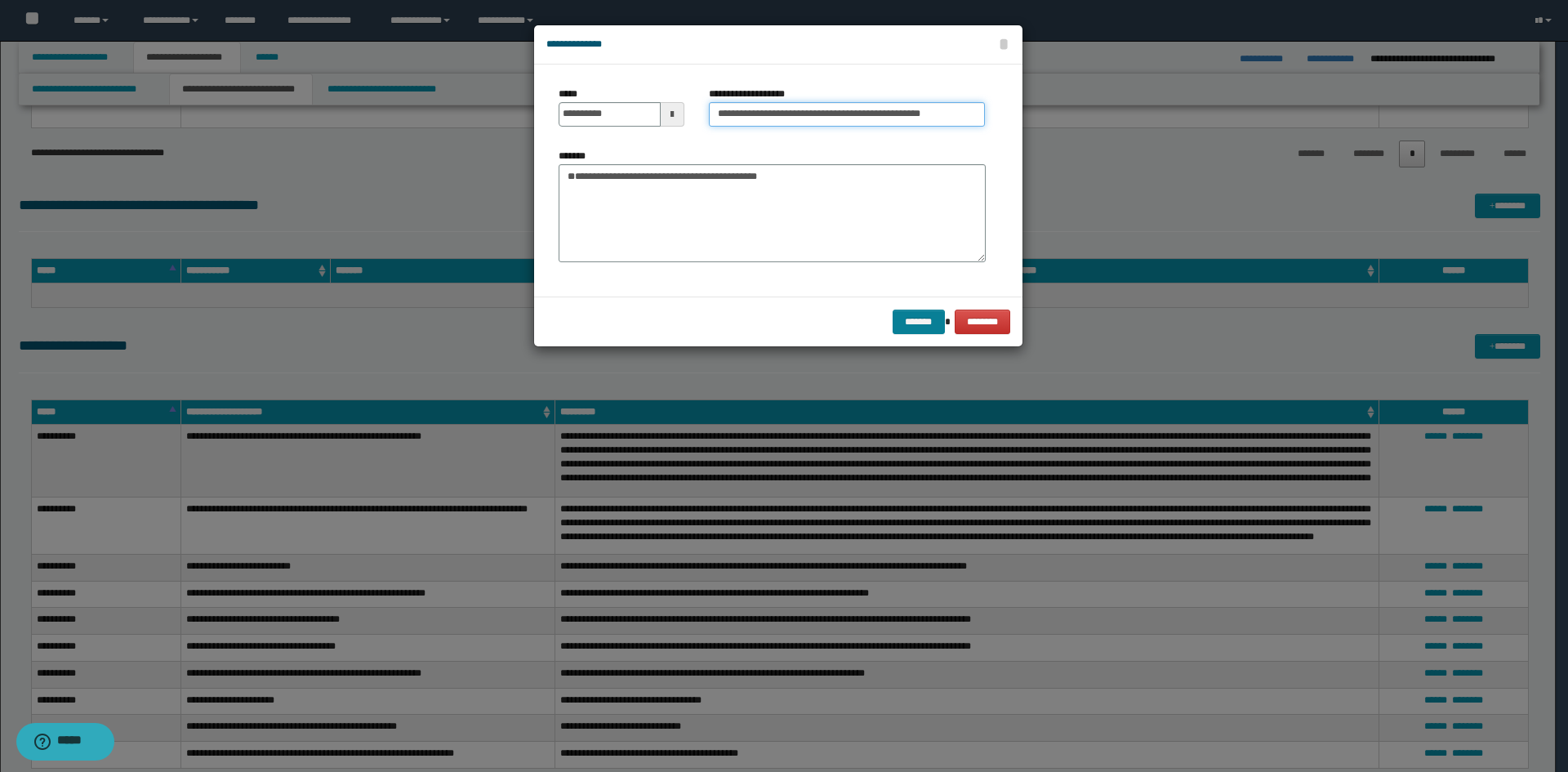 type on "**********" 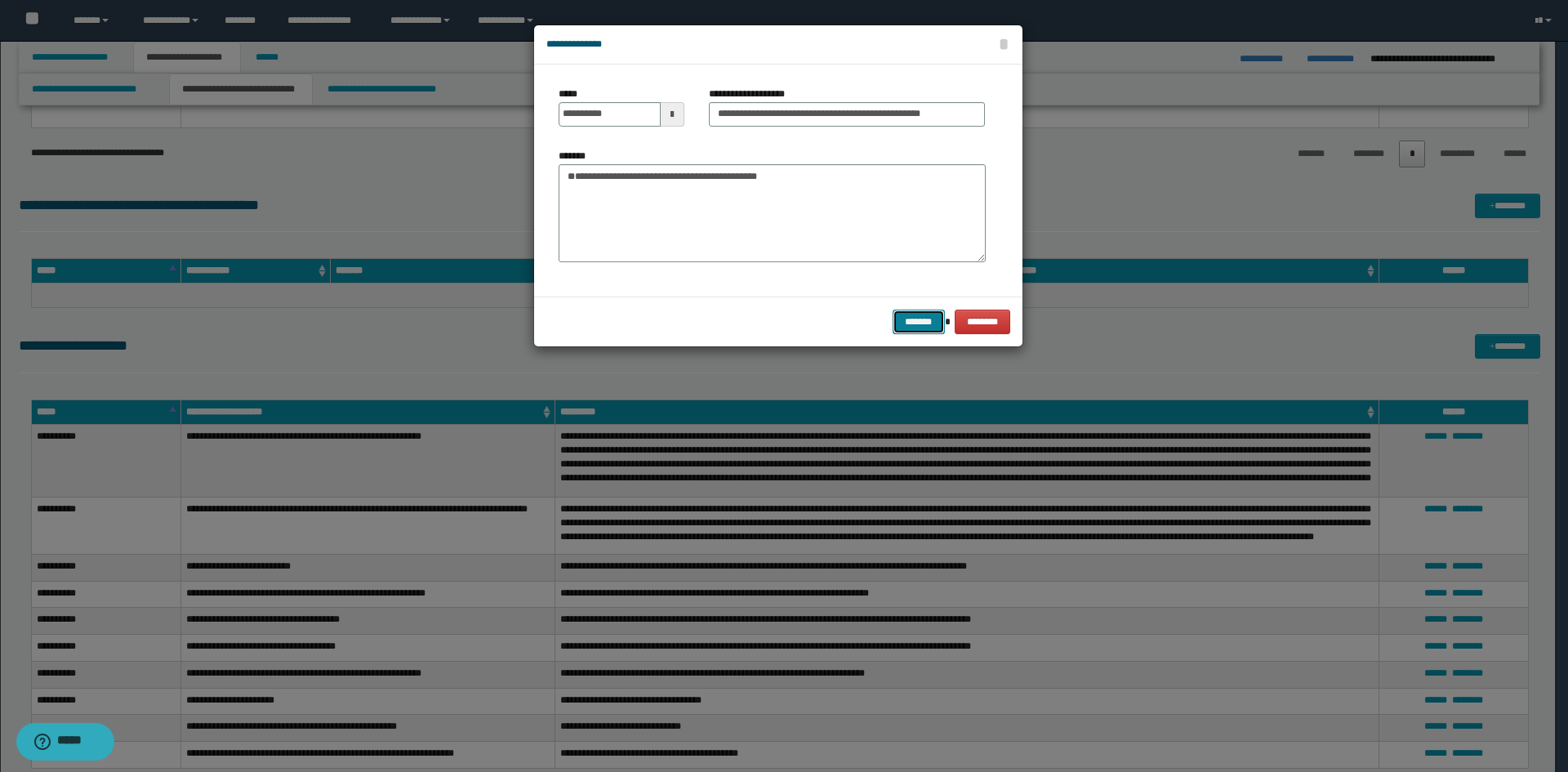 click on "*******" at bounding box center (919, 322) 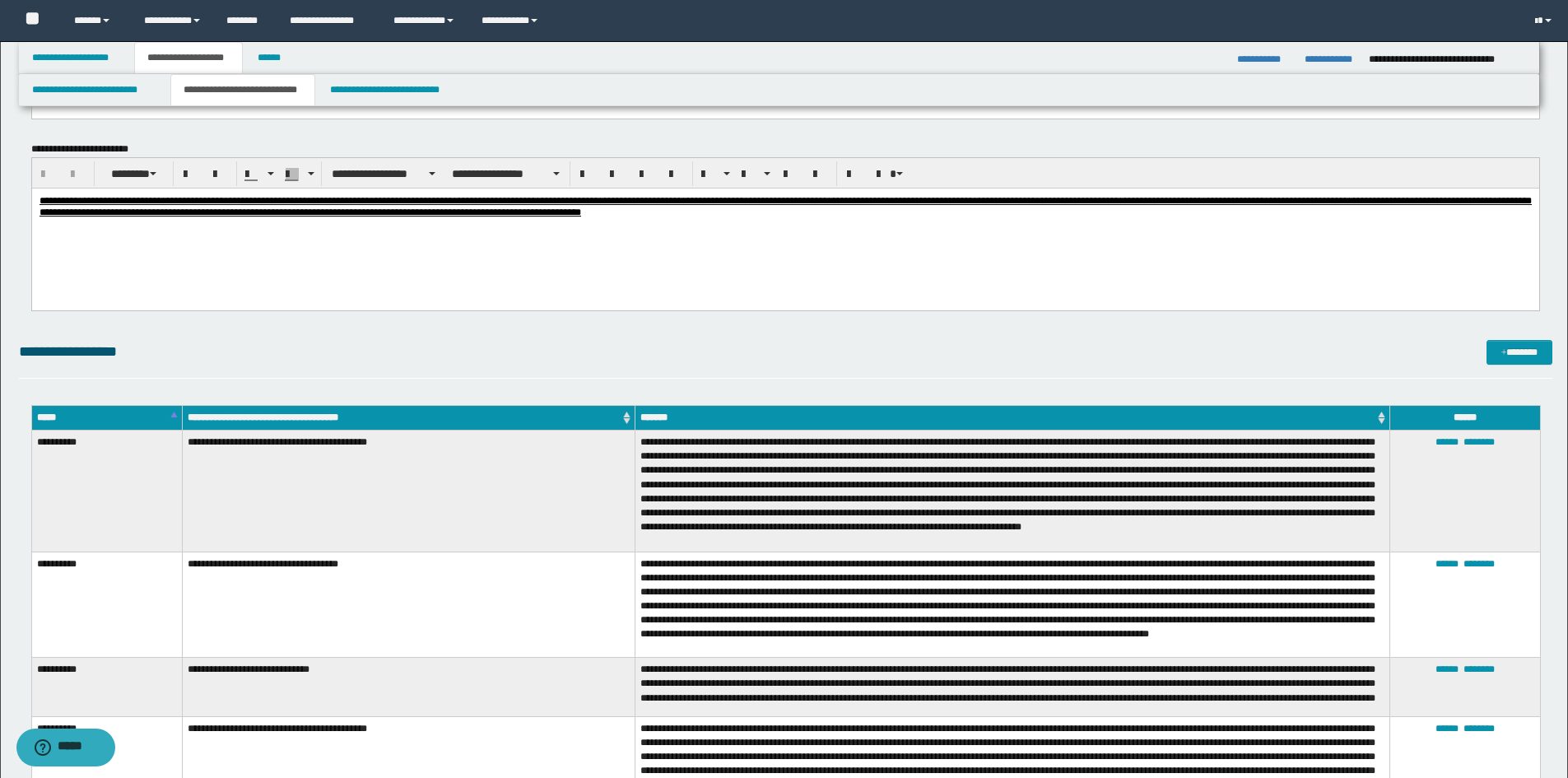 scroll, scrollTop: 524, scrollLeft: 0, axis: vertical 